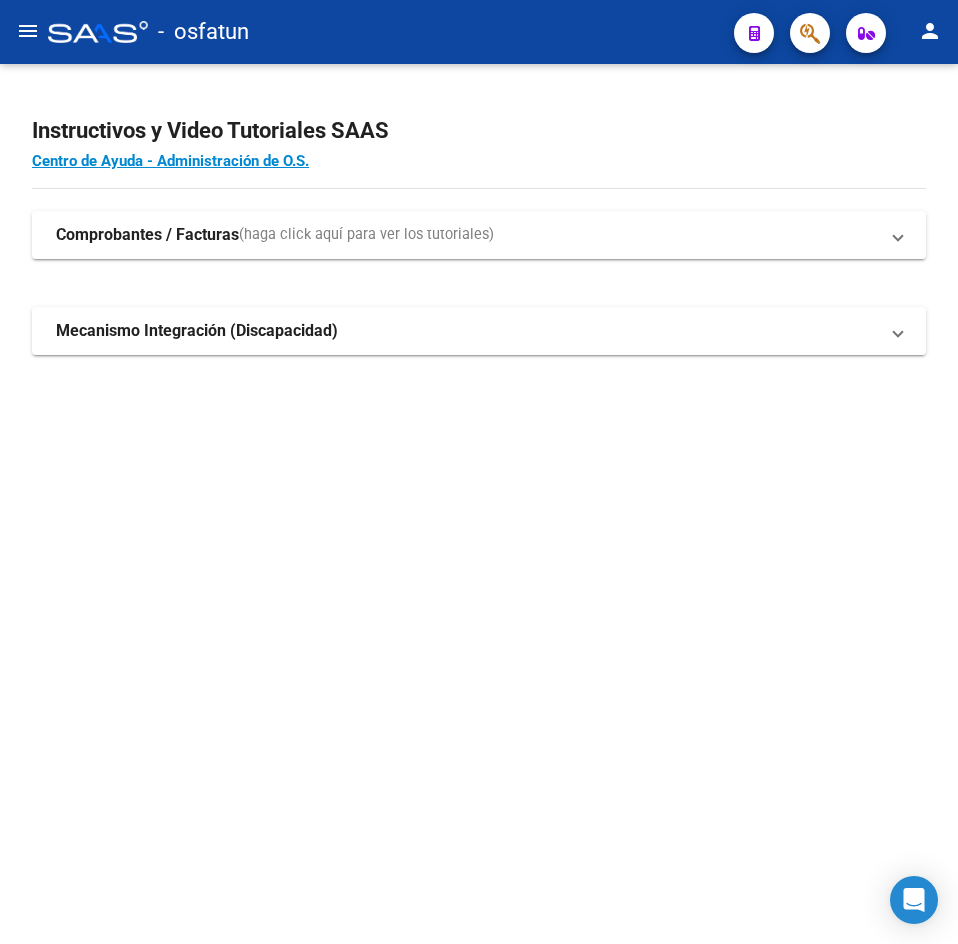 scroll, scrollTop: 0, scrollLeft: 0, axis: both 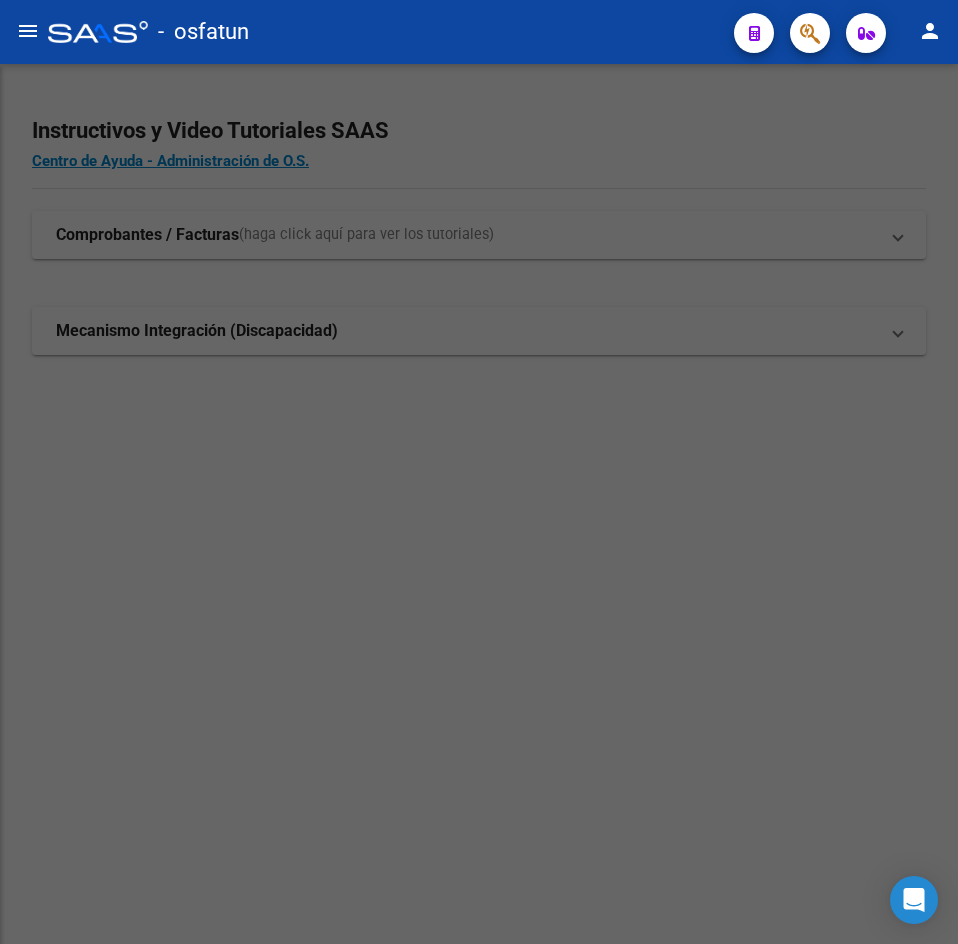 click on "Padrón" at bounding box center [-182, 137] 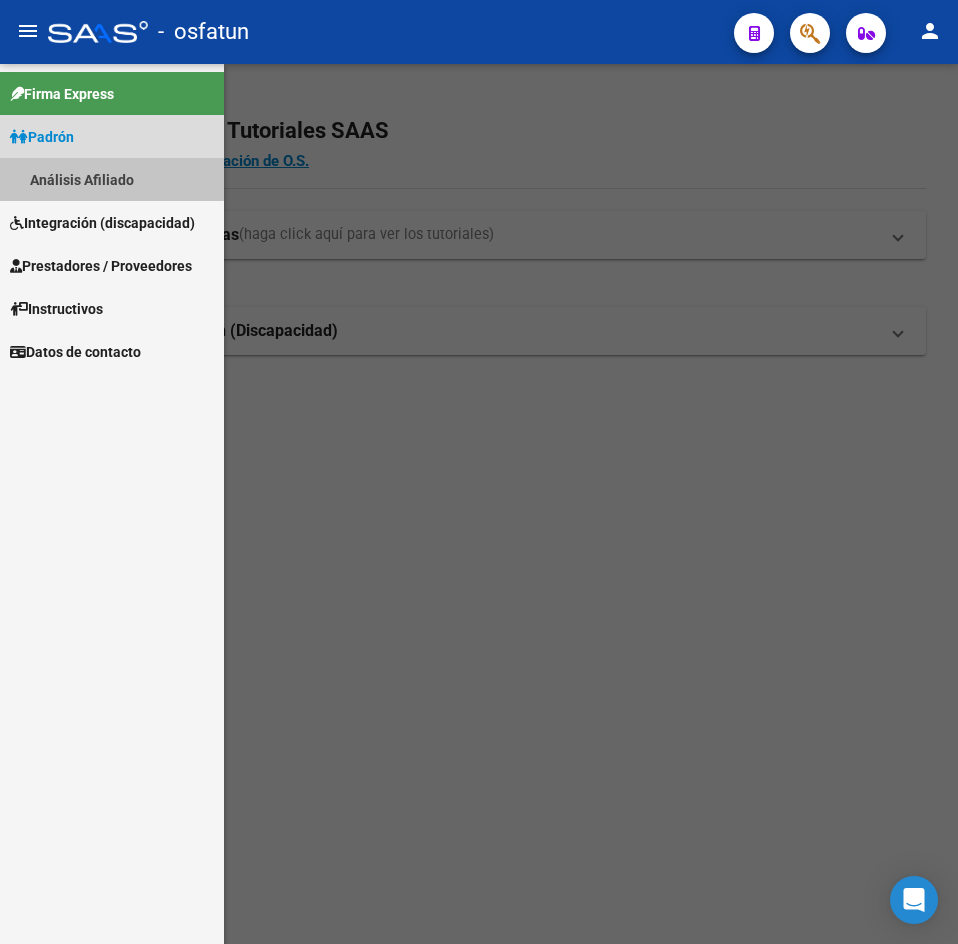 click on "Análisis Afiliado" at bounding box center (112, 179) 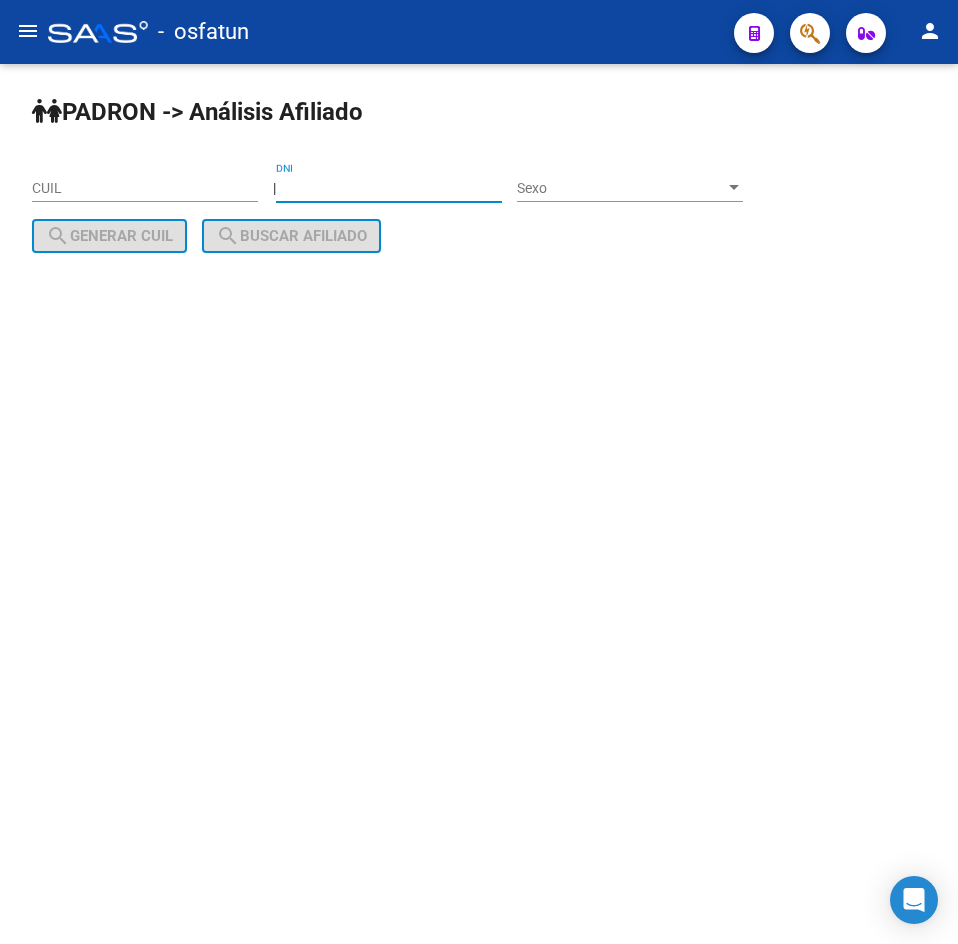click on "DNI" at bounding box center [389, 188] 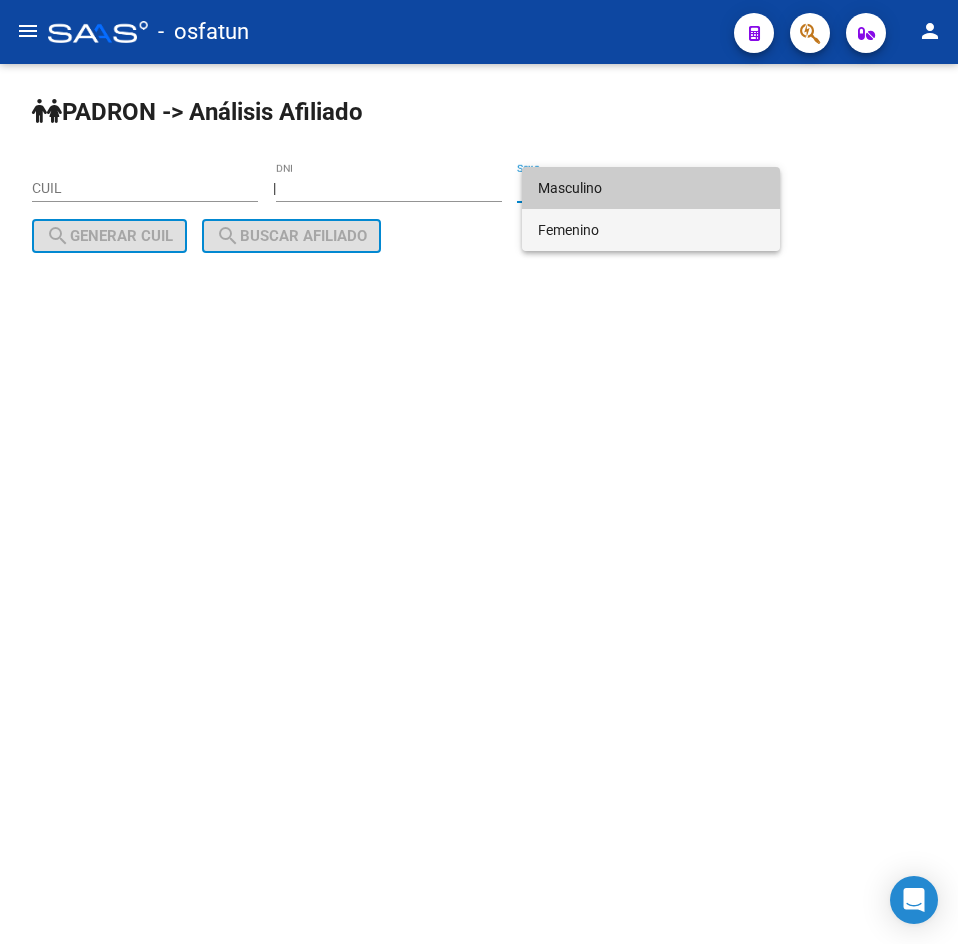 click on "Femenino" at bounding box center [651, 230] 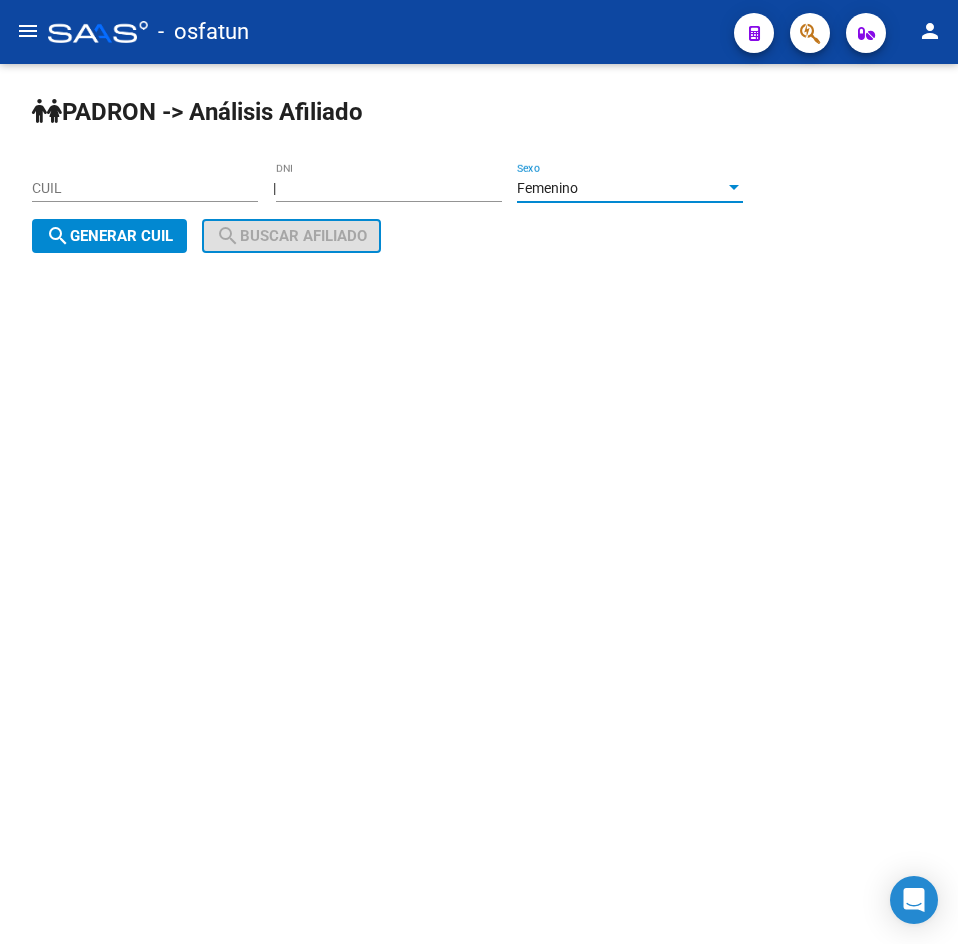 click on "PADRON -> Análisis Afiliado CUIL    |    [NUMBER] DNI Femenino Sexo search  Generar CUIL  search  Buscar afiliado" 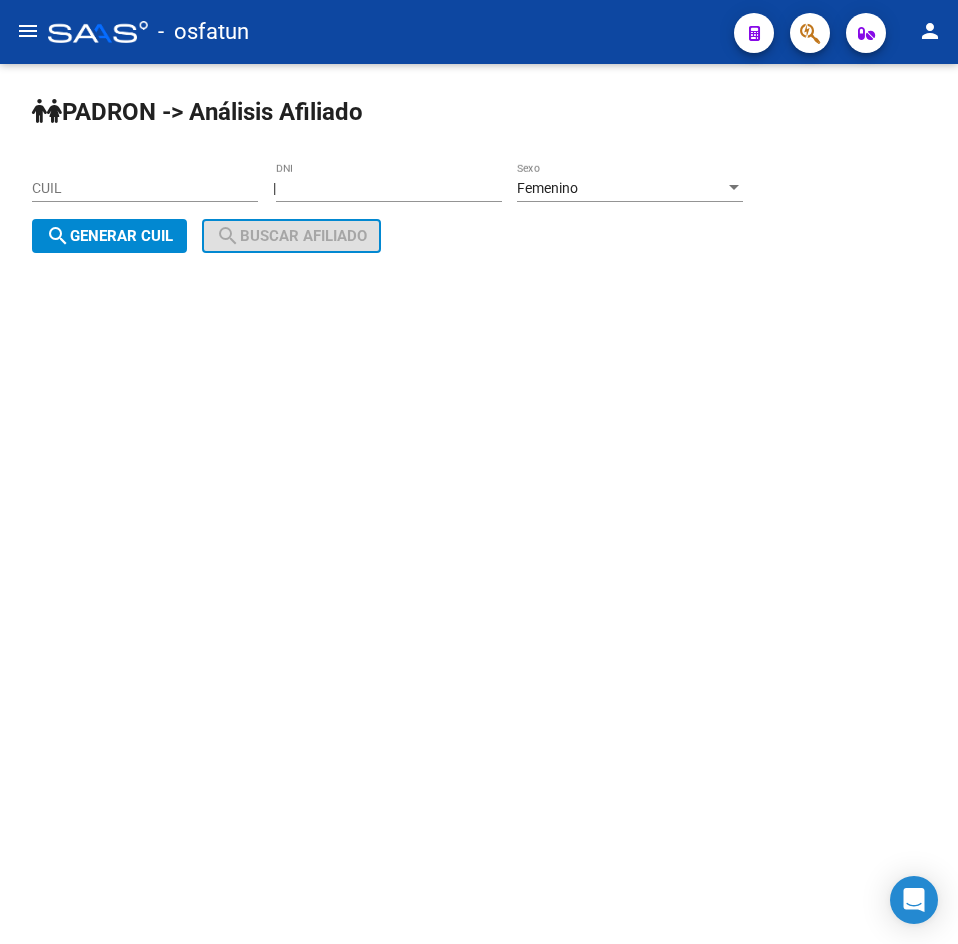 click on "search  Generar CUIL" 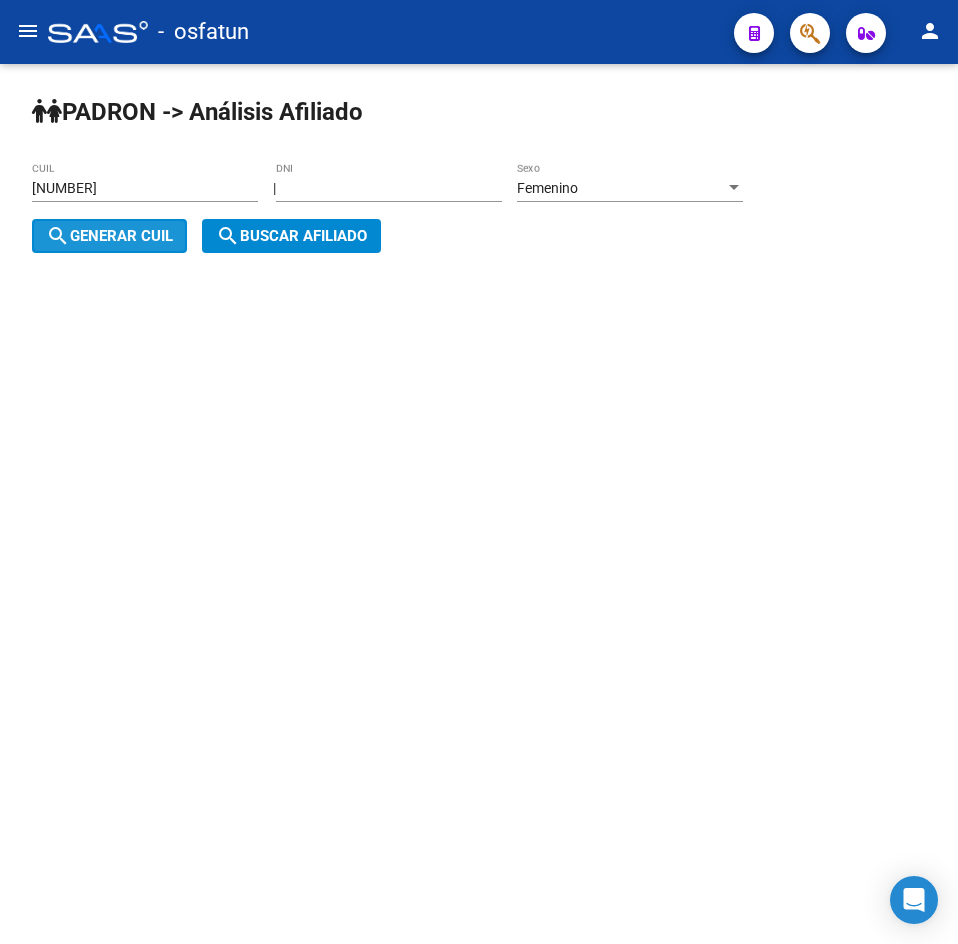 click on "search" 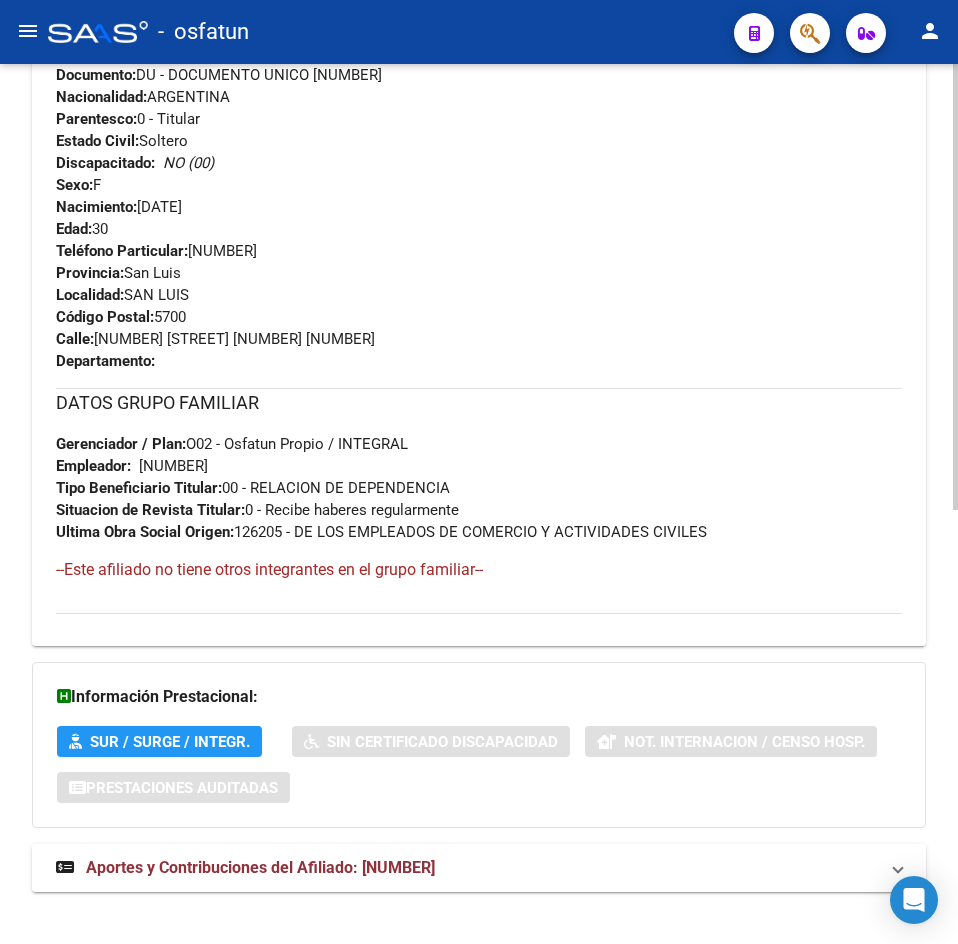 scroll, scrollTop: 858, scrollLeft: 0, axis: vertical 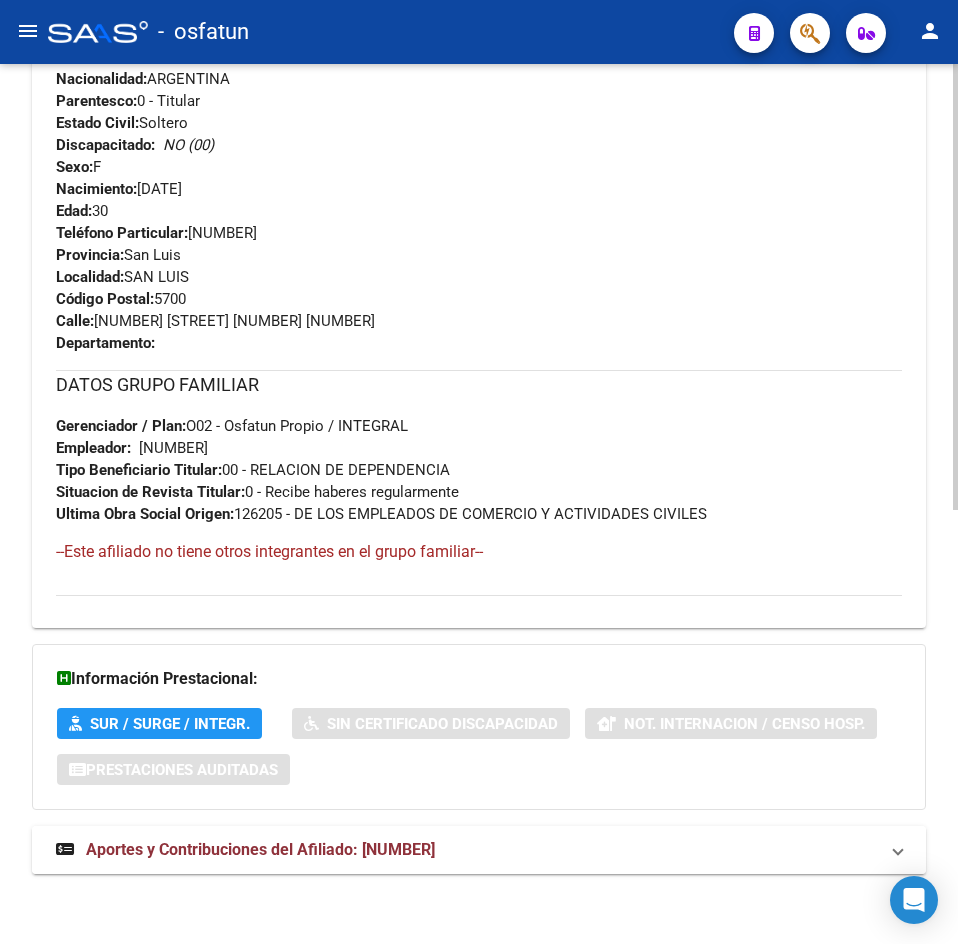 click on "Aportes y Contribuciones del Afiliado: [NUMBER]" at bounding box center (260, 849) 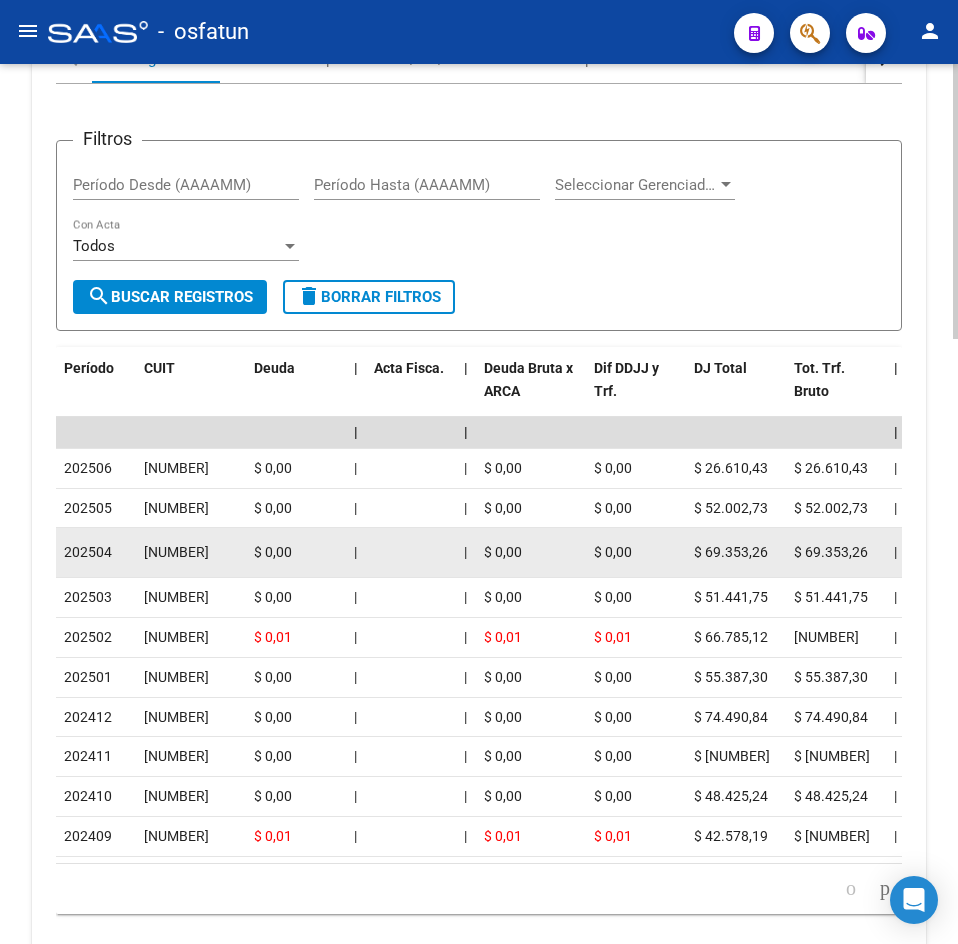 scroll, scrollTop: 1775, scrollLeft: 0, axis: vertical 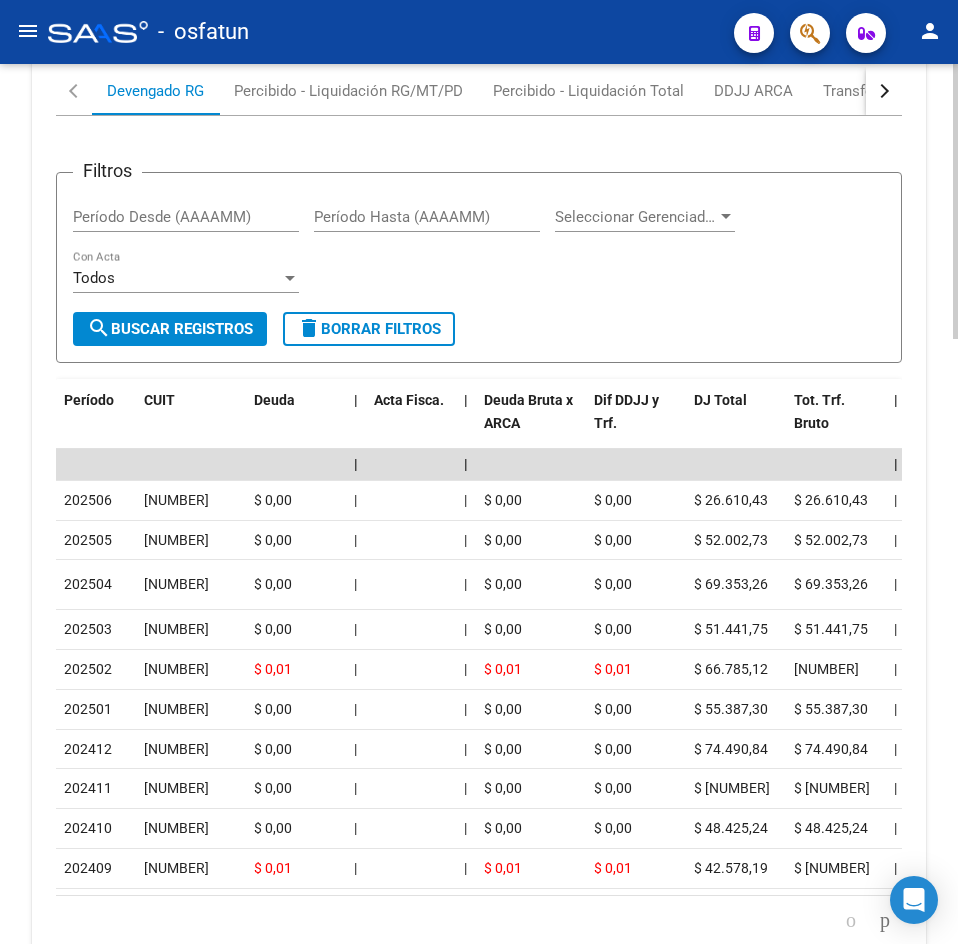 click on "Filtros Período Desde (AAAAMM) Período Hasta (AAAAMM) Seleccionar Gerenciador Seleccionar Gerenciador Todos Con Acta" at bounding box center (479, 251) 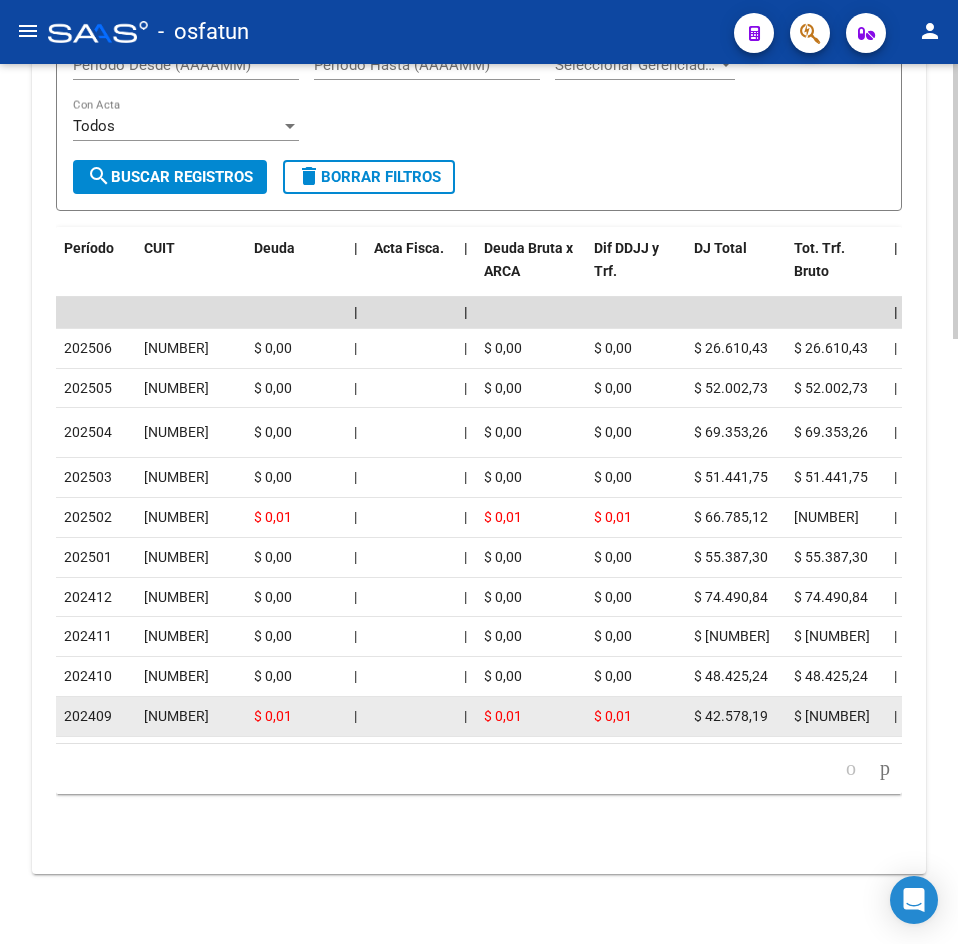 scroll, scrollTop: 1941, scrollLeft: 0, axis: vertical 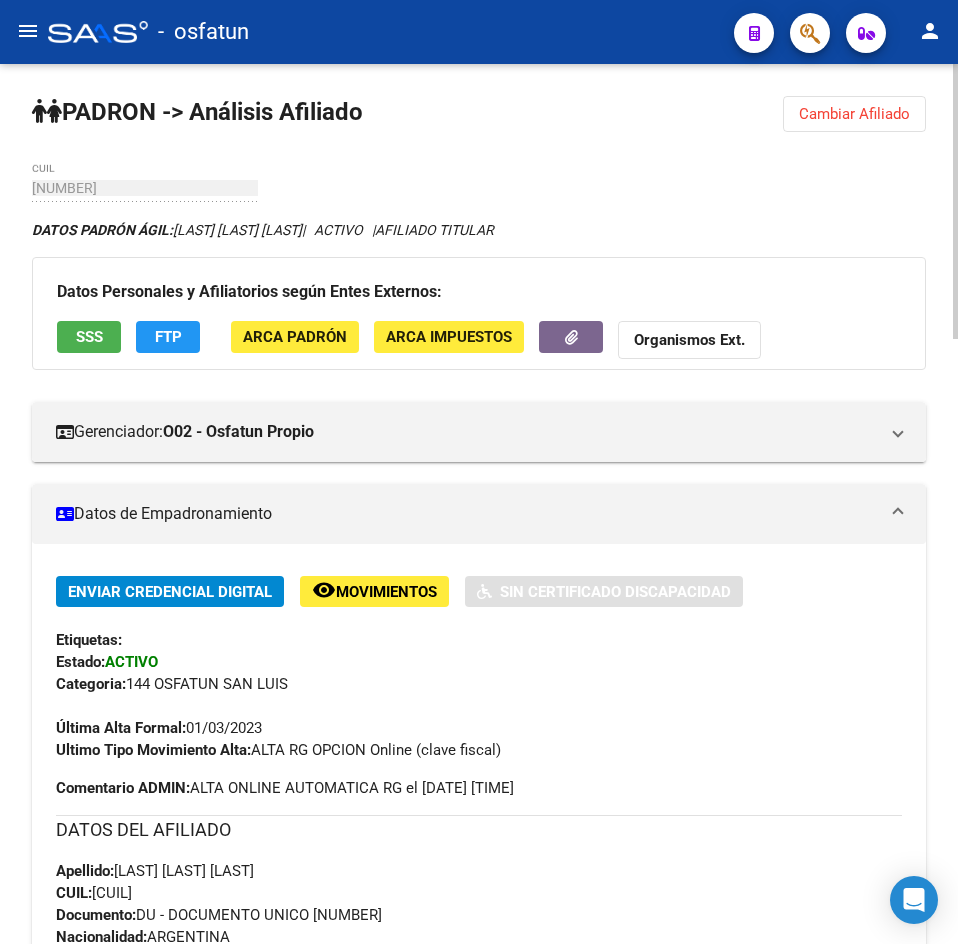 click on "Cambiar Afiliado" 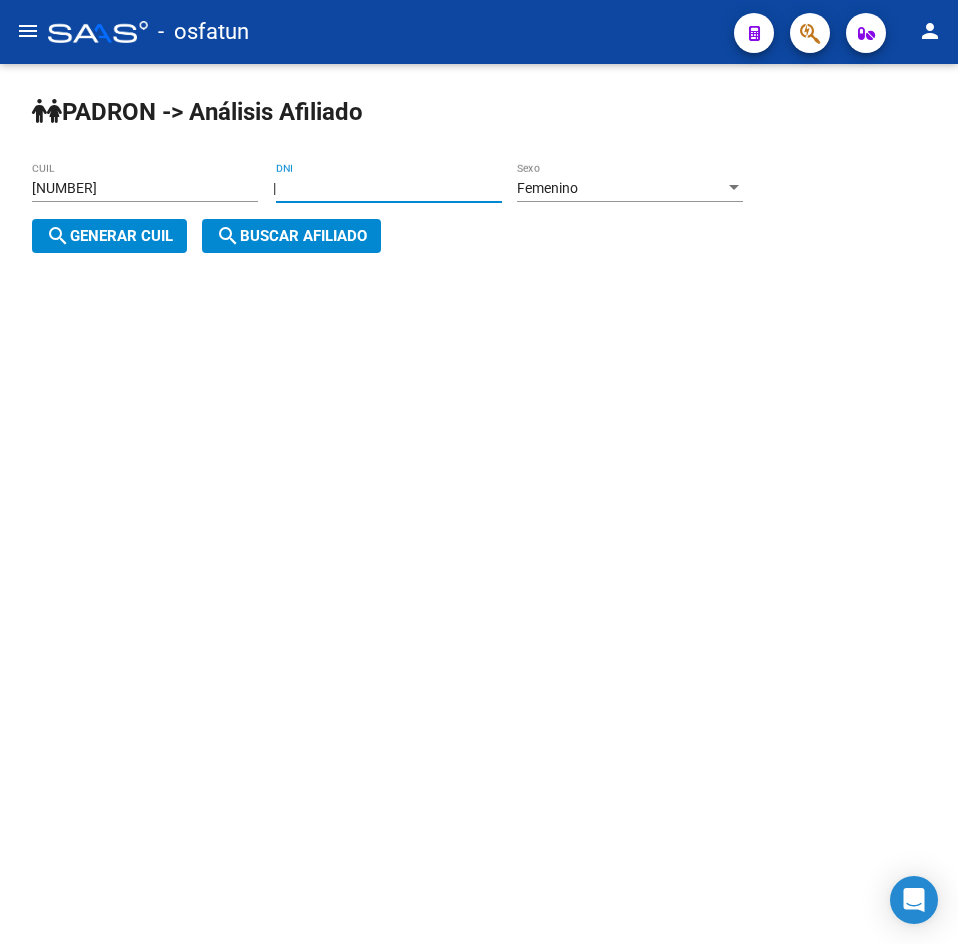 drag, startPoint x: 440, startPoint y: 179, endPoint x: -12, endPoint y: 213, distance: 453.27695 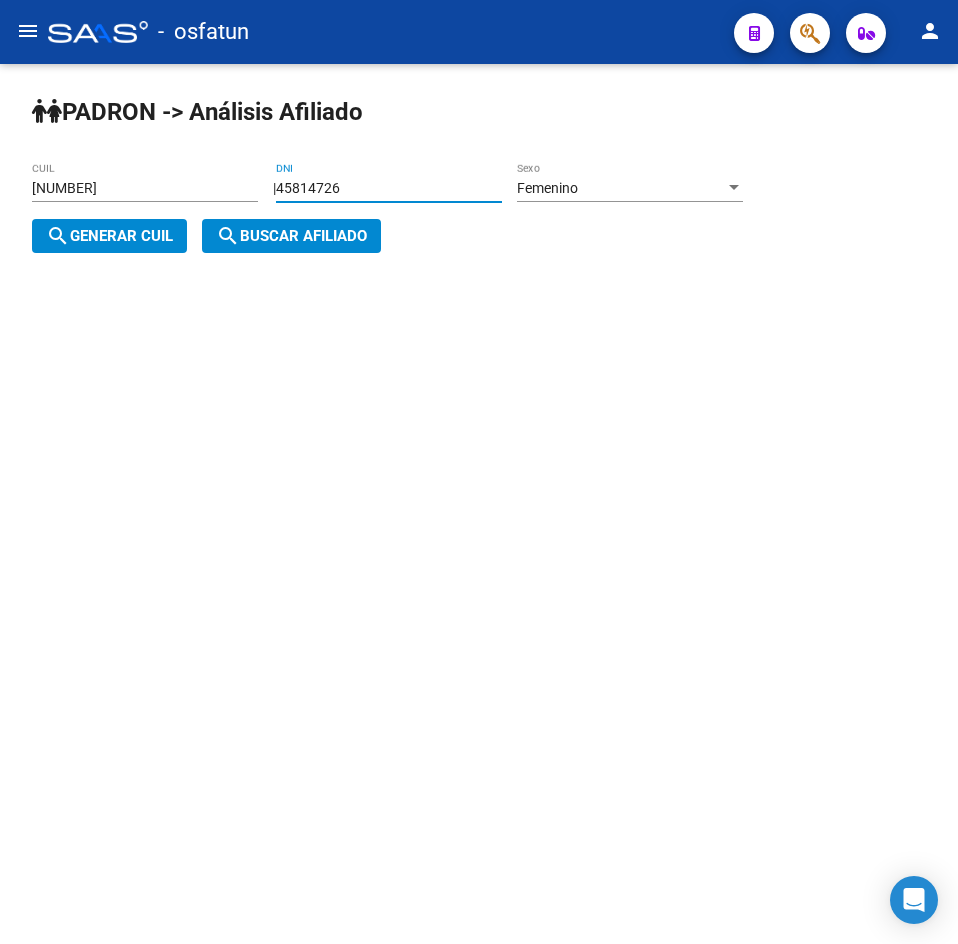 type on "45814726" 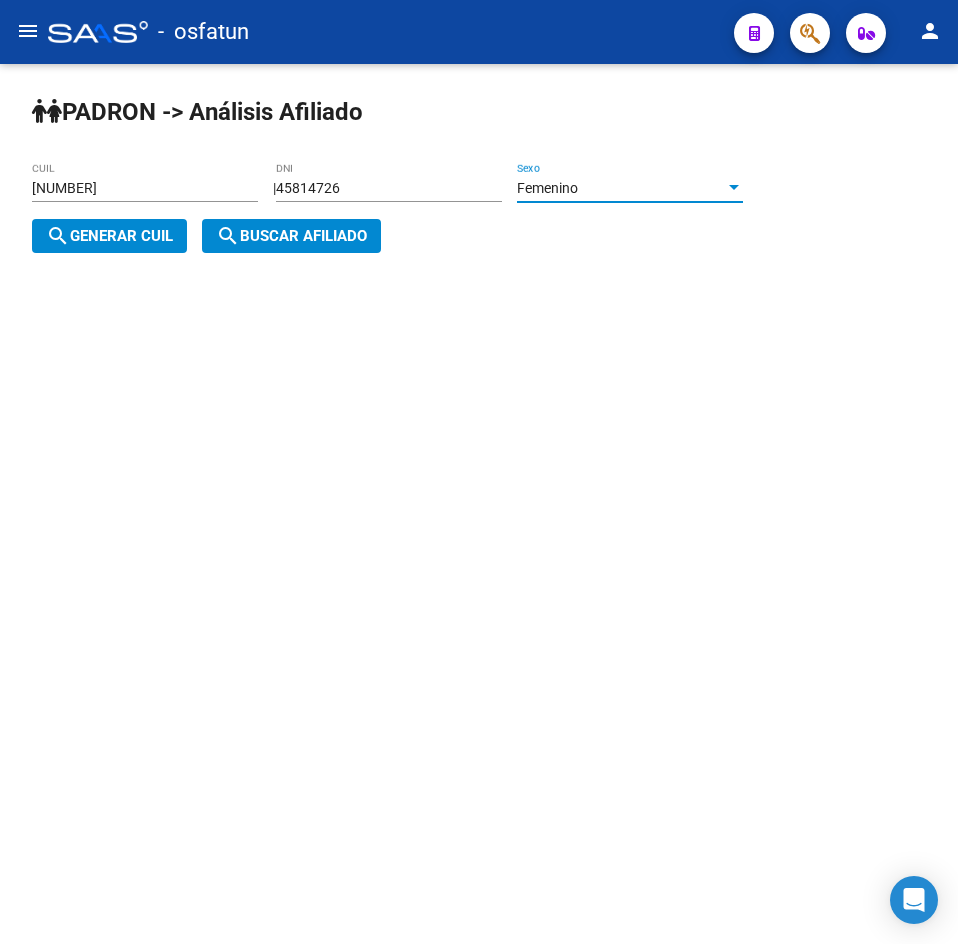 click on "Femenino" at bounding box center (621, 188) 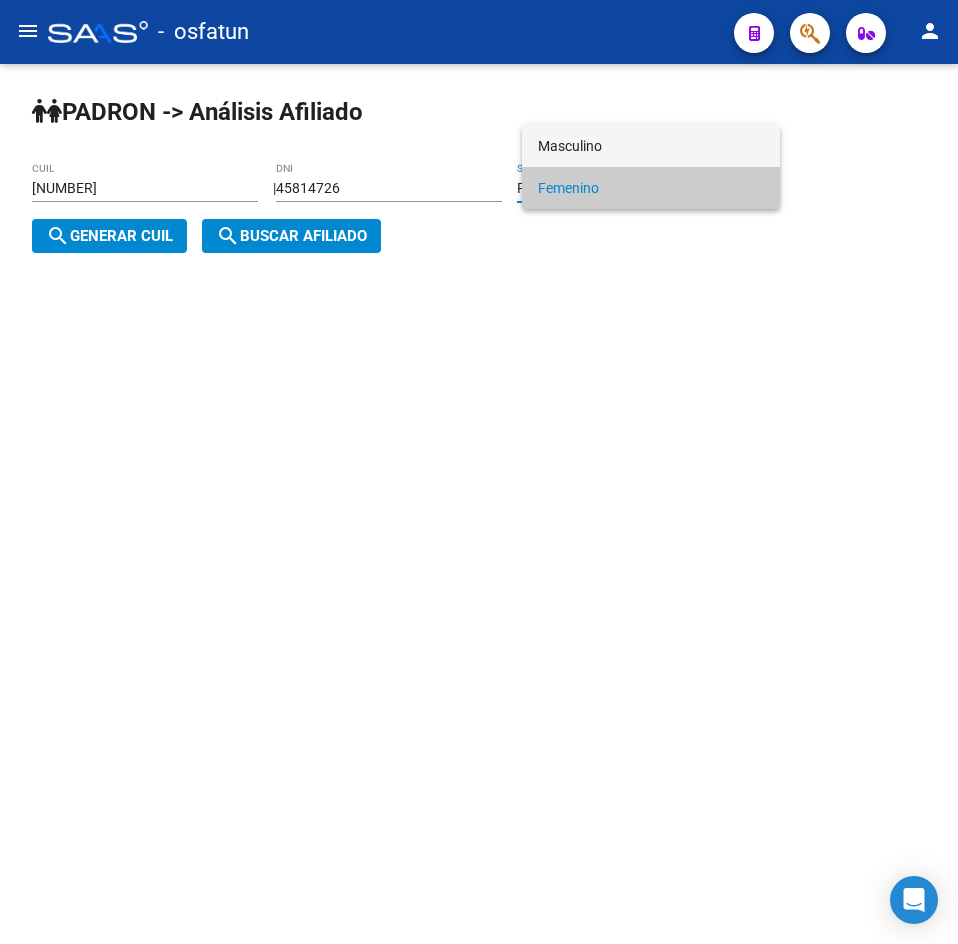 click on "Masculino" at bounding box center [651, 146] 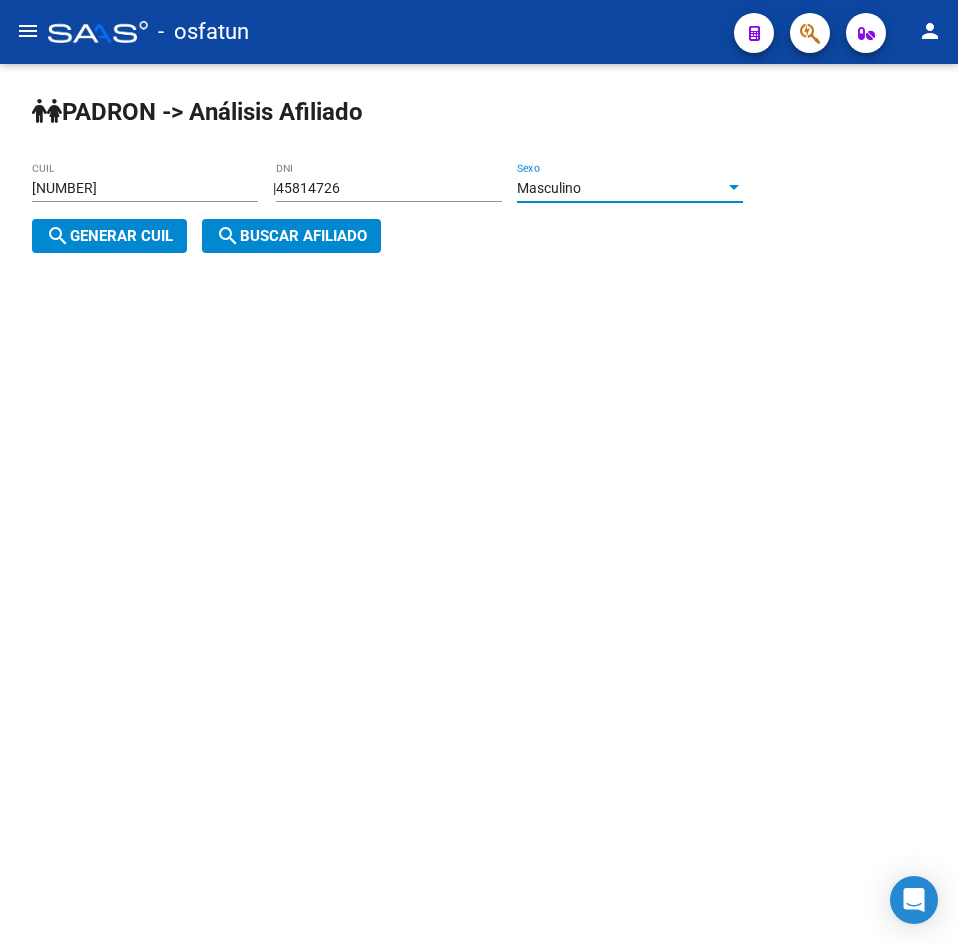 click on "search" 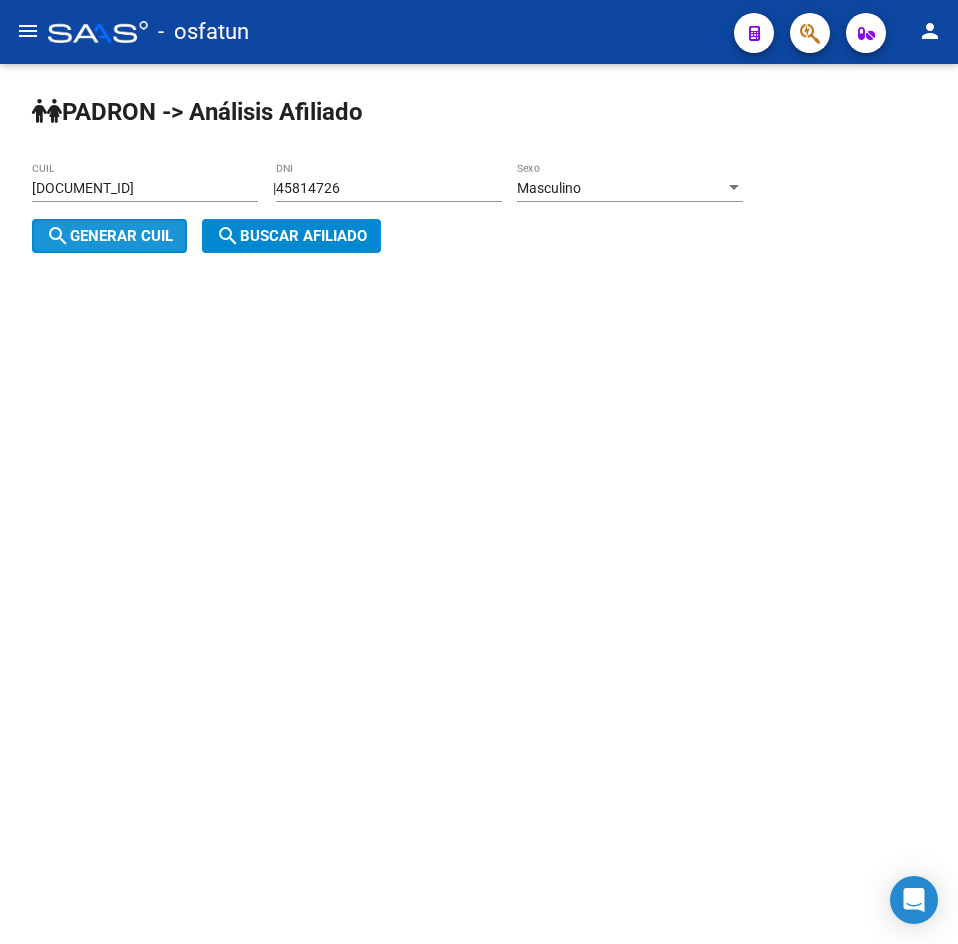 click on "search  Buscar afiliado" 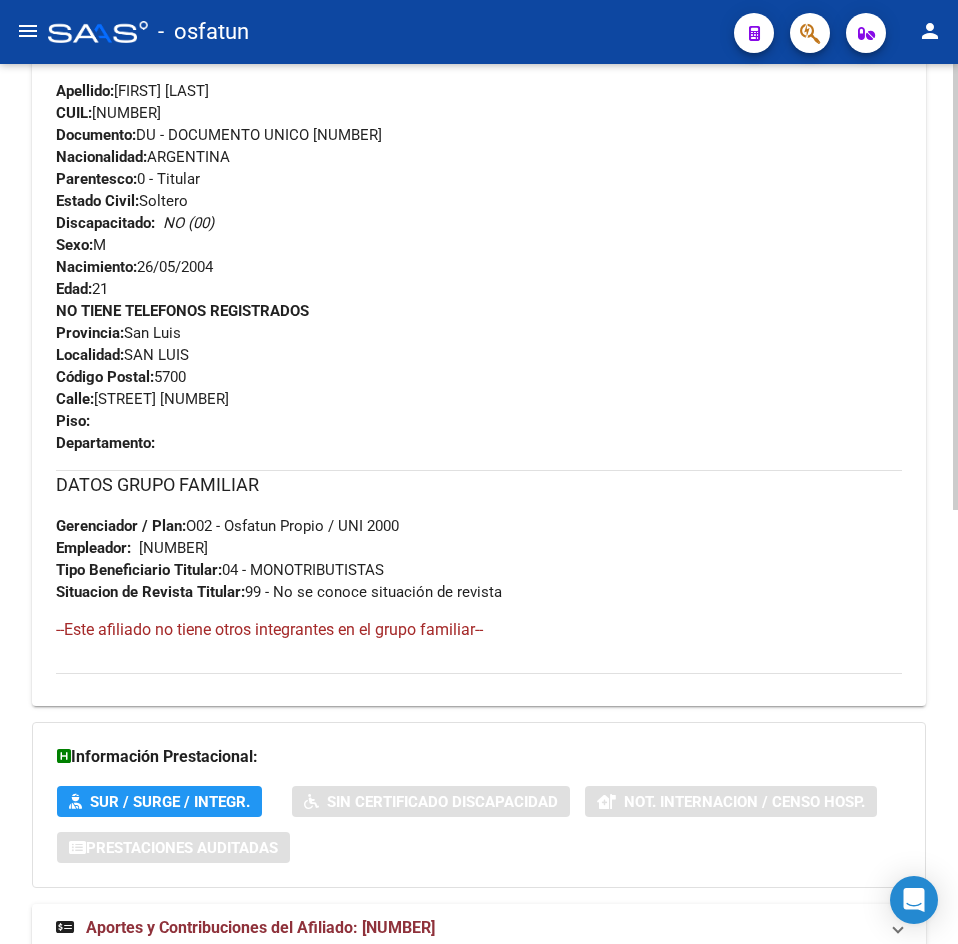 scroll, scrollTop: 858, scrollLeft: 0, axis: vertical 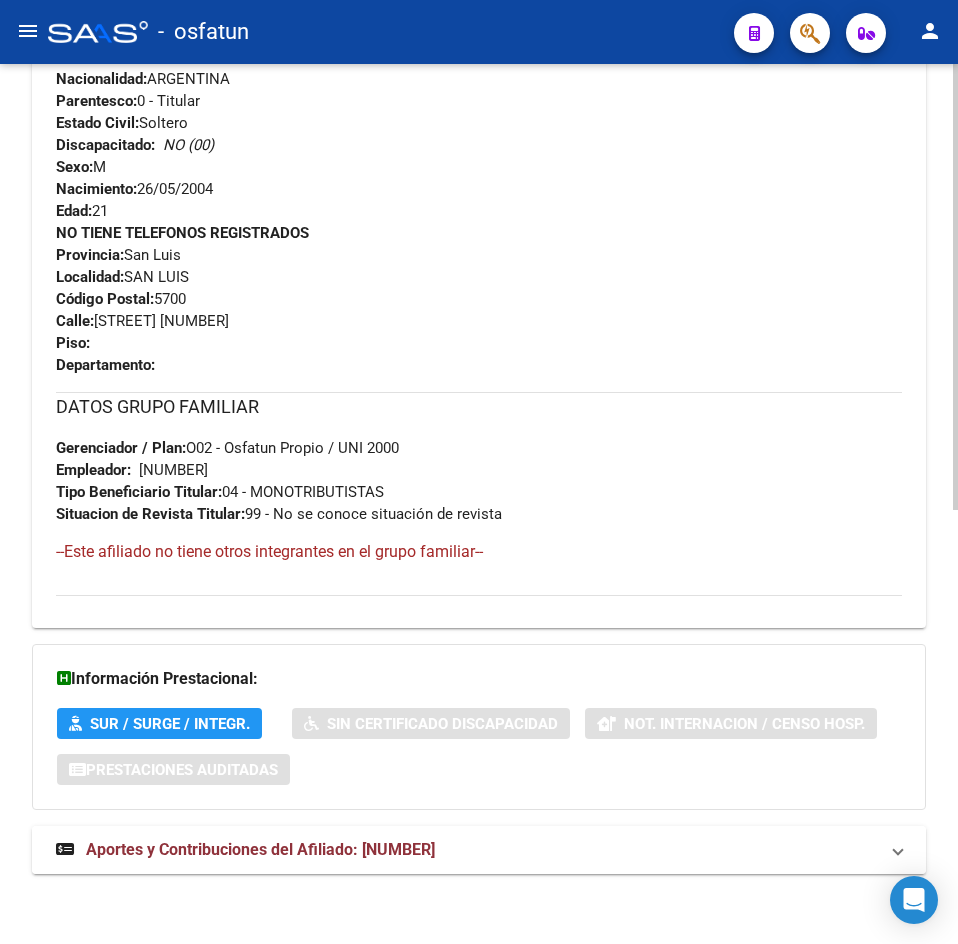 click on "Aportes y Contribuciones del Afiliado: [NUMBER]" at bounding box center [260, 849] 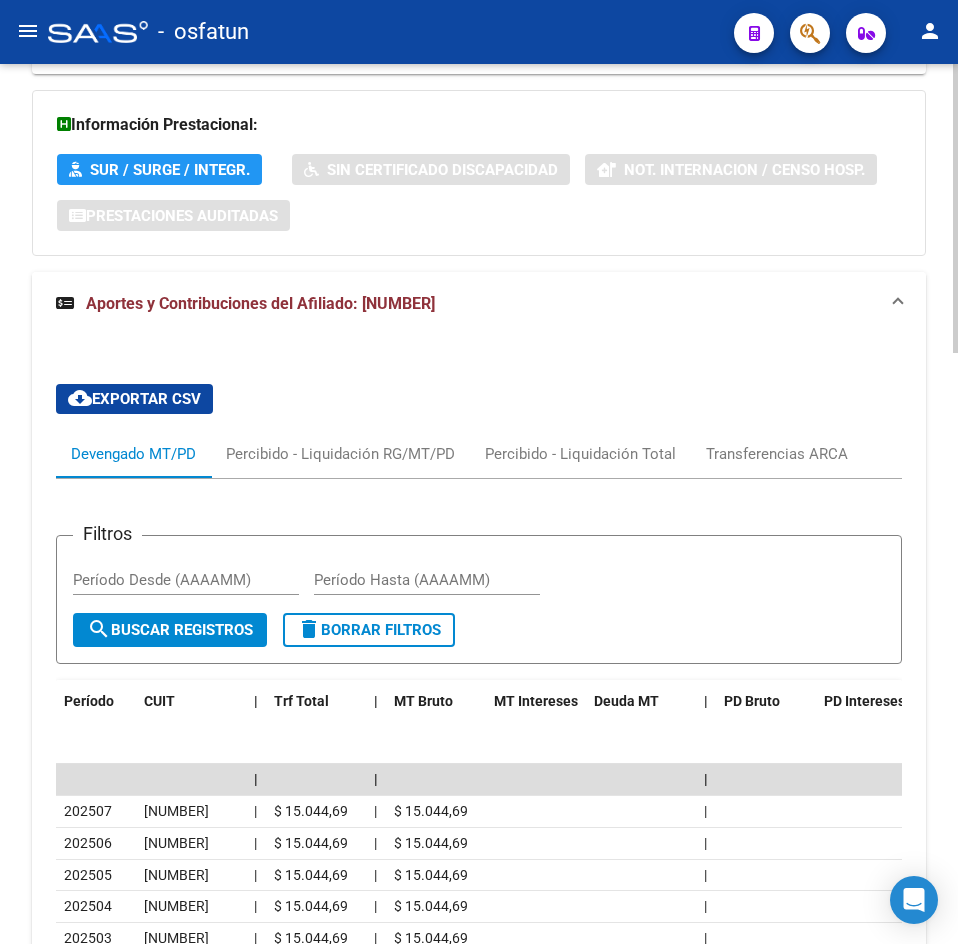 scroll, scrollTop: 1804, scrollLeft: 0, axis: vertical 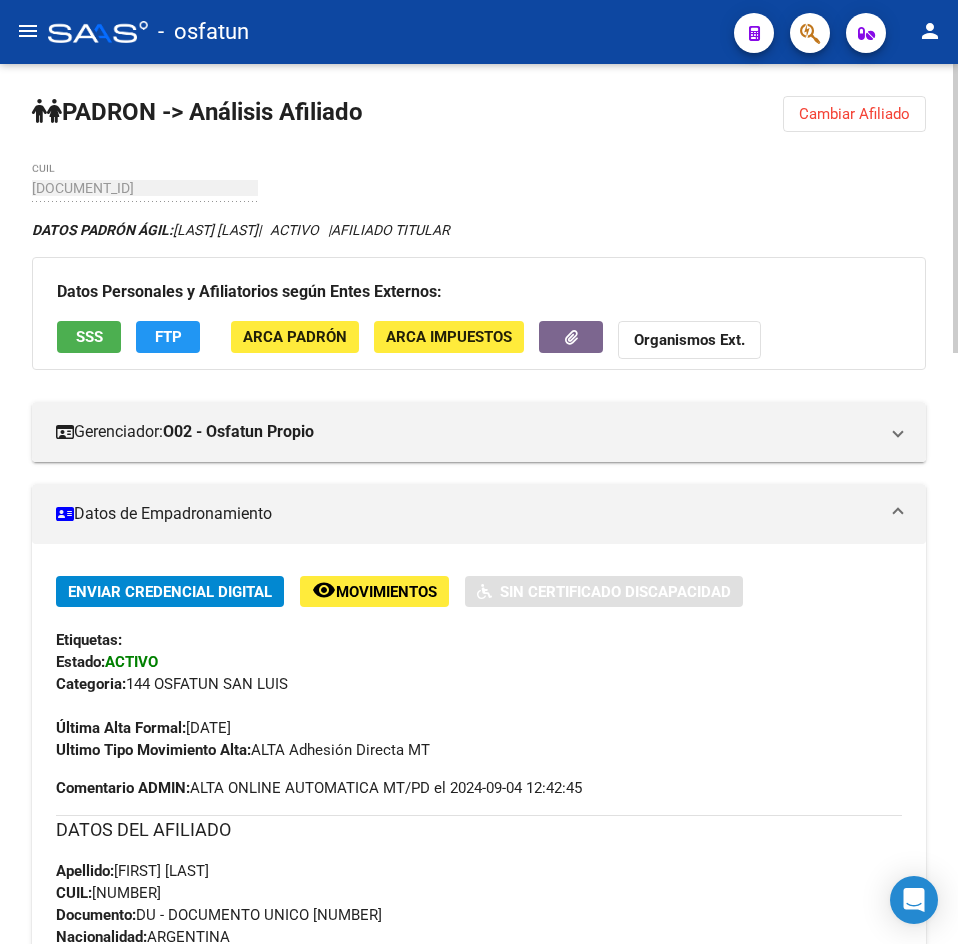 drag, startPoint x: 679, startPoint y: 188, endPoint x: 677, endPoint y: 203, distance: 15.132746 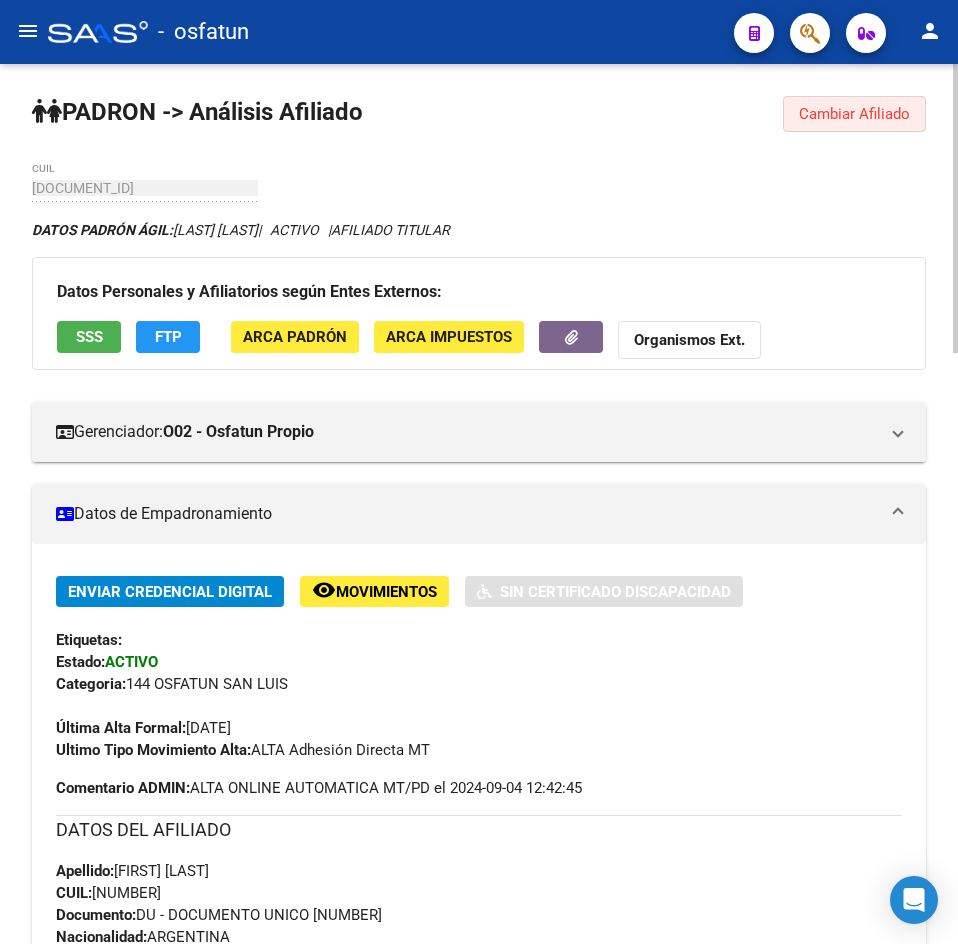 click on "Cambiar Afiliado" 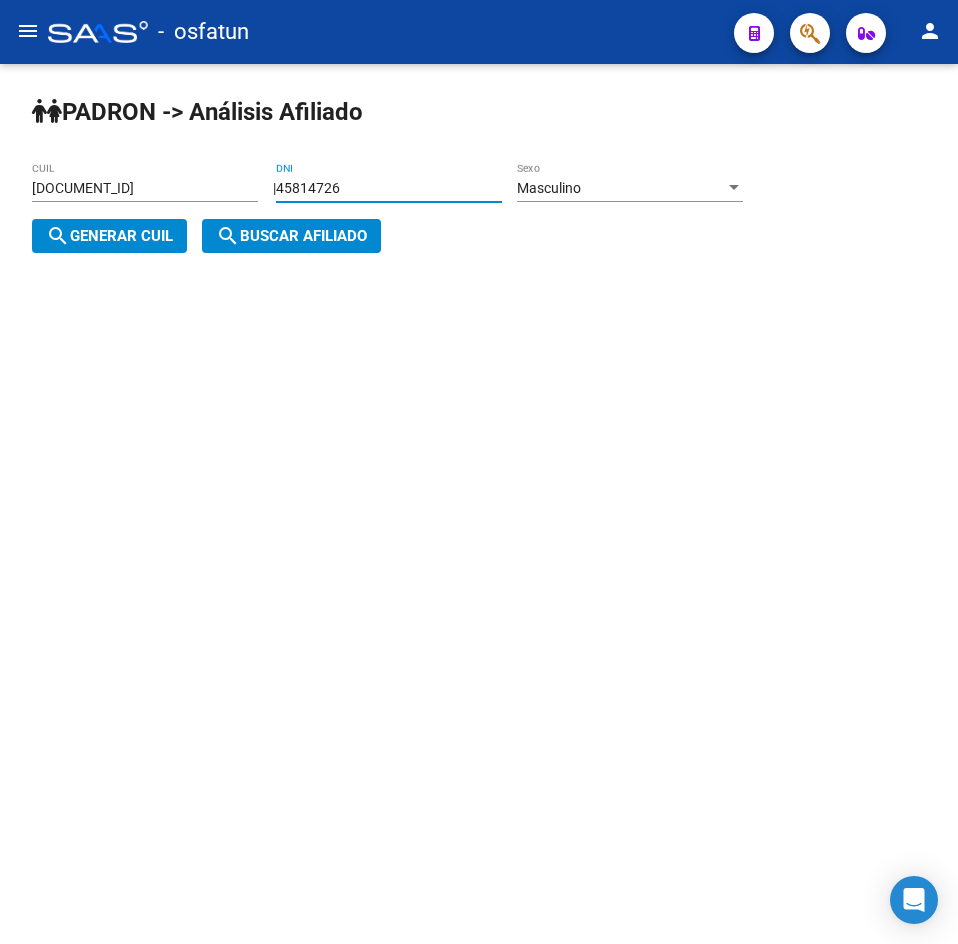 drag, startPoint x: 438, startPoint y: 185, endPoint x: -173, endPoint y: 240, distance: 613.47046 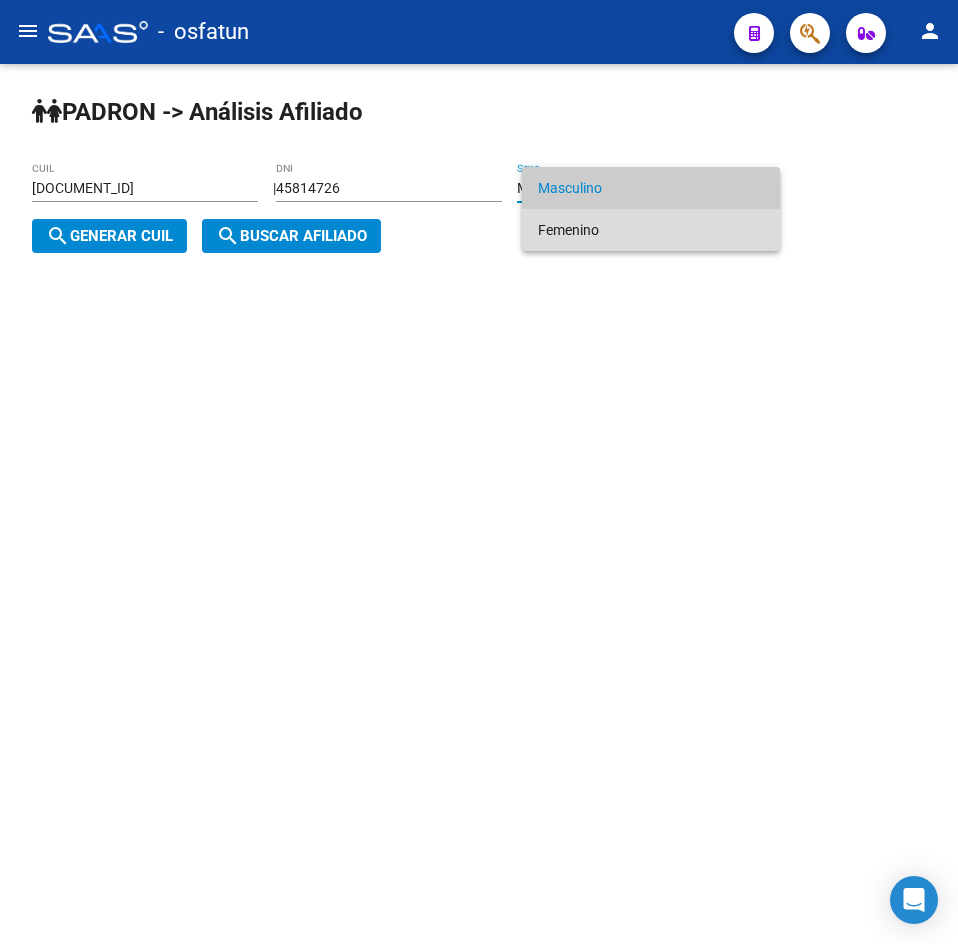 drag, startPoint x: 614, startPoint y: 233, endPoint x: 186, endPoint y: 280, distance: 430.57288 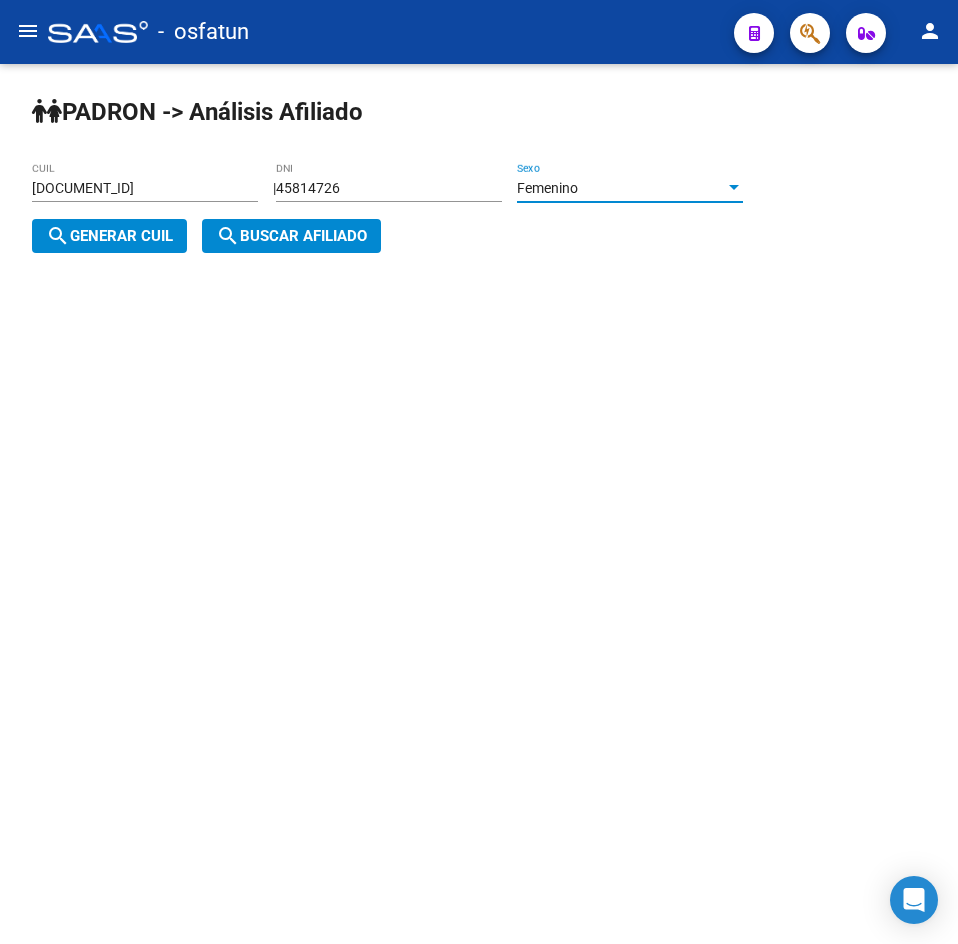 drag, startPoint x: 77, startPoint y: 242, endPoint x: 211, endPoint y: 253, distance: 134.45073 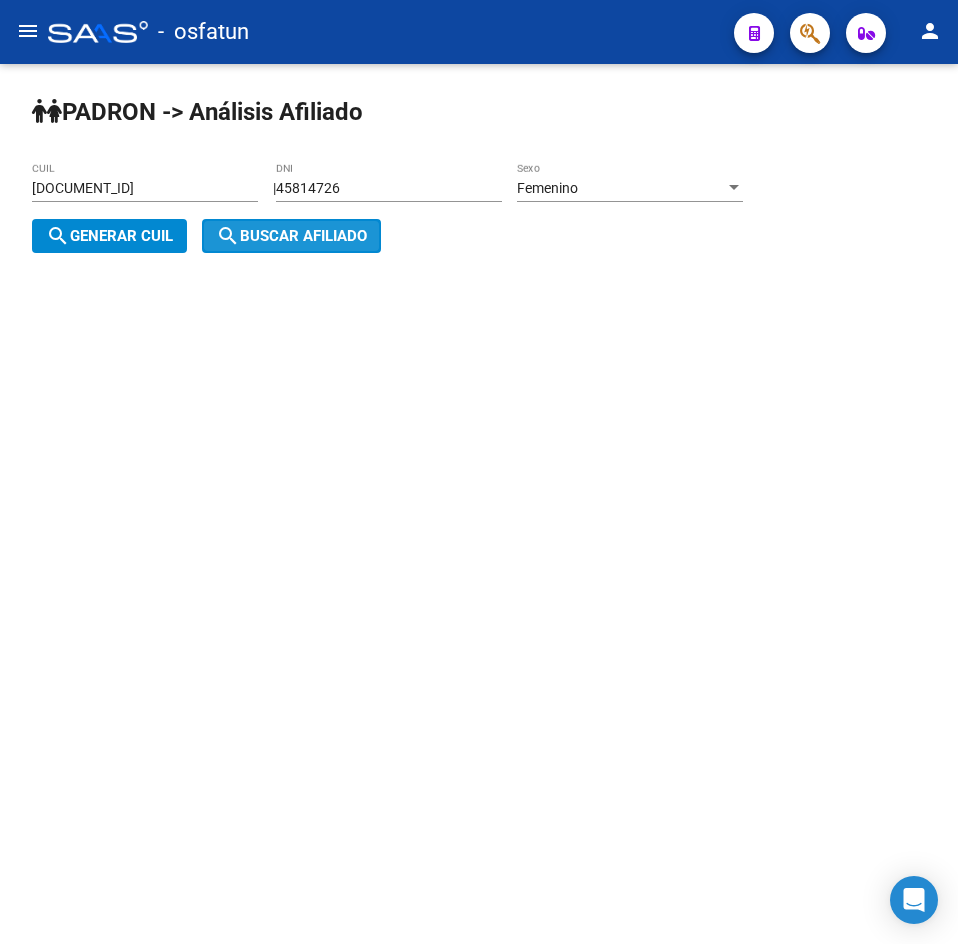 click on "search  Buscar afiliado" 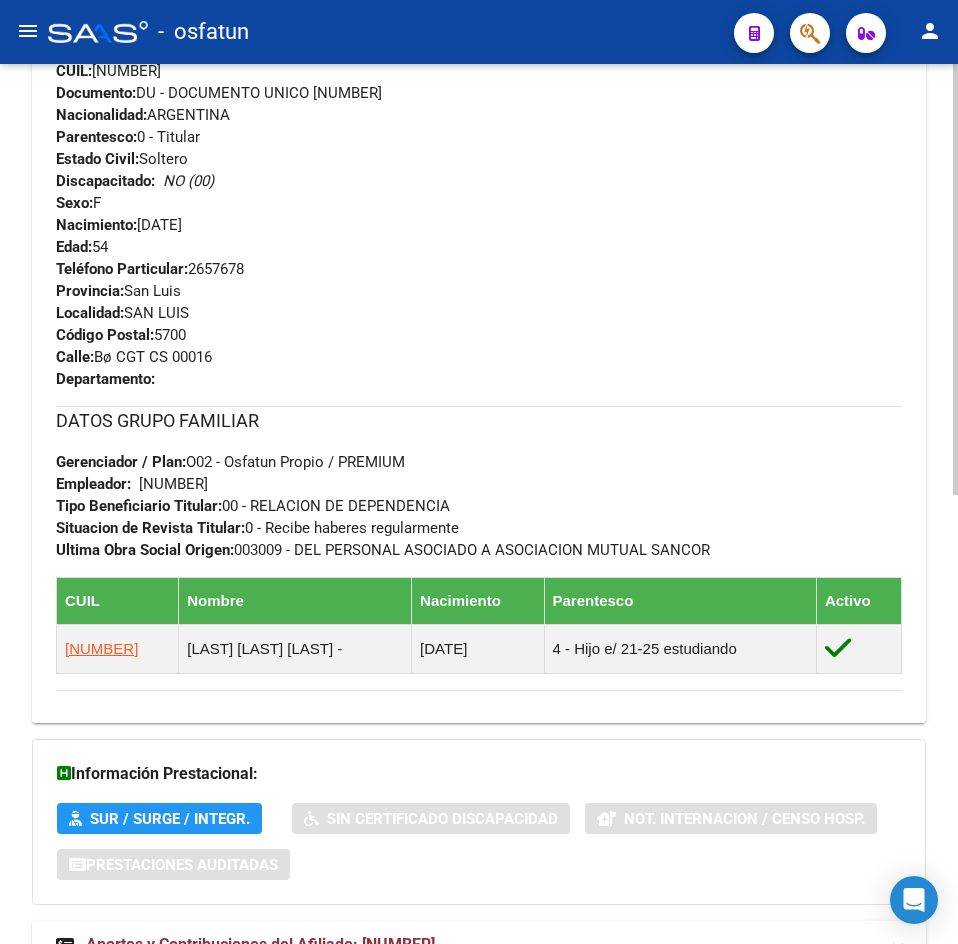 scroll, scrollTop: 917, scrollLeft: 0, axis: vertical 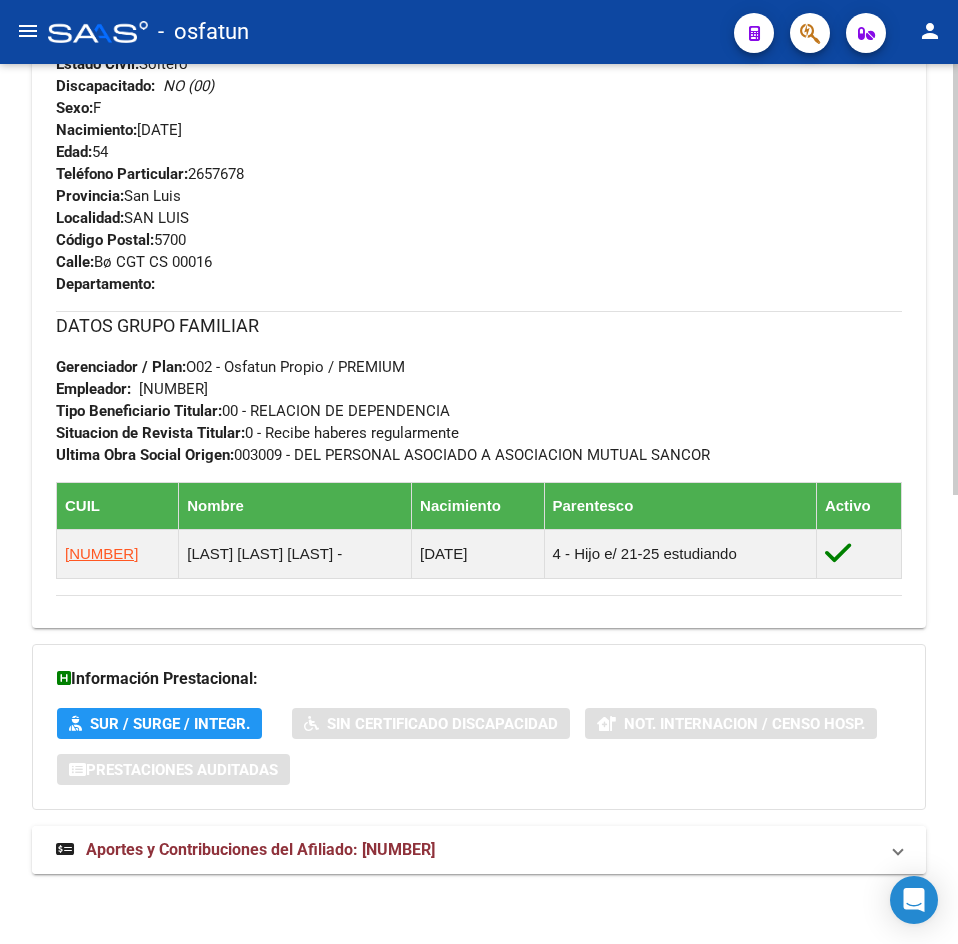 click on "Aportes y Contribuciones del Afiliado: [NUMBER]" at bounding box center [260, 849] 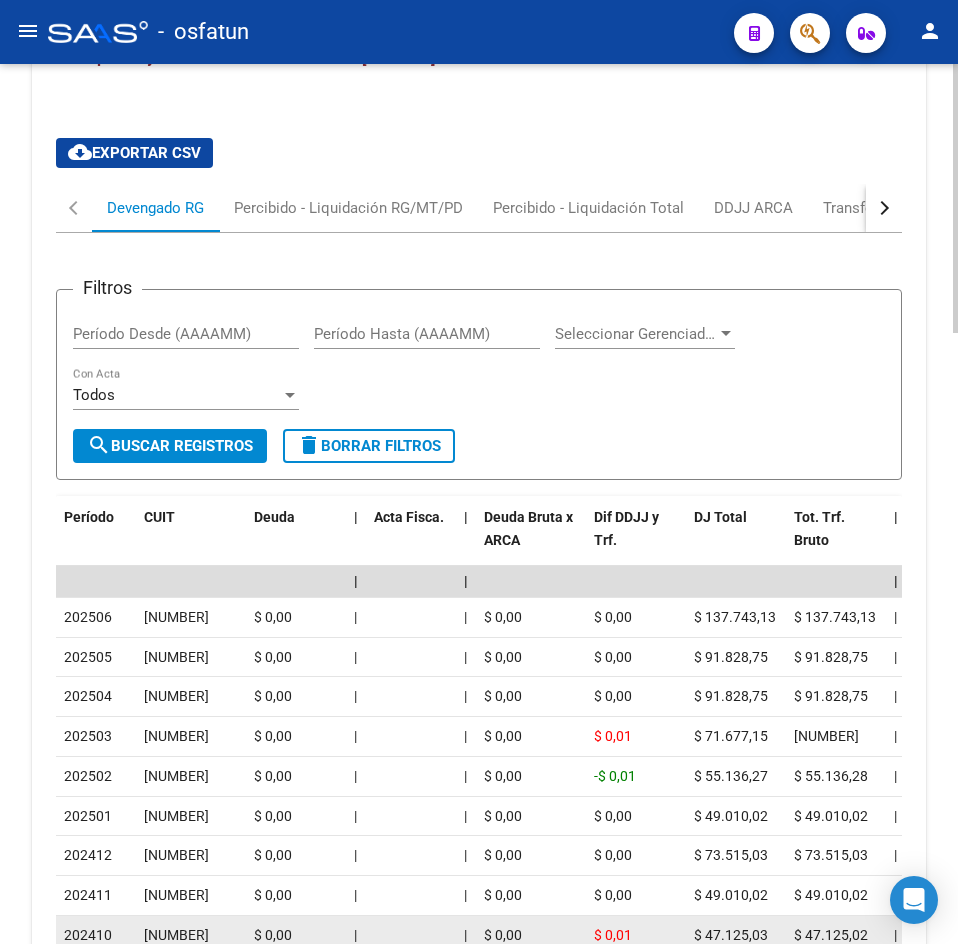 scroll, scrollTop: 2000, scrollLeft: 0, axis: vertical 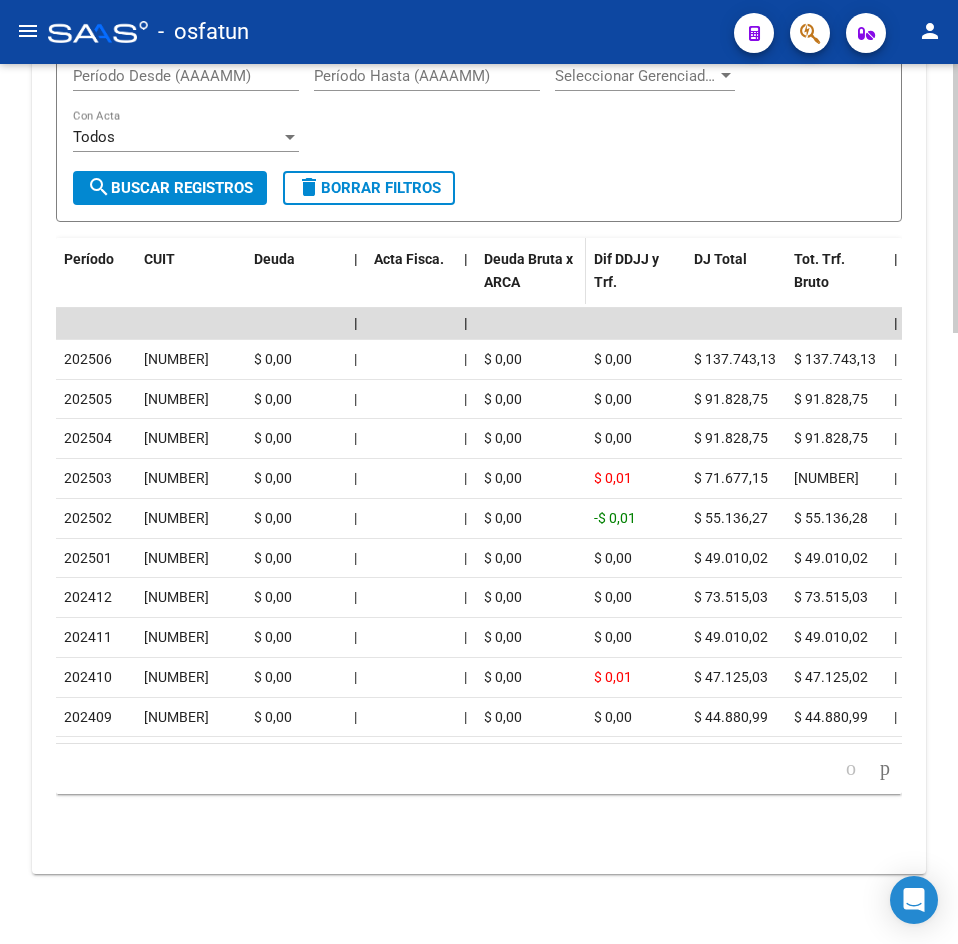 drag, startPoint x: 534, startPoint y: 218, endPoint x: 326, endPoint y: 169, distance: 213.69371 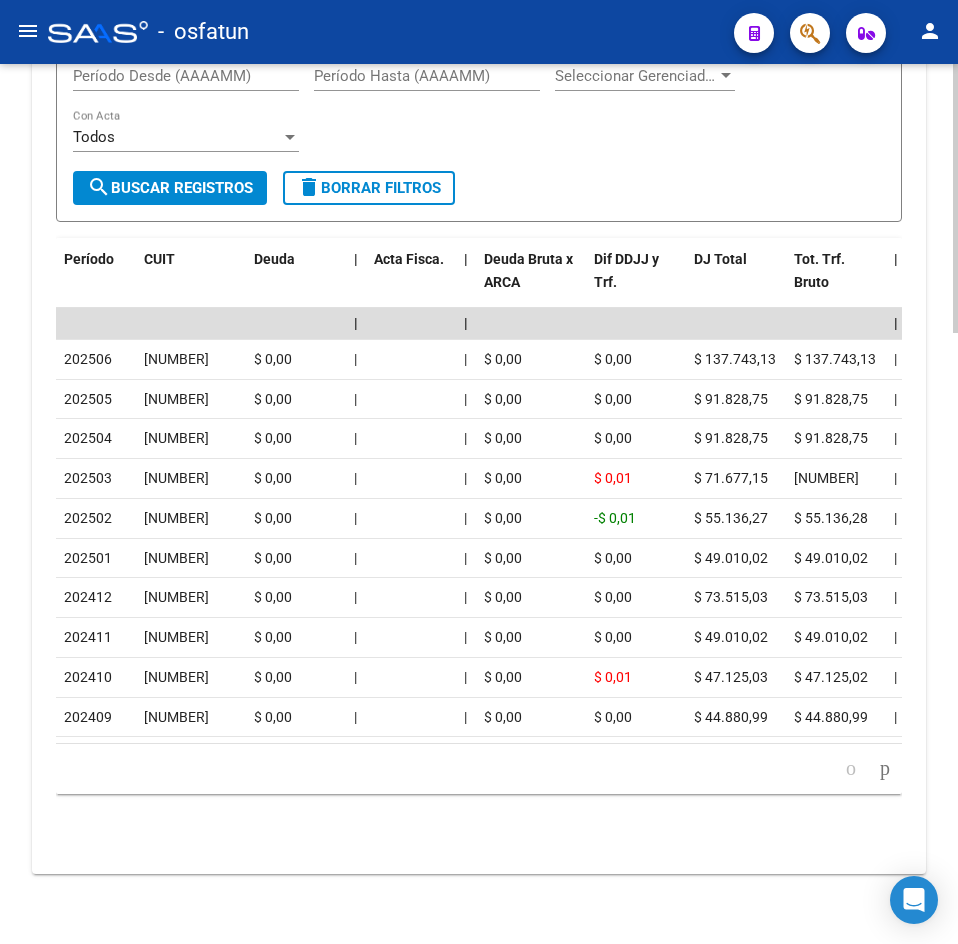 click on "Deuda Bruta x ARCA" 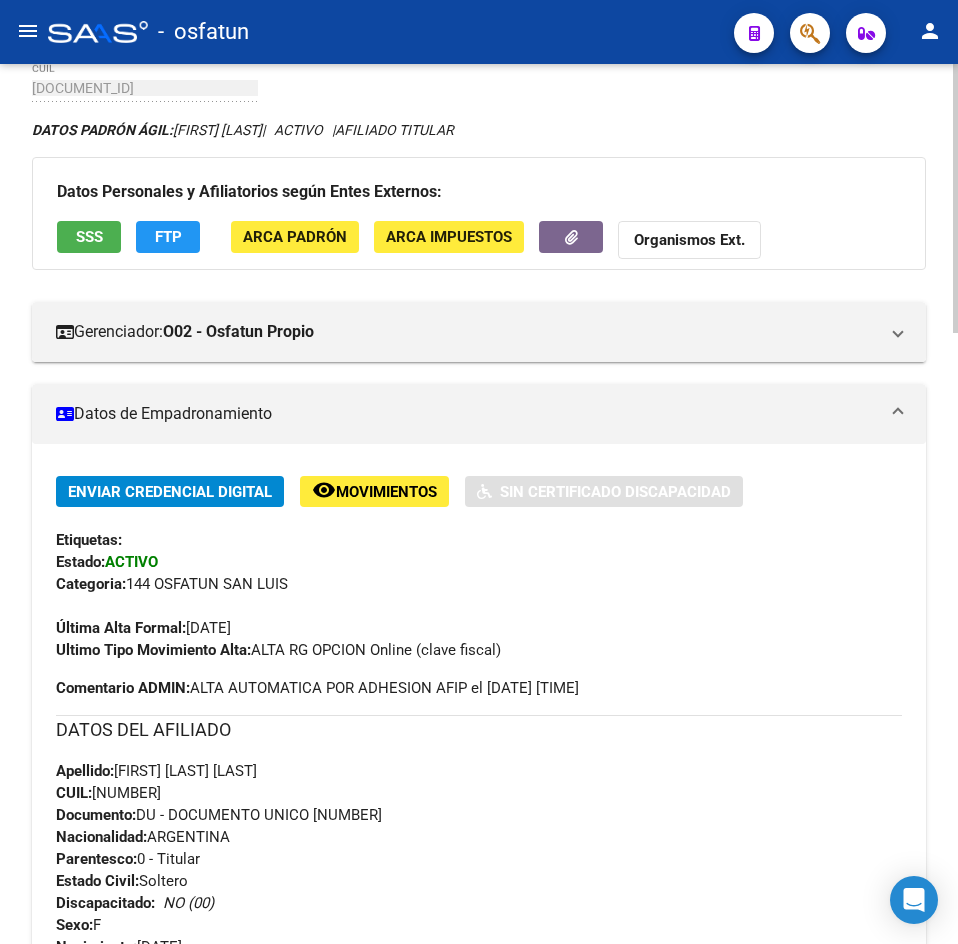 scroll, scrollTop: 0, scrollLeft: 0, axis: both 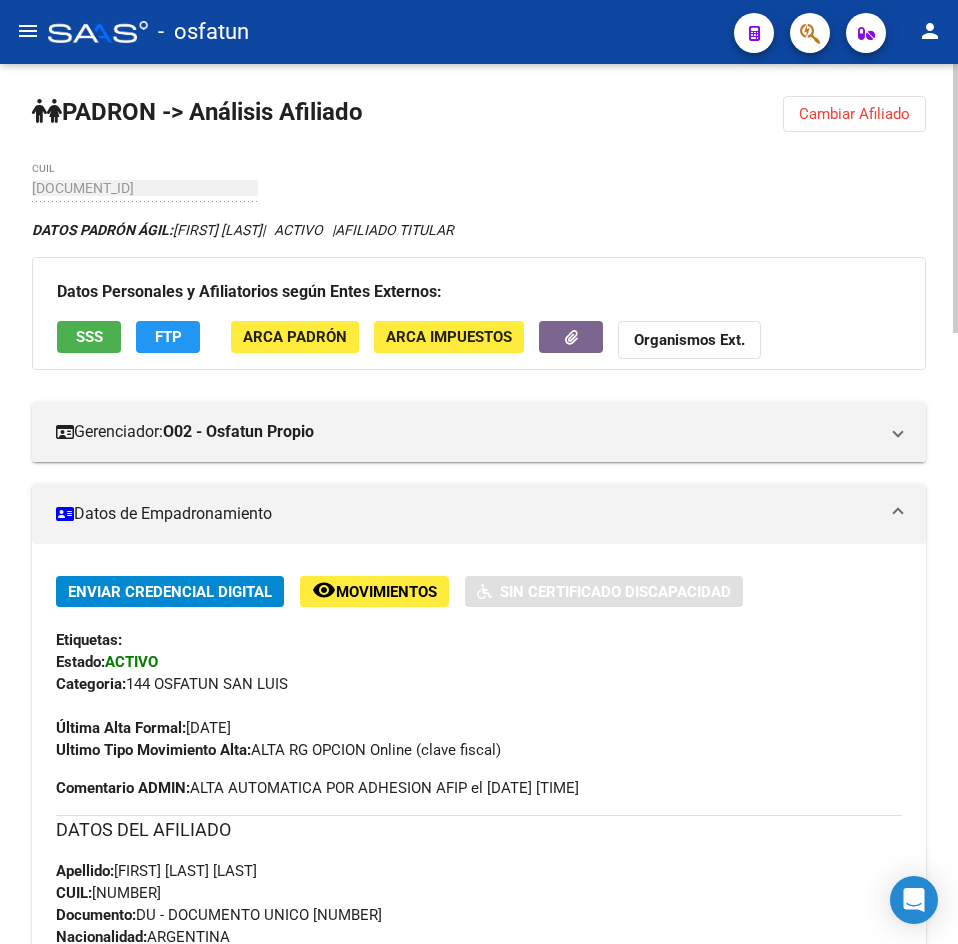 click on "Cambiar Afiliado" 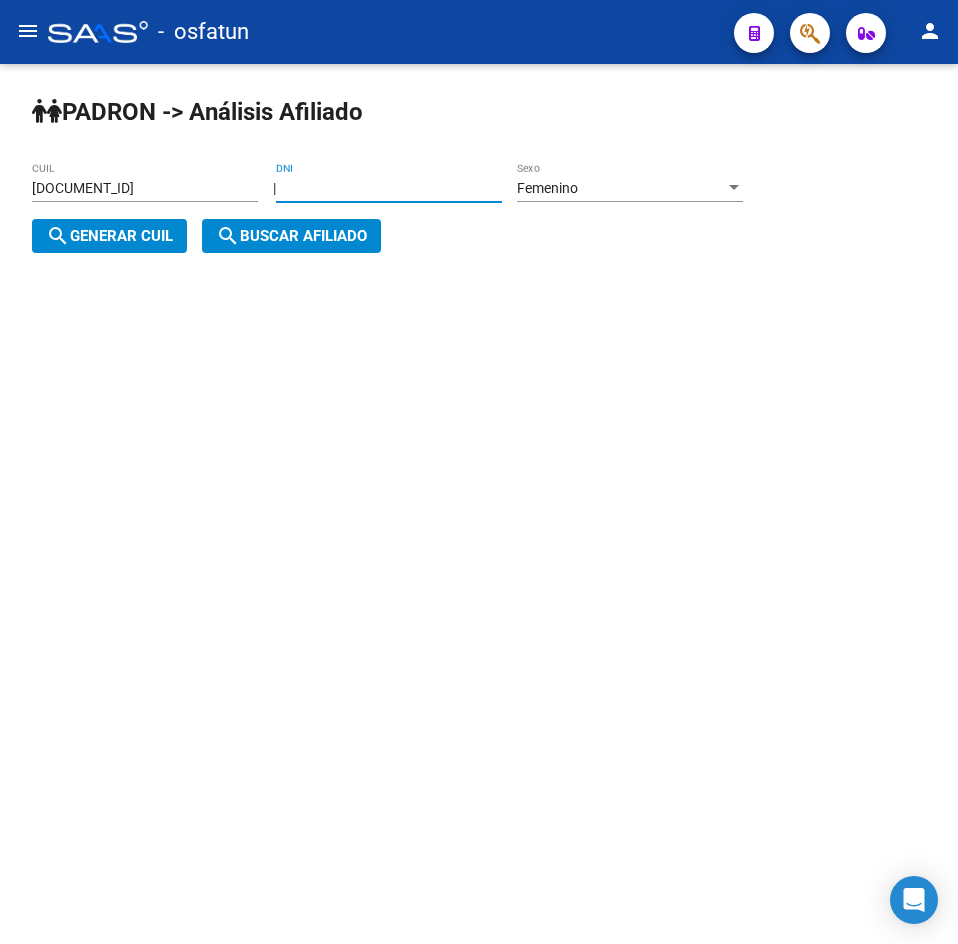 drag, startPoint x: 475, startPoint y: 182, endPoint x: 98, endPoint y: 182, distance: 377 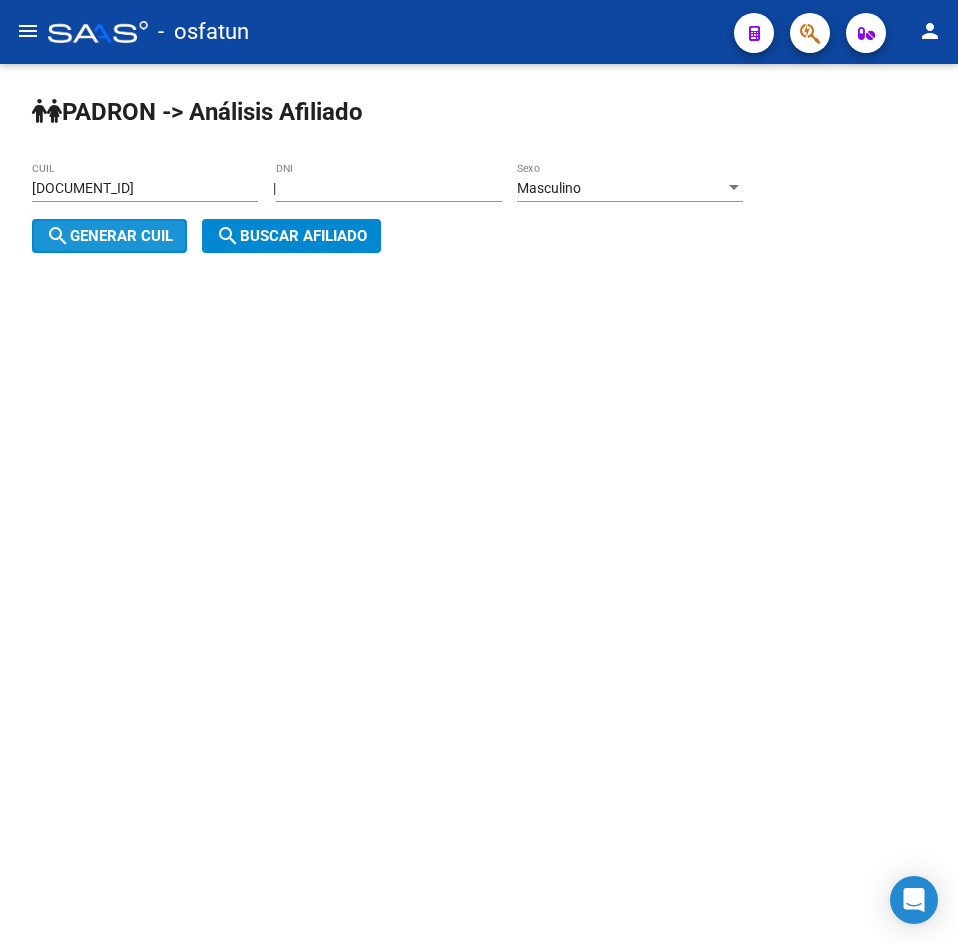 click on "search  Generar CUIL" 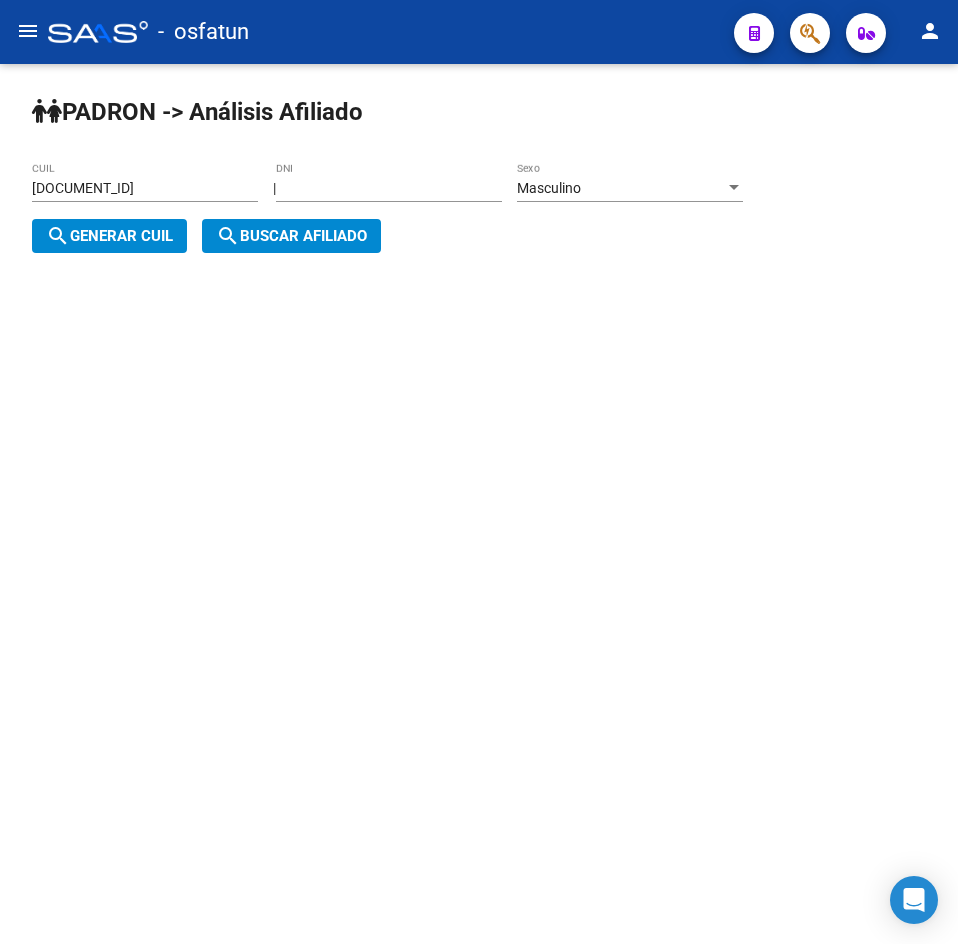click on "search  Buscar afiliado" 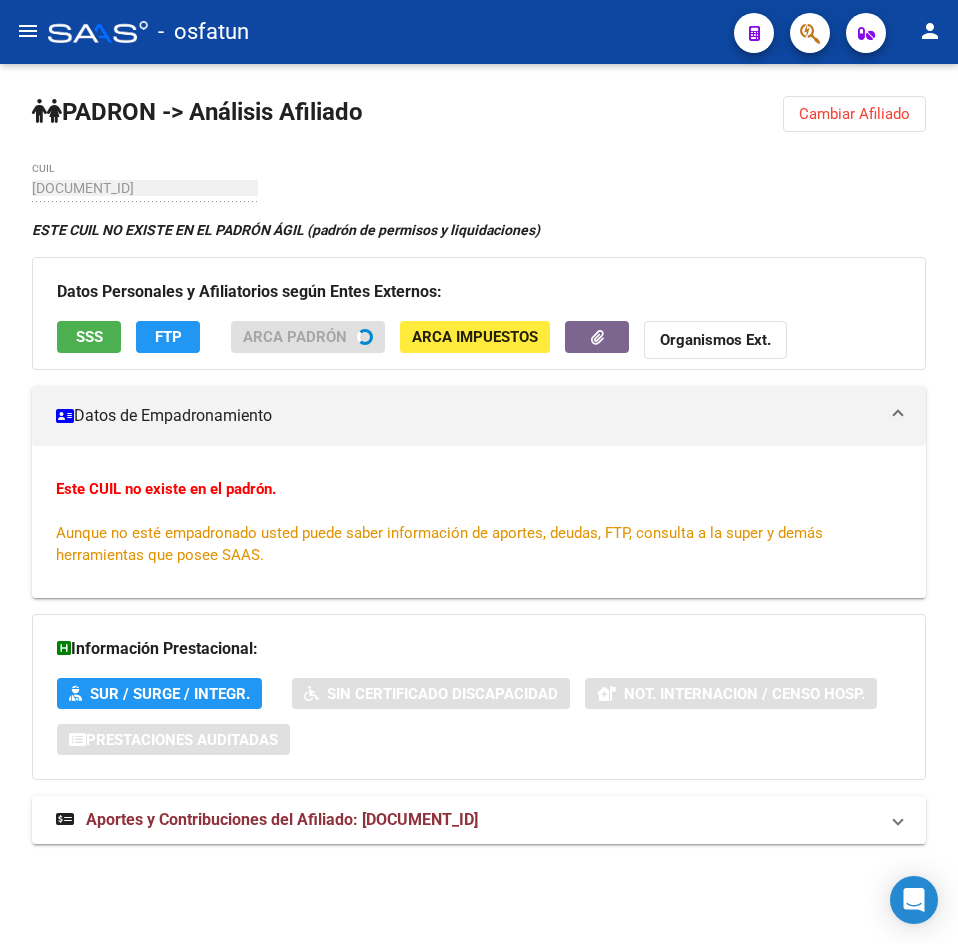 click on "Cambiar Afiliado" 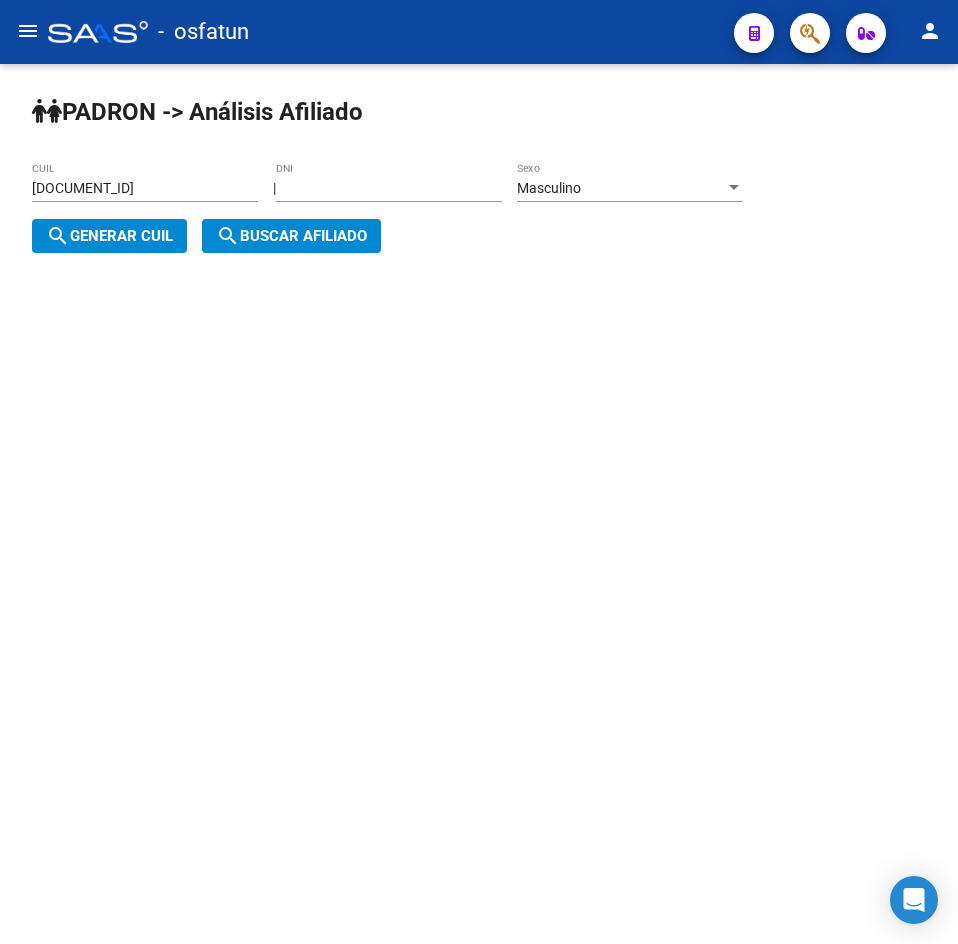 click on "Masculino Sexo" 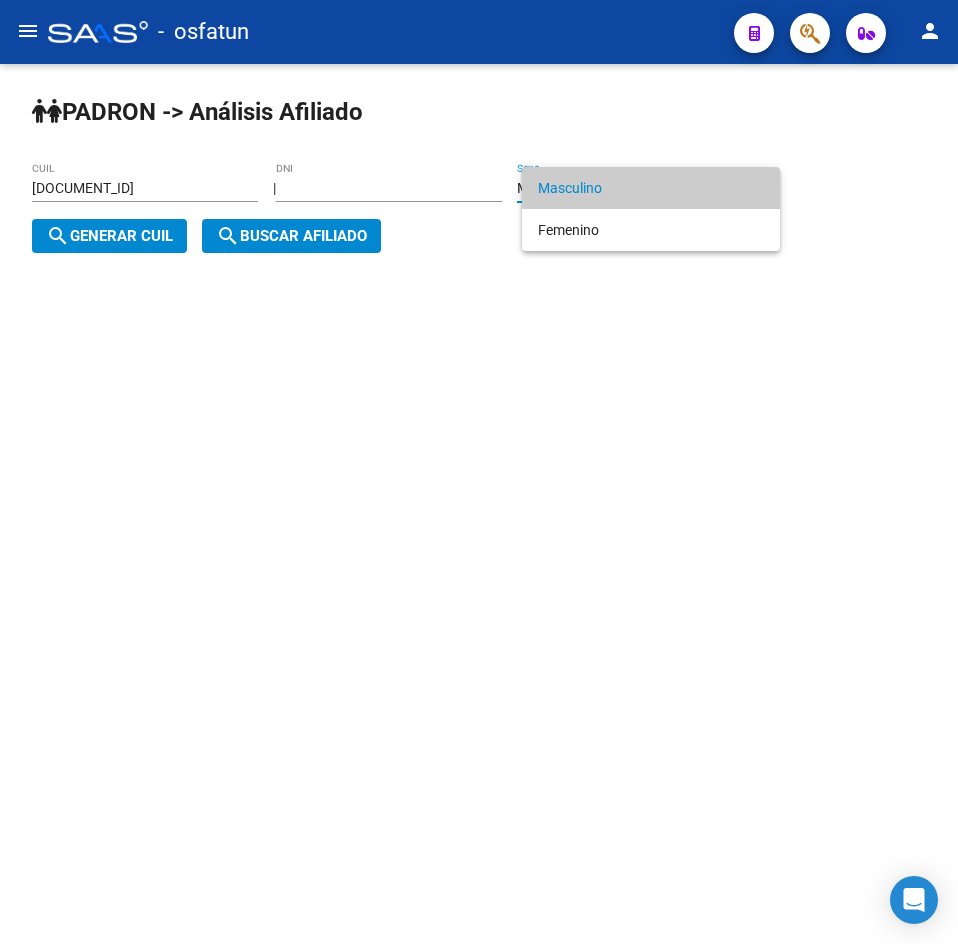 click on "Masculino" at bounding box center (651, 188) 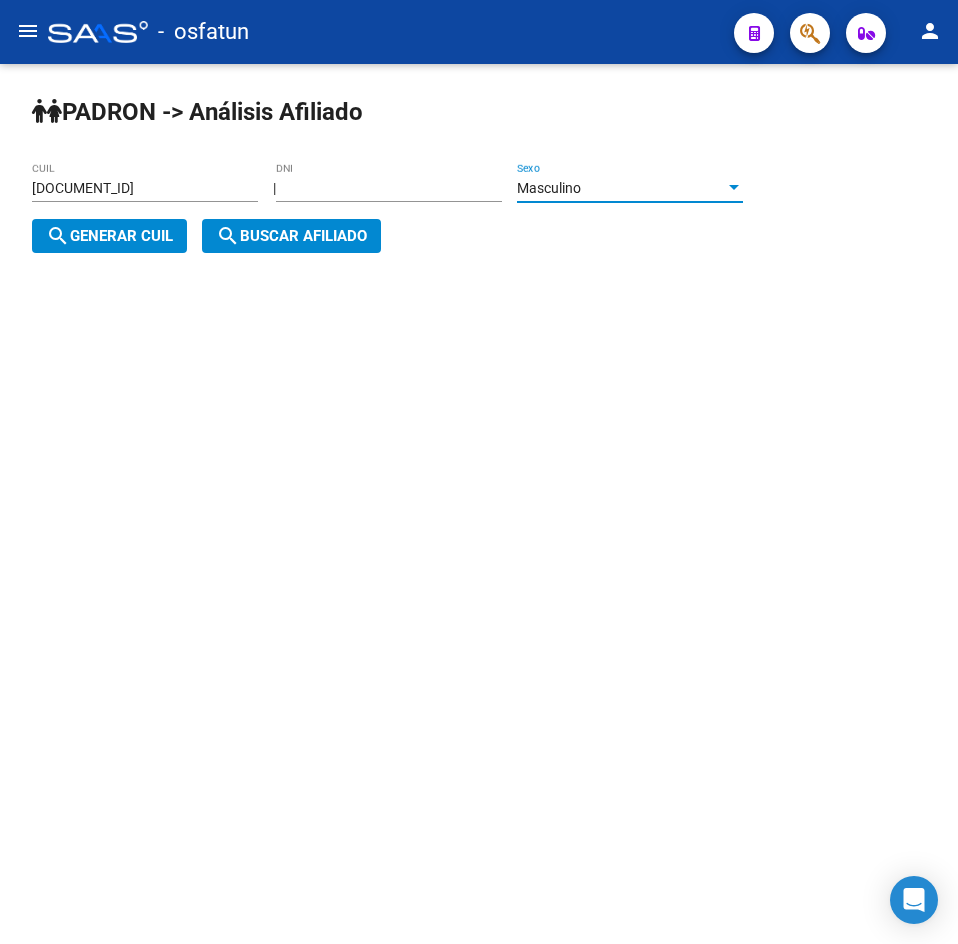 click on "Masculino" at bounding box center [549, 188] 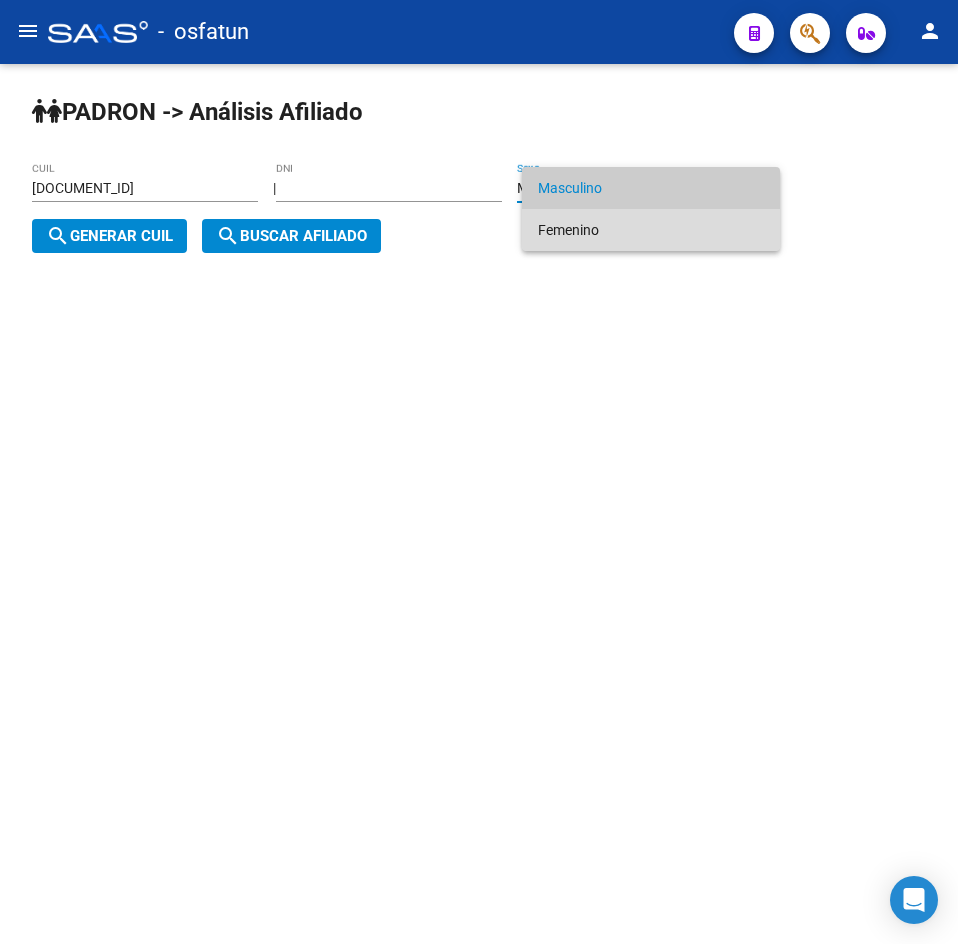 click on "Femenino" at bounding box center [651, 230] 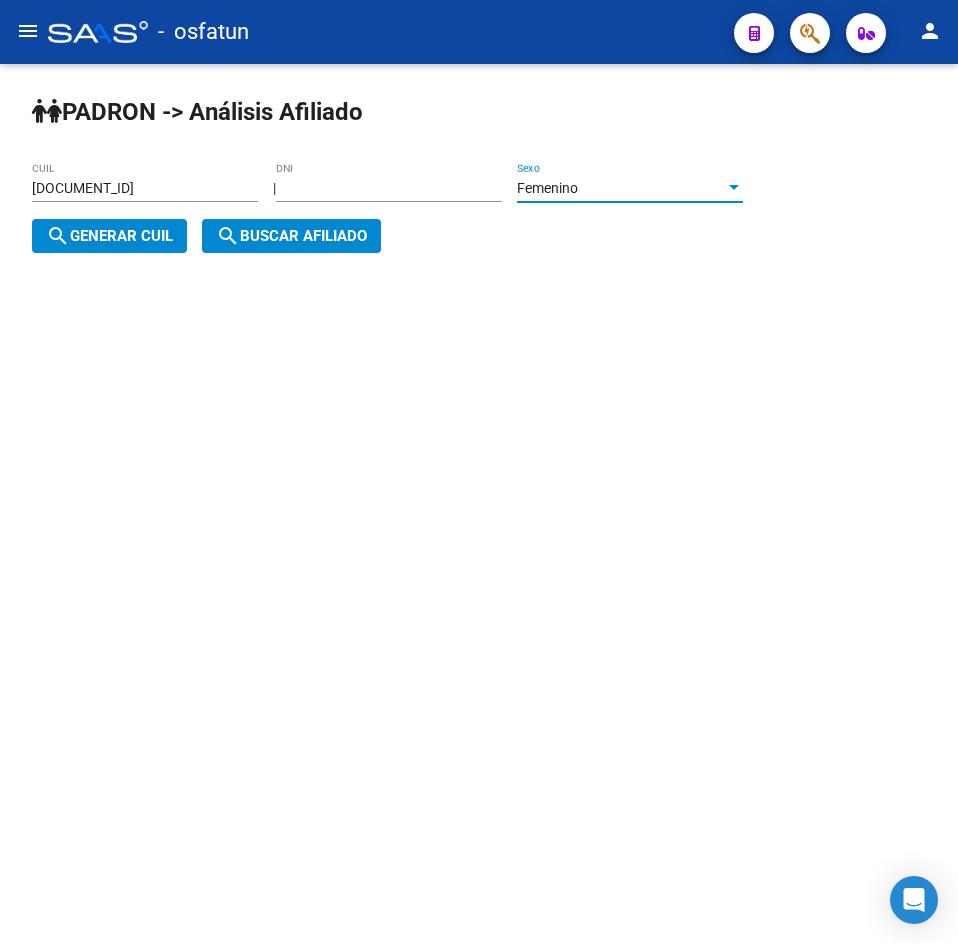 click on "search  Generar CUIL" 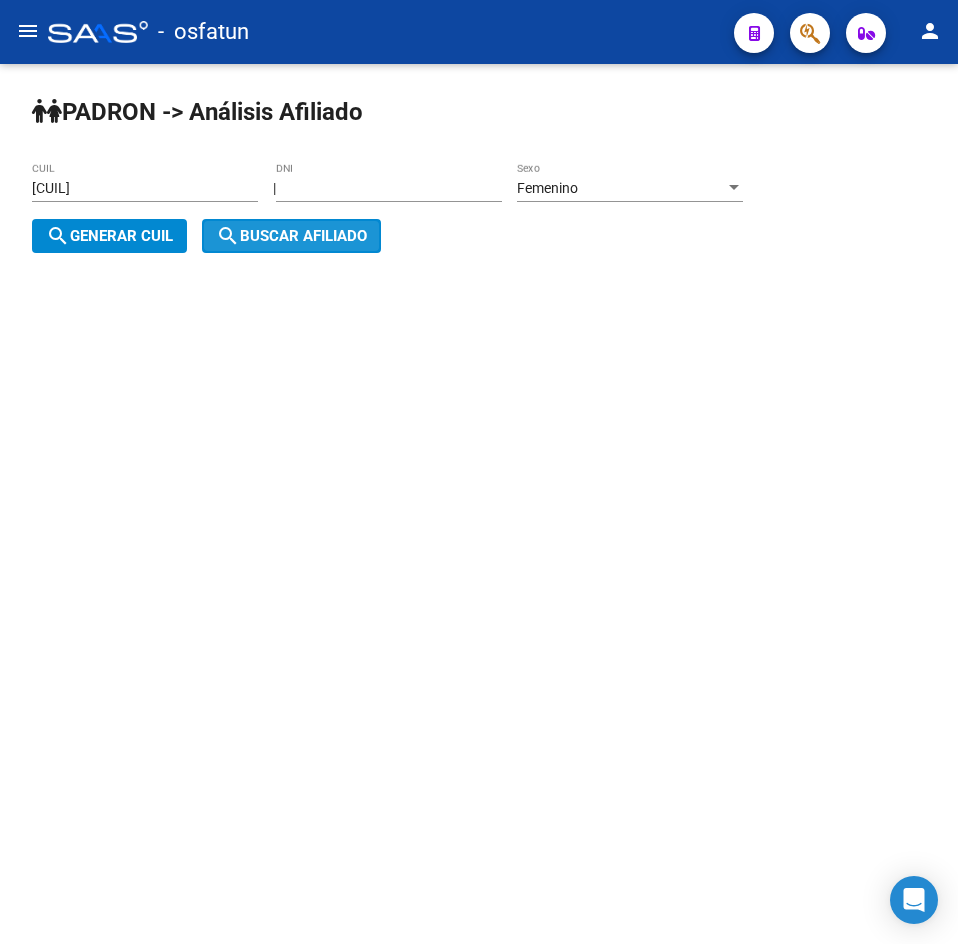 click on "search  Buscar afiliado" 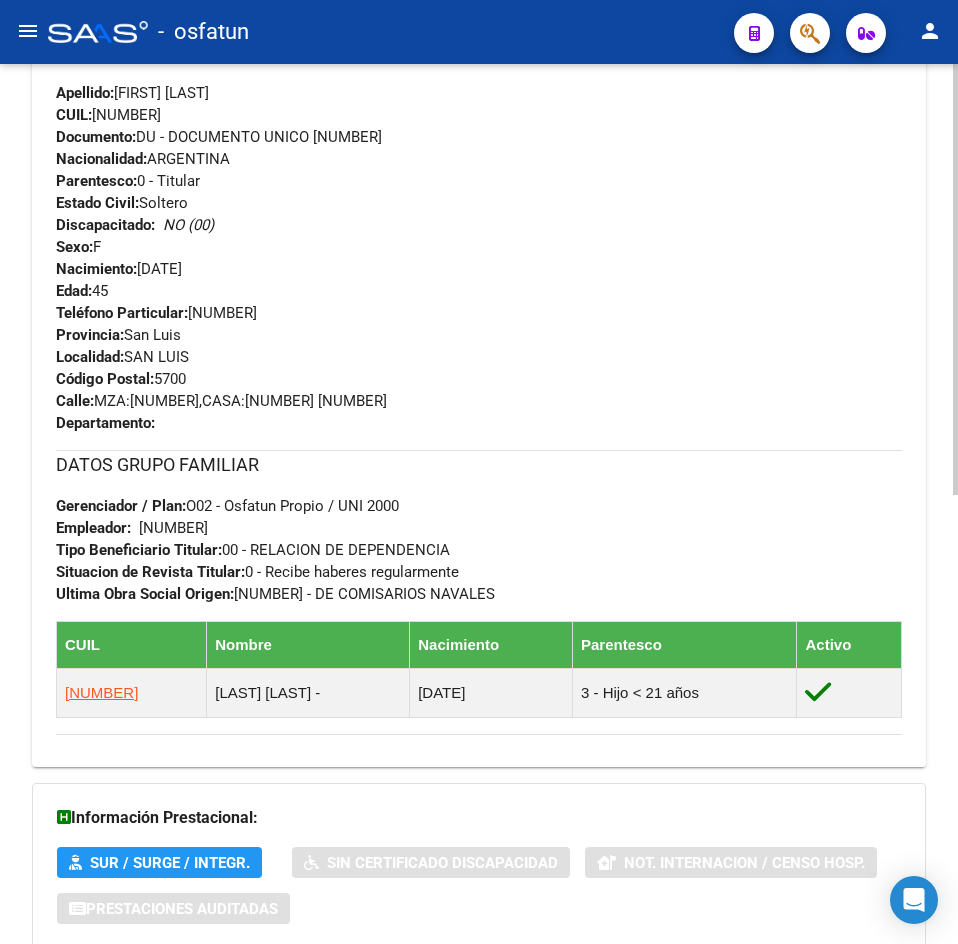 scroll, scrollTop: 917, scrollLeft: 0, axis: vertical 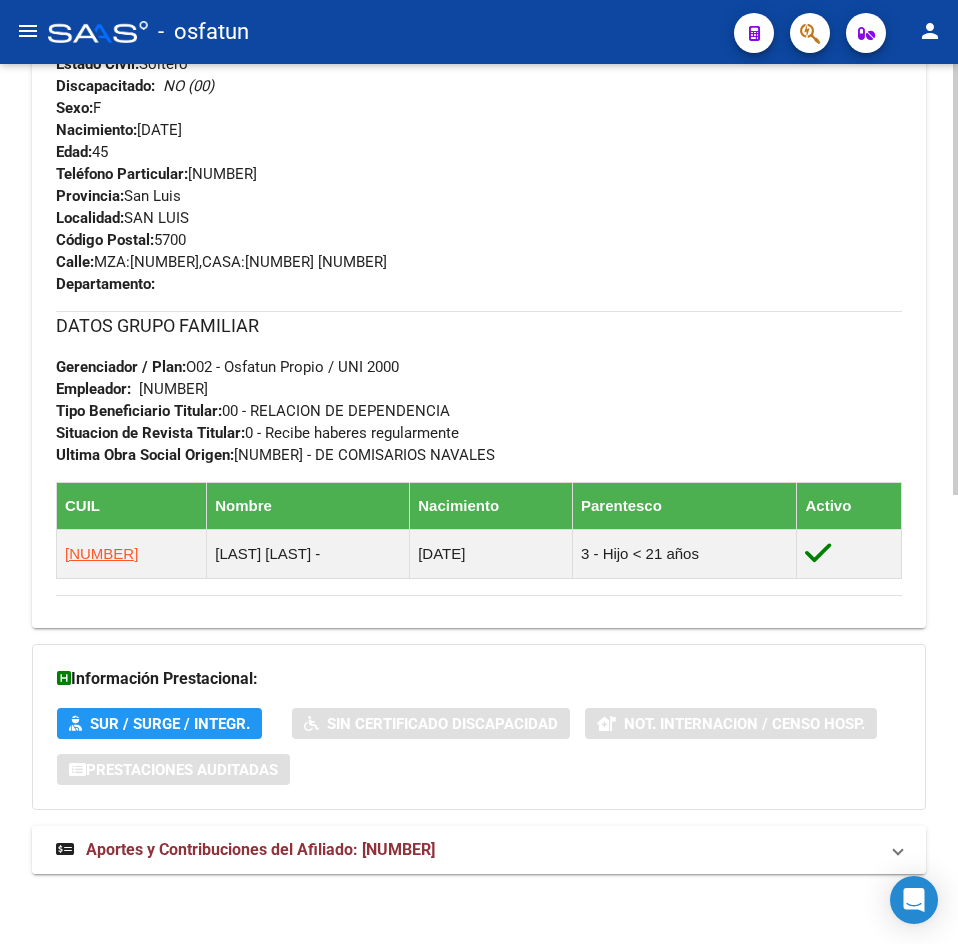 click on "Aportes y Contribuciones del Afiliado: [NUMBER]" at bounding box center [479, 850] 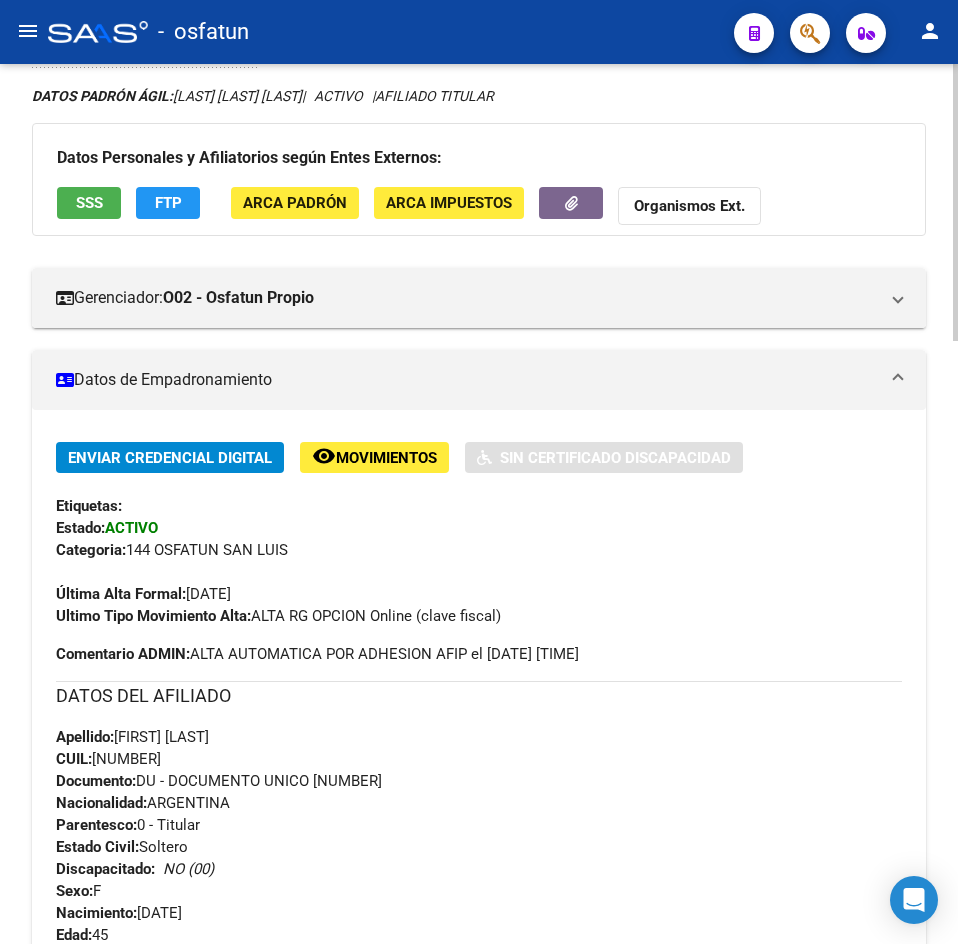 scroll, scrollTop: 0, scrollLeft: 0, axis: both 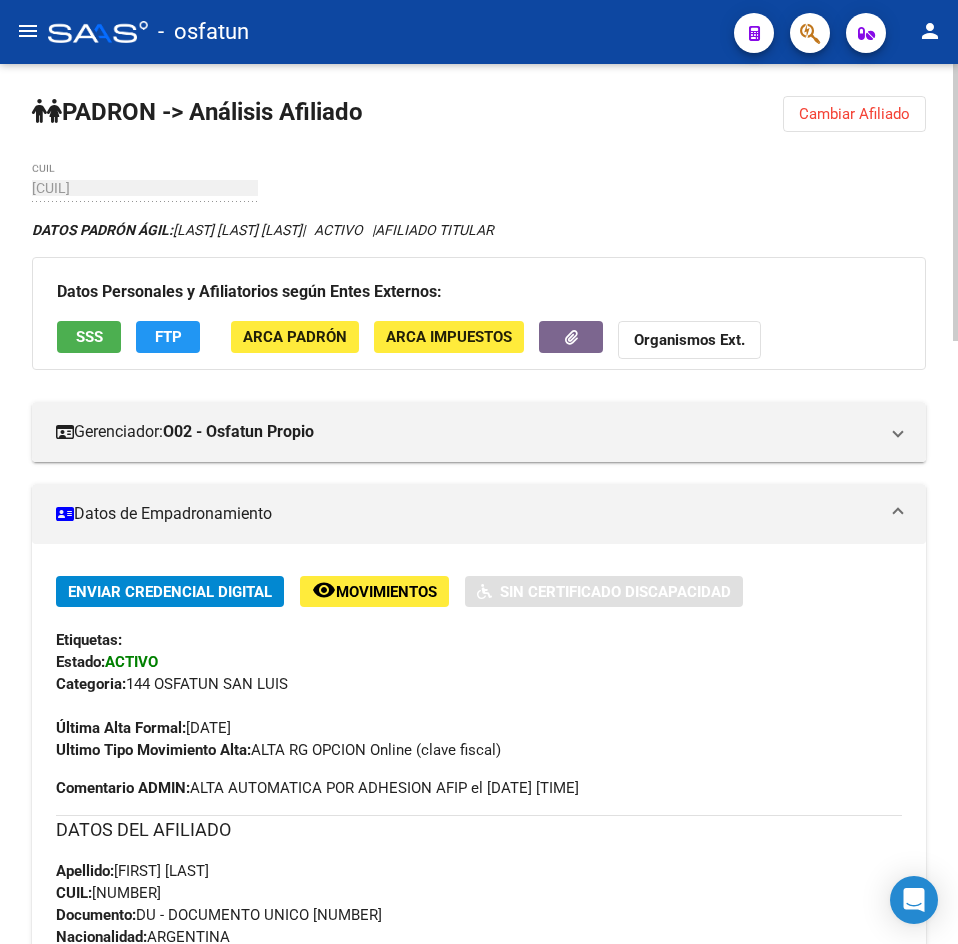 drag, startPoint x: 618, startPoint y: 202, endPoint x: 162, endPoint y: 134, distance: 461.0423 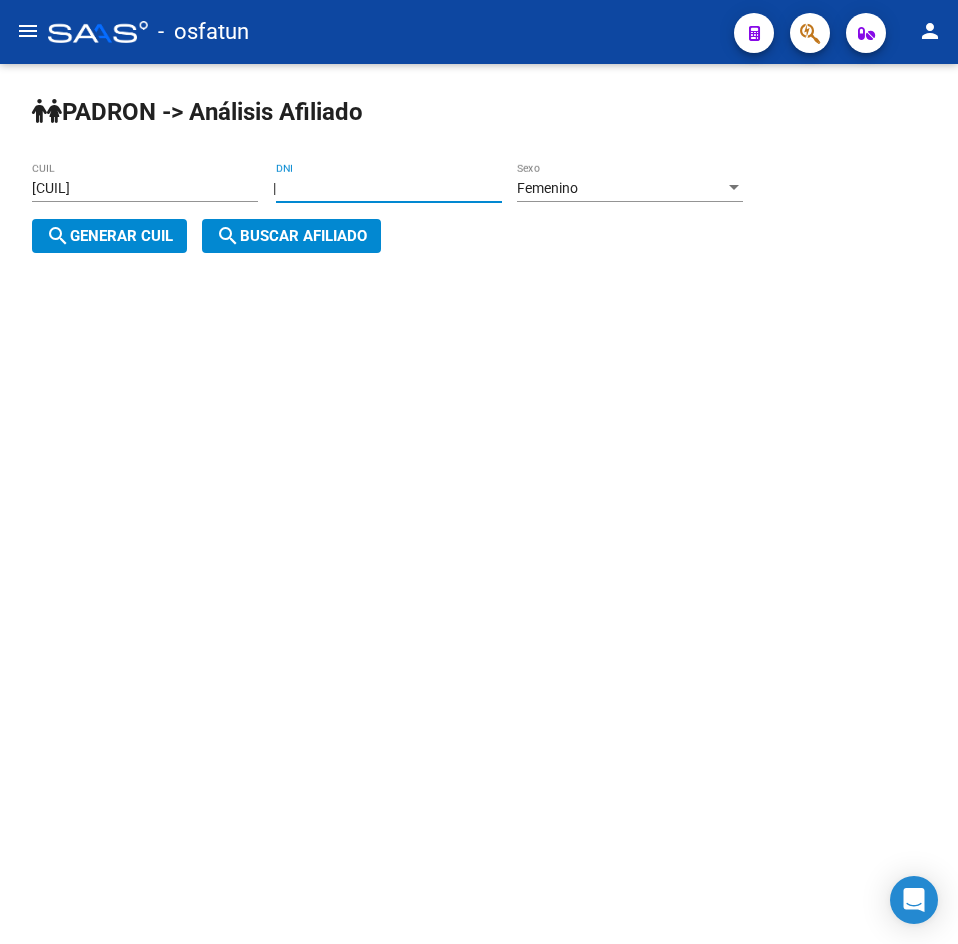 drag, startPoint x: 442, startPoint y: 195, endPoint x: -169, endPoint y: 248, distance: 613.2944 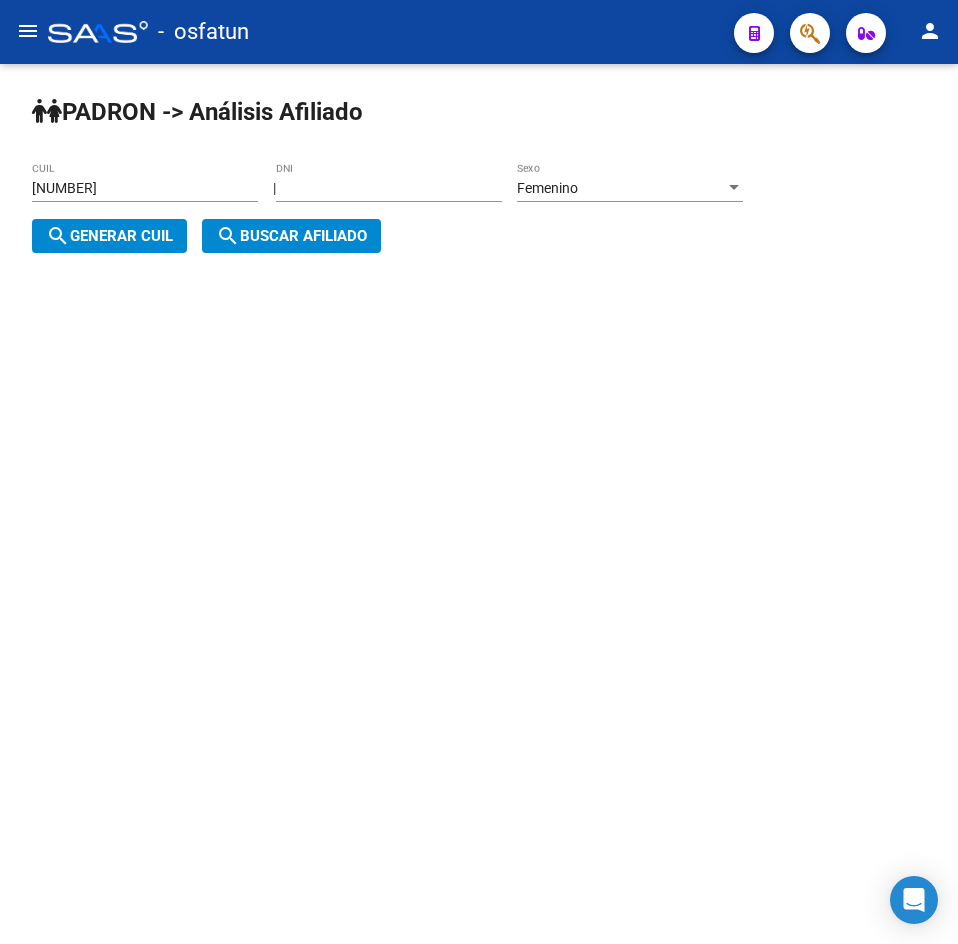 click on "search  Buscar afiliado" 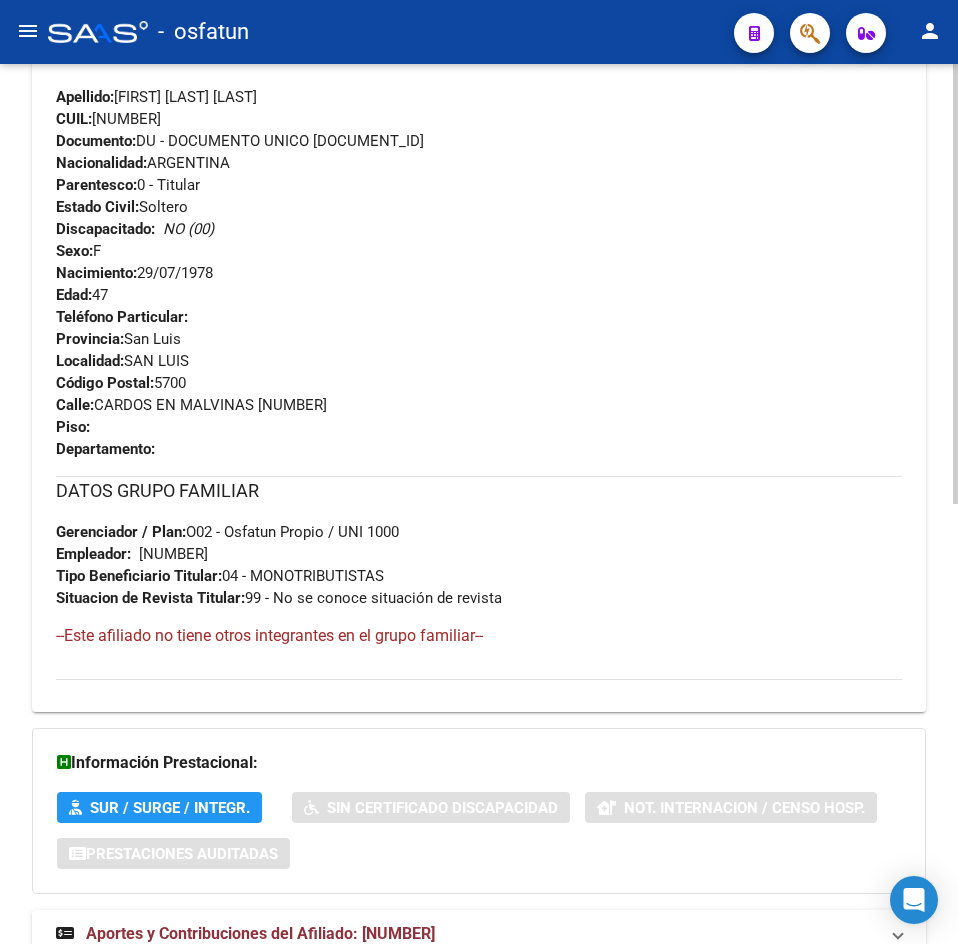scroll, scrollTop: 880, scrollLeft: 0, axis: vertical 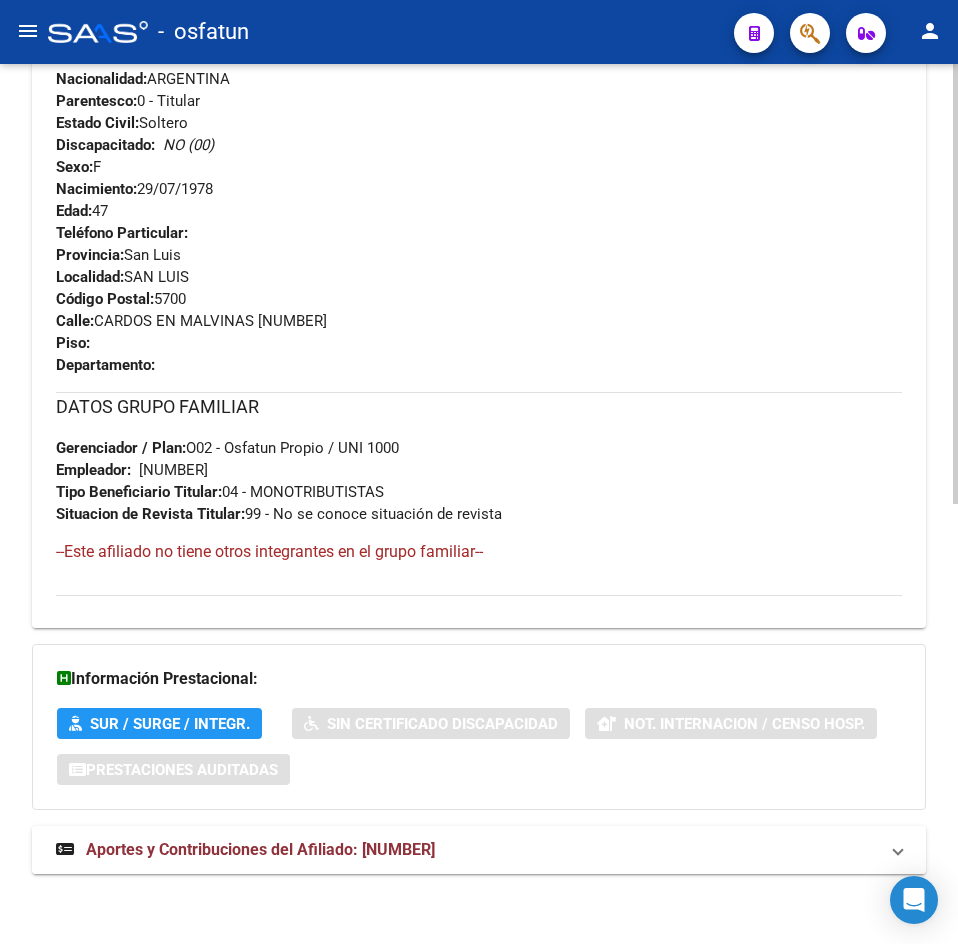 click on "Aportes y Contribuciones del Afiliado: [NUMBER]" at bounding box center (479, 850) 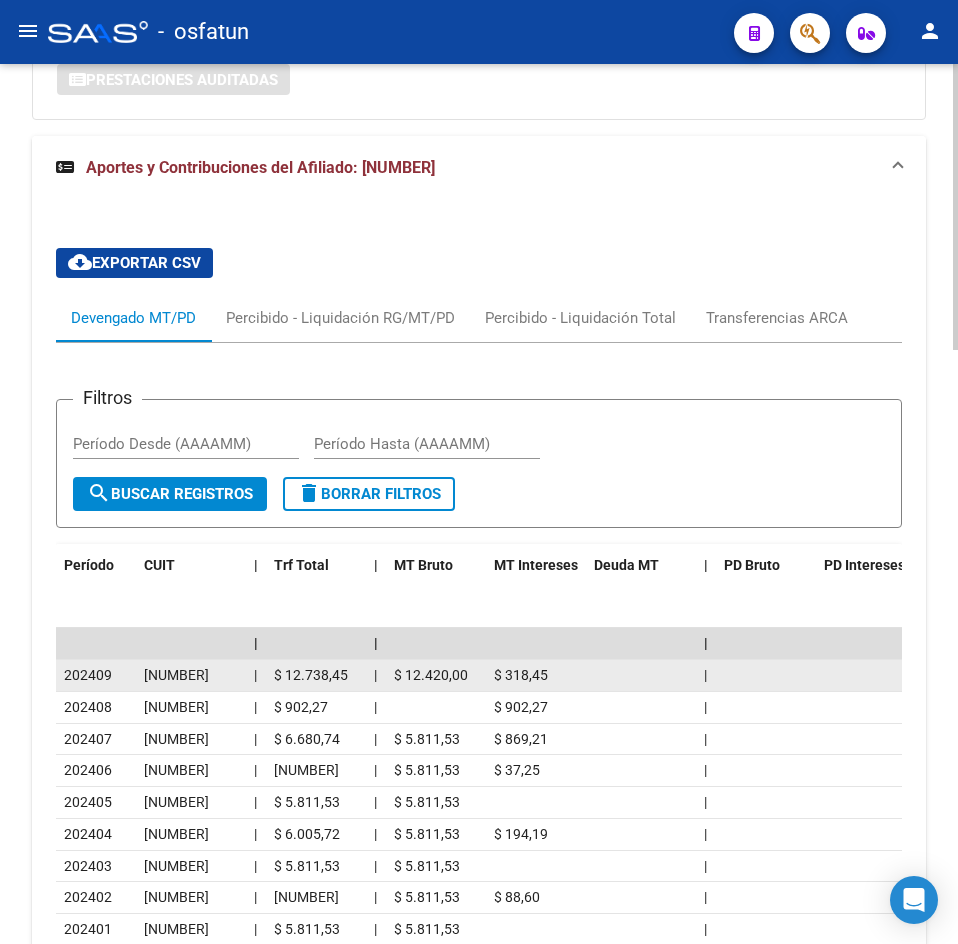 scroll, scrollTop: 1734, scrollLeft: 0, axis: vertical 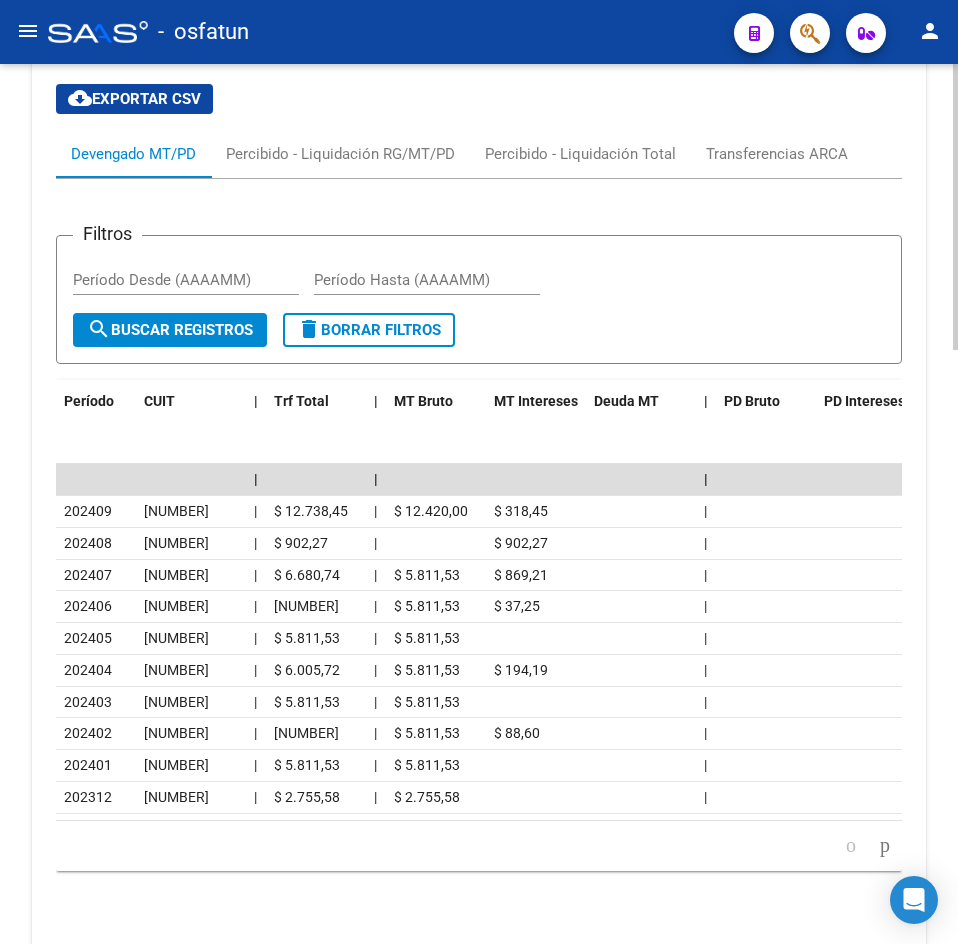 click on "Filtros Período Desde (AAAAMM) Período Hasta (AAAAMM) search  Buscar Registros  delete  Borrar Filtros" at bounding box center [479, 300] 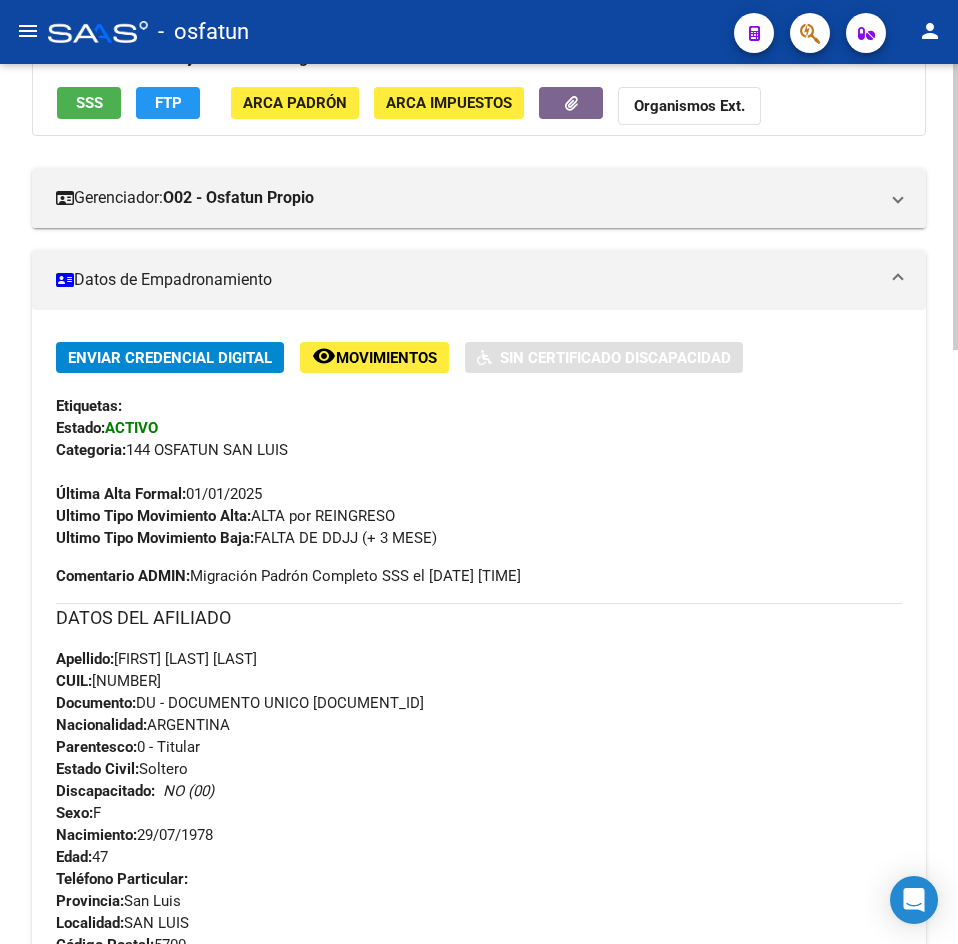 scroll, scrollTop: 0, scrollLeft: 0, axis: both 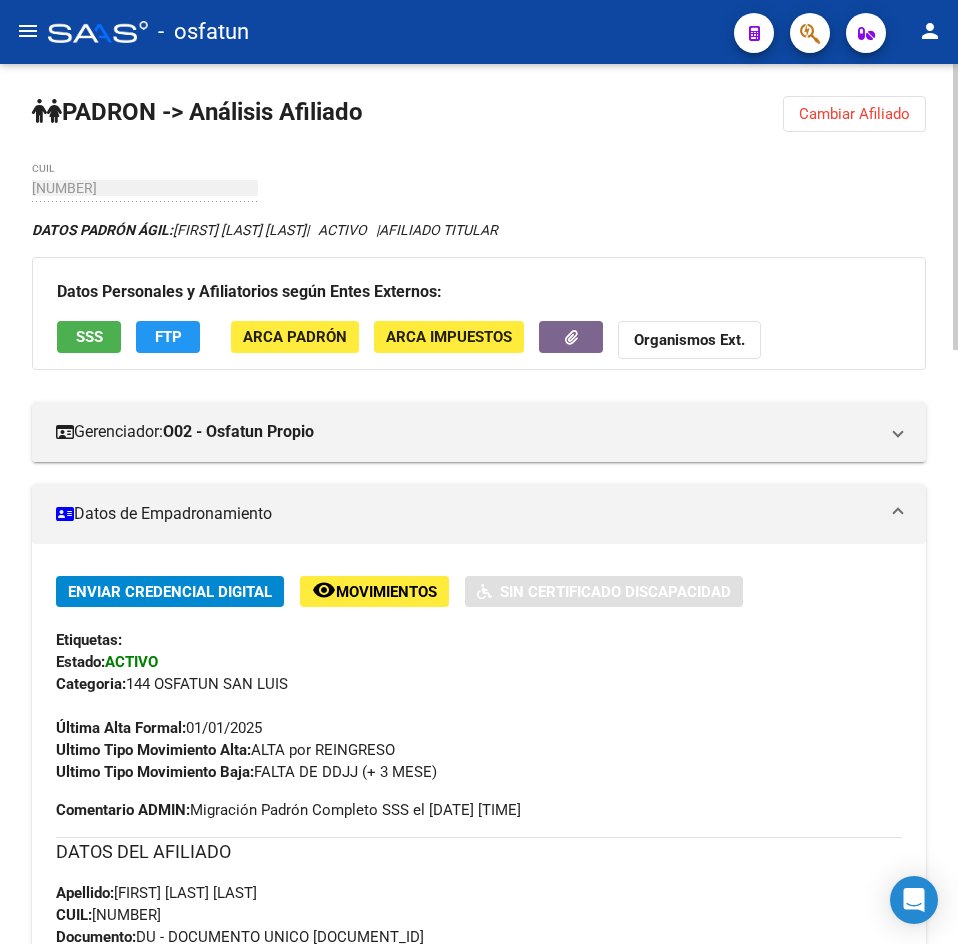 click on "PADRON -> Análisis Afiliado  Cambiar Afiliado
[CUIL] CUIL DATOS PADRÓN ÁGIL:  LOHAIZA MARIA LORENA                |   ACTIVO   |     AFILIADO TITULAR  Datos Personales y Afiliatorios según Entes Externos: SSS FTP ARCA Padrón ARCA Impuestos Organismos Ext.    Gerenciador:      O02 - Osfatun Propio Atención telefónica: Atención emergencias: Otros Datos Útiles:    Datos de Empadronamiento  Enviar Credencial Digital remove_red_eye Movimientos    Sin Certificado Discapacidad Etiquetas: Estado: ACTIVO Categoria:  144	OSFATUN SAN LUIS  Última Alta Formal:  [DATE] Ultimo Tipo Movimiento Alta:  ALTA por REINGRESO Ultimo Tipo Movimiento Baja:  FALTA DE DDJJ (+ 3 MESE) Comentario ADMIN:  Migración Padrón Completo SSS el 2022-11-16 08:39:25 DATOS DEL AFILIADO Apellido:   LOHAIZA MARIA LORENA           CUIL:  [CUIL] Documento:  DU - DOCUMENTO UNICO [NUMBER]  Nacionalidad:  ARGENTINA Parentesco:  0 - Titular Estado Civil:  Soltero Discapacitado:    NO (00) Sexo:  F Nacimiento:  [DATE] Edad:  [AGE]" 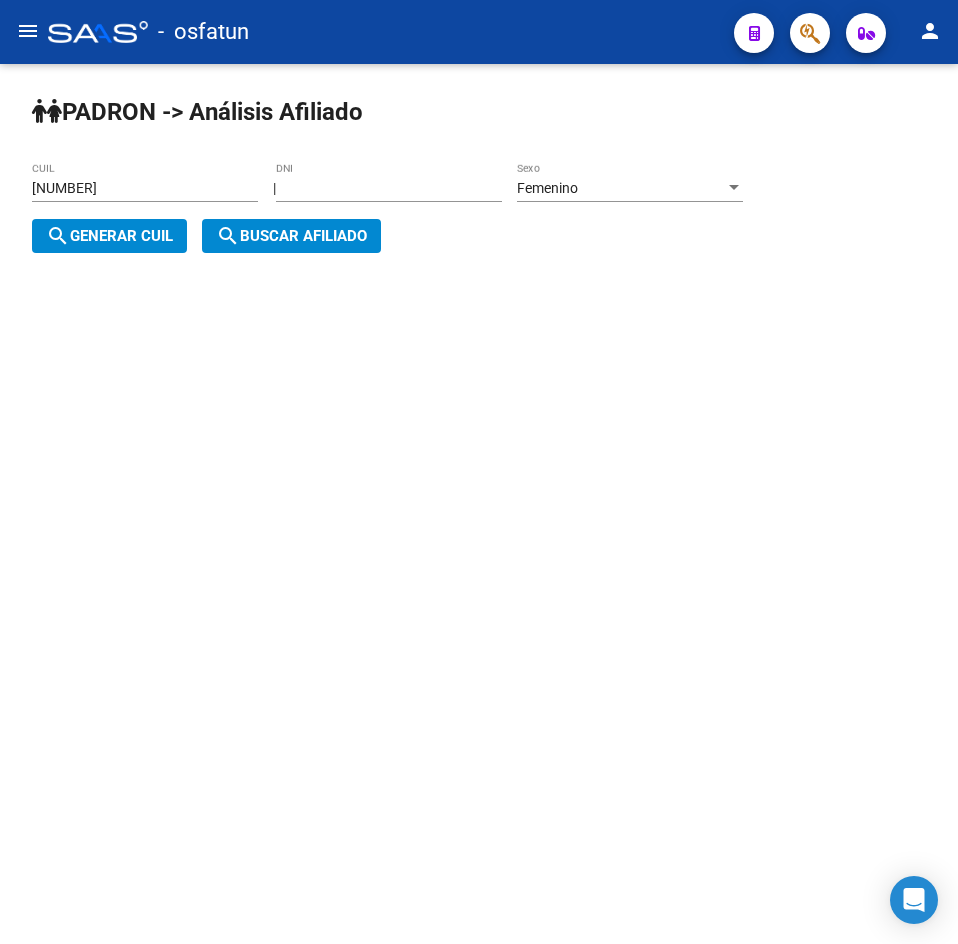 drag, startPoint x: 387, startPoint y: 200, endPoint x: 365, endPoint y: 198, distance: 22.090721 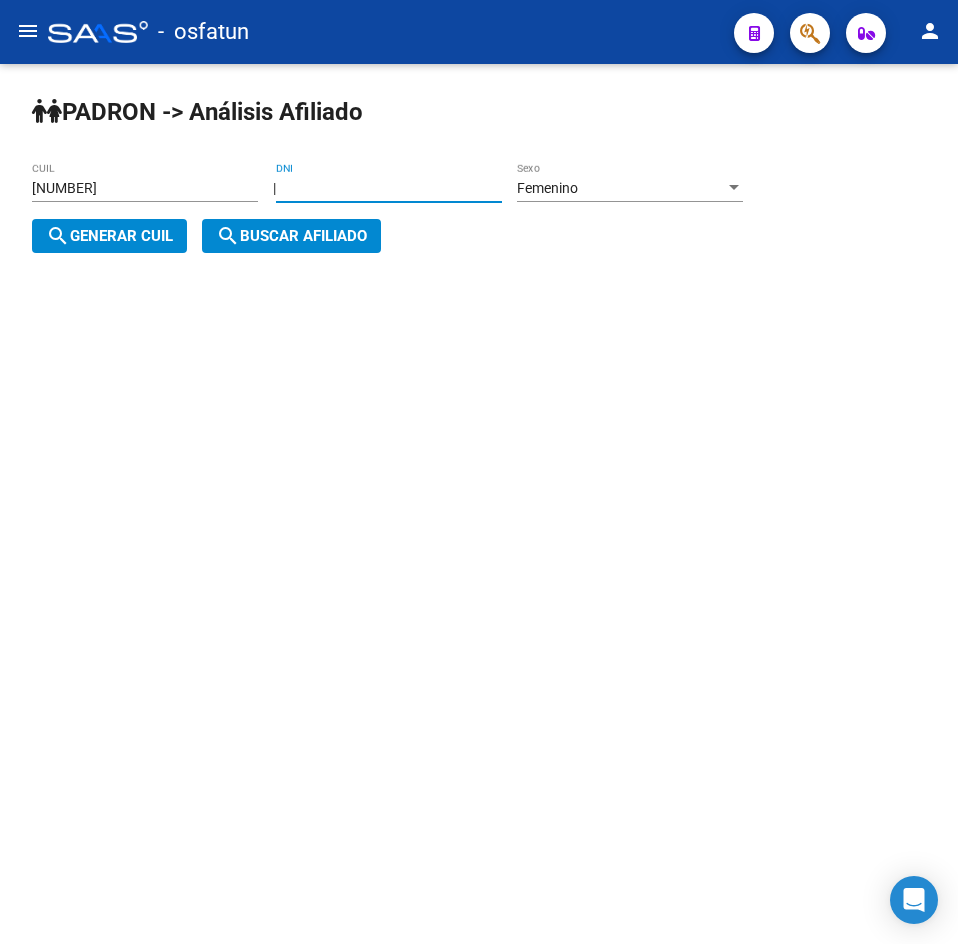 drag, startPoint x: 373, startPoint y: 193, endPoint x: 184, endPoint y: 224, distance: 191.52545 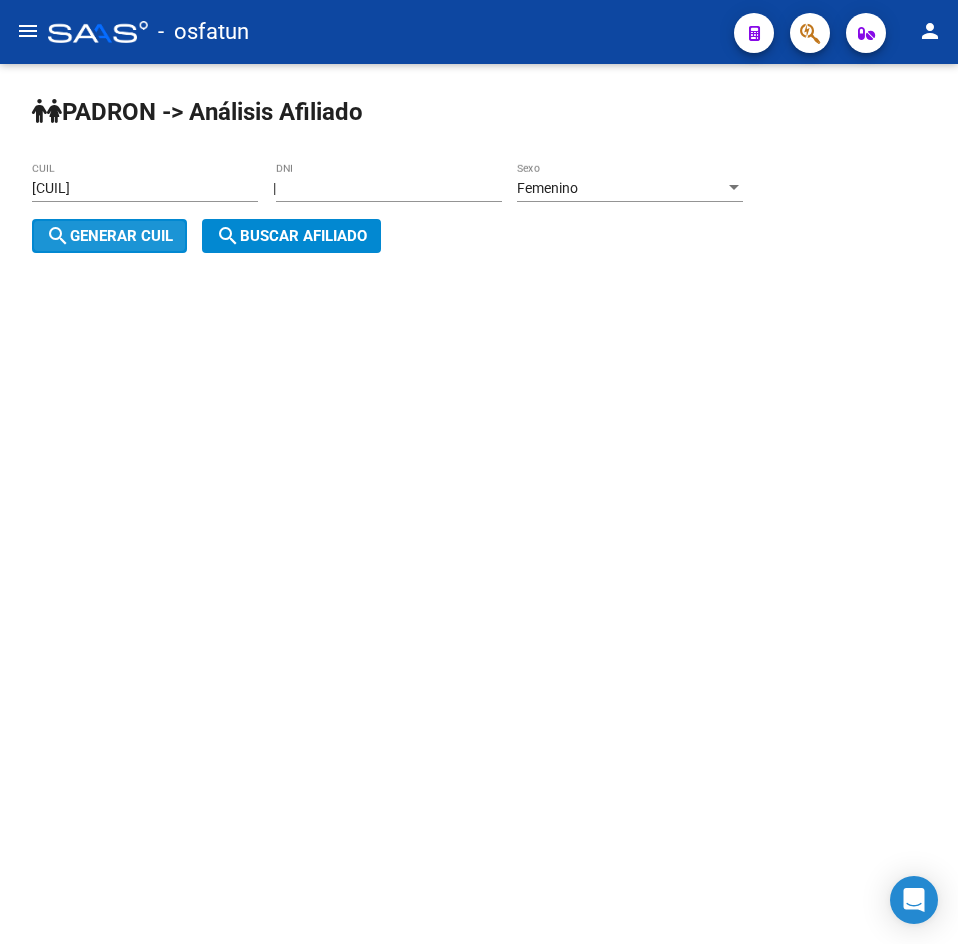 click on "search" 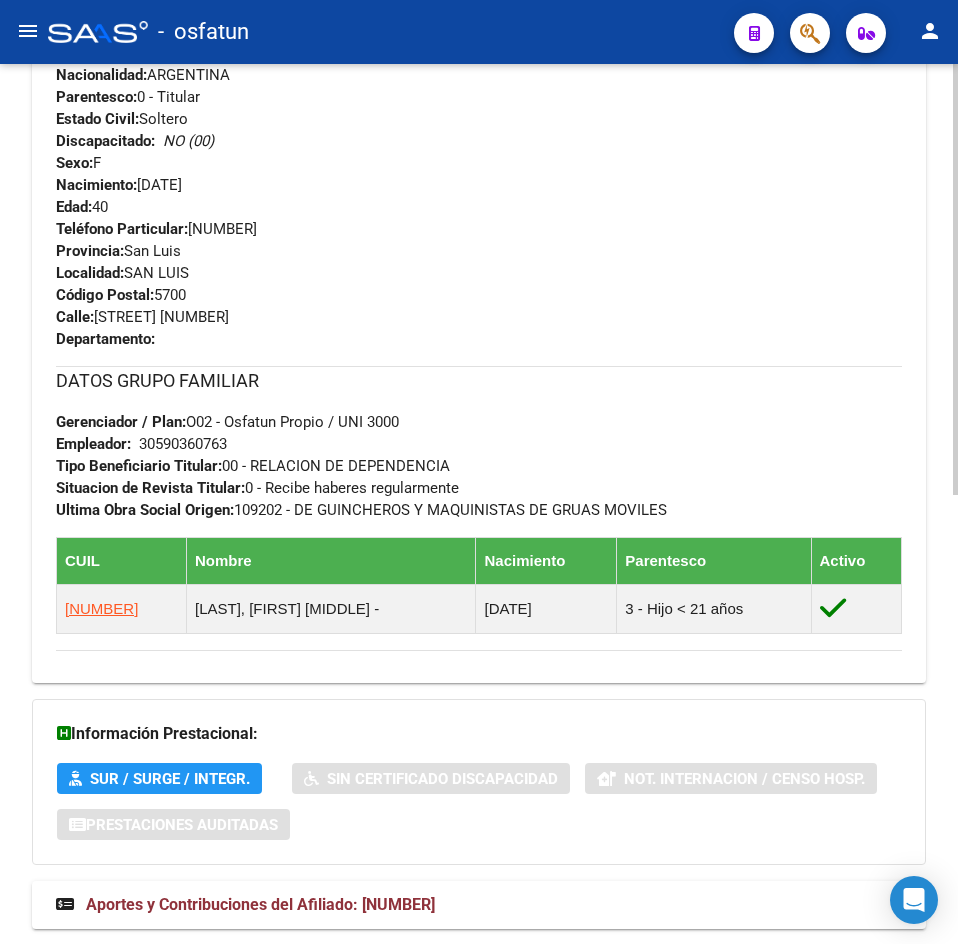scroll, scrollTop: 917, scrollLeft: 0, axis: vertical 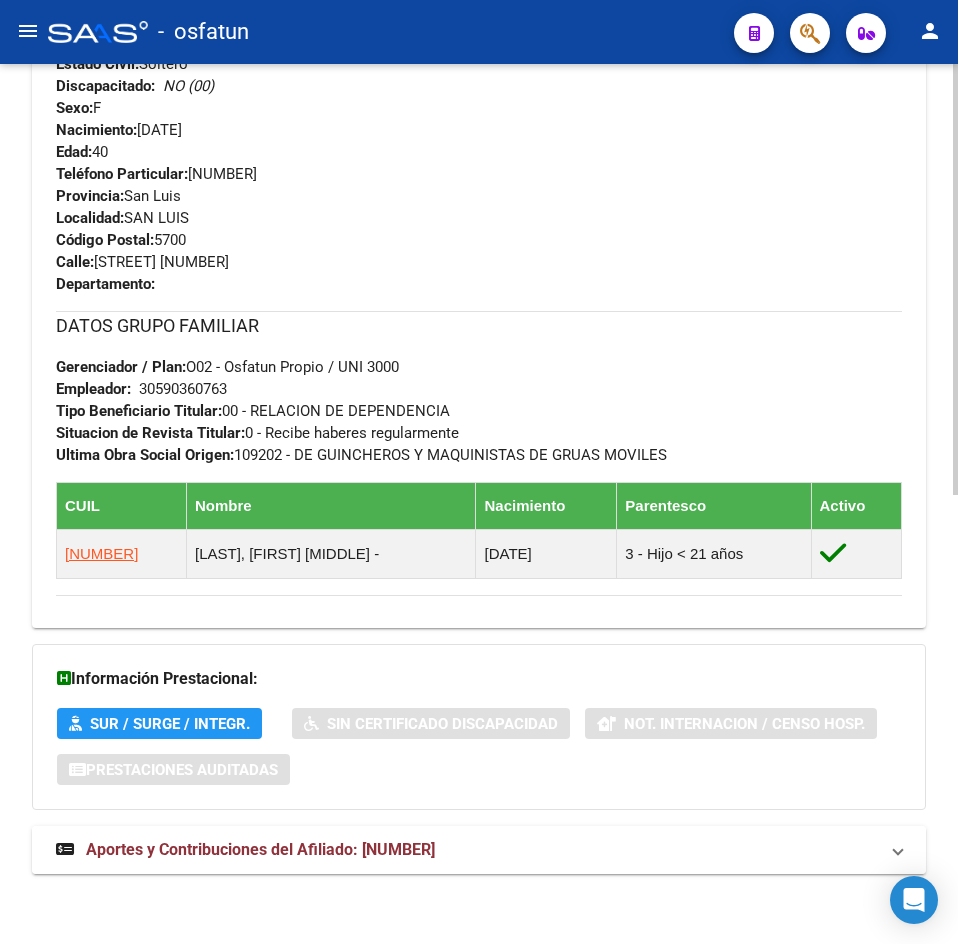 click on "Aportes y Contribuciones del Afiliado: [NUMBER]" at bounding box center (260, 849) 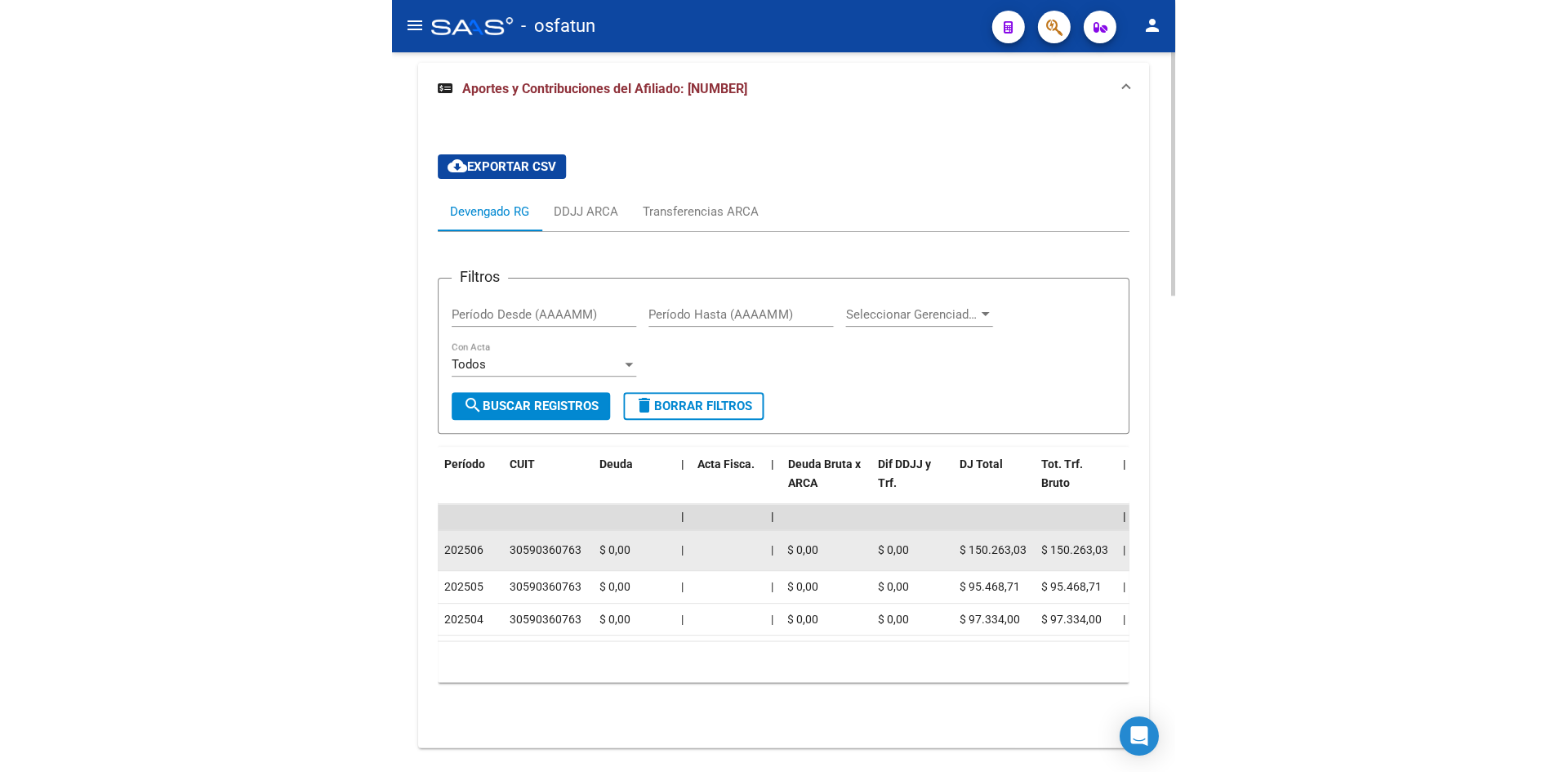 scroll, scrollTop: 1401, scrollLeft: 0, axis: vertical 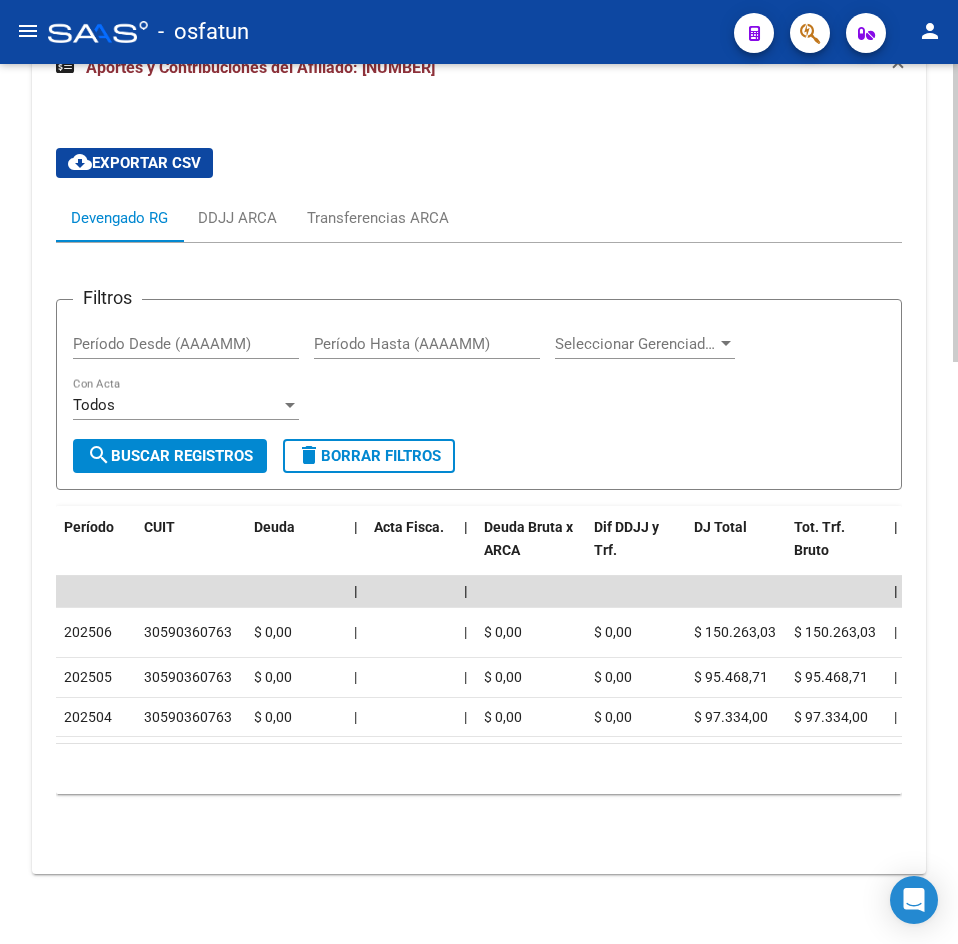 click on "Período Hasta (AAAAMM)" at bounding box center (427, 347) 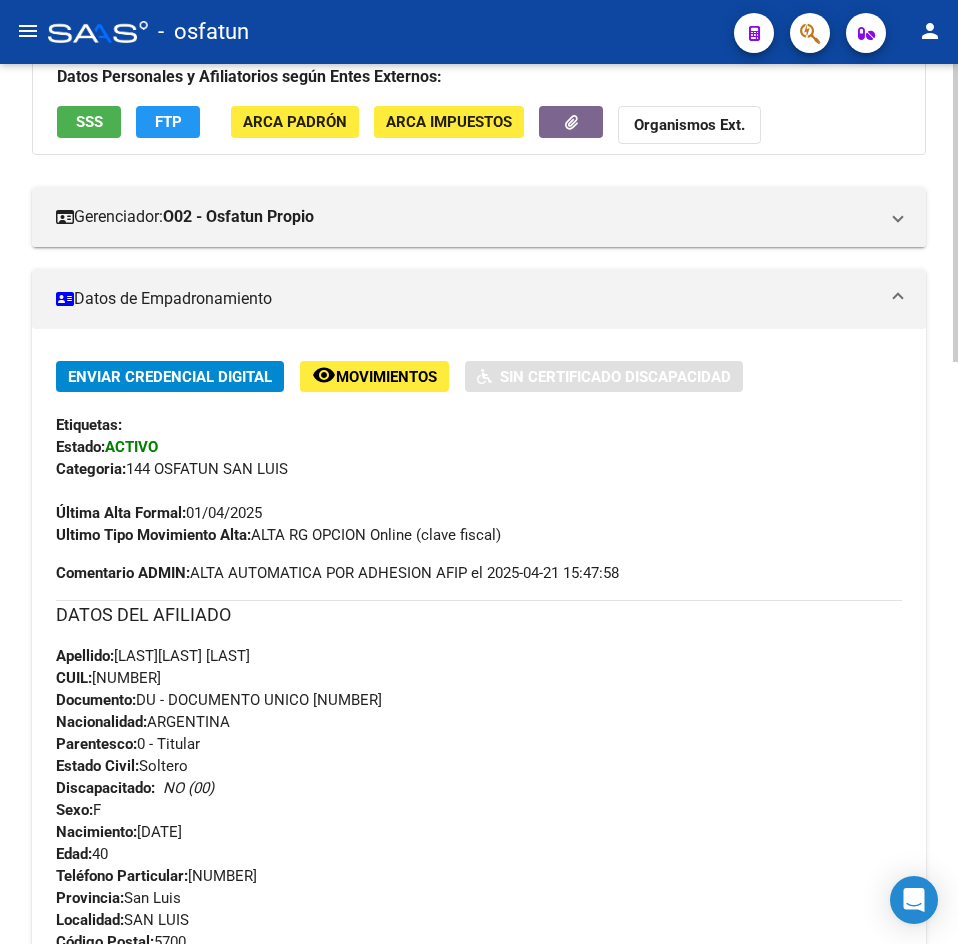 scroll, scrollTop: 0, scrollLeft: 0, axis: both 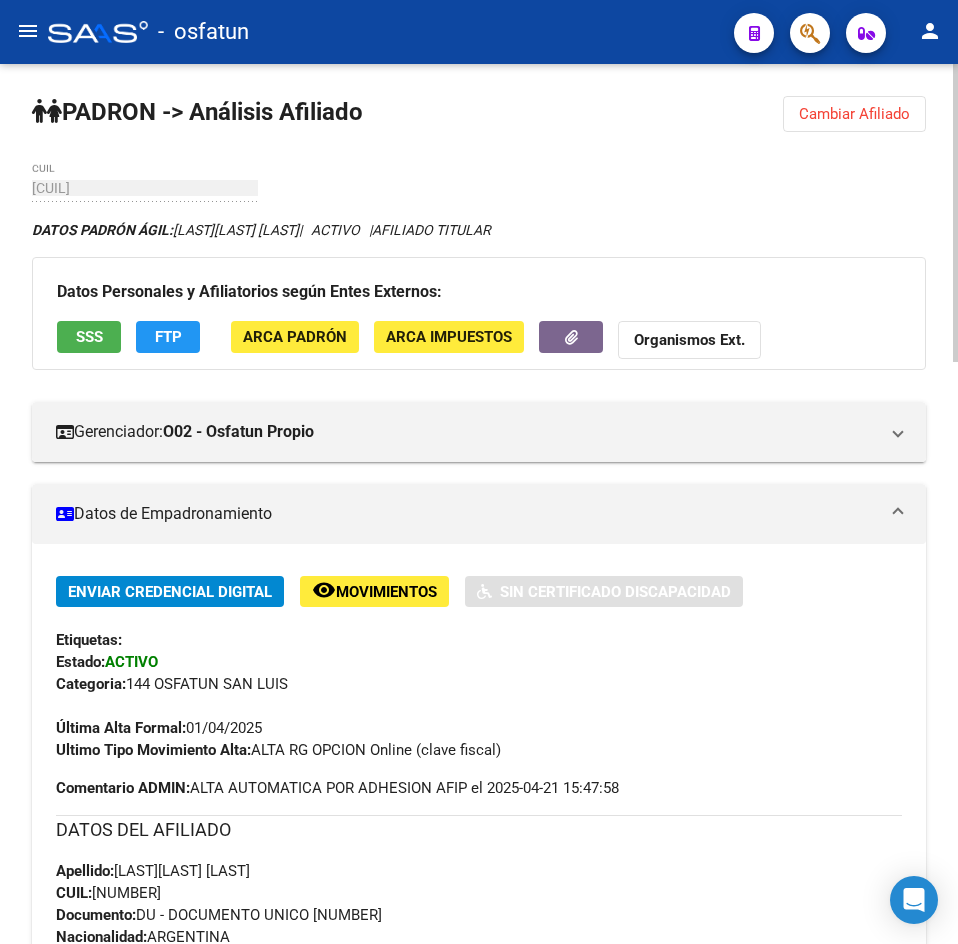 click on "Cambiar Afiliado" 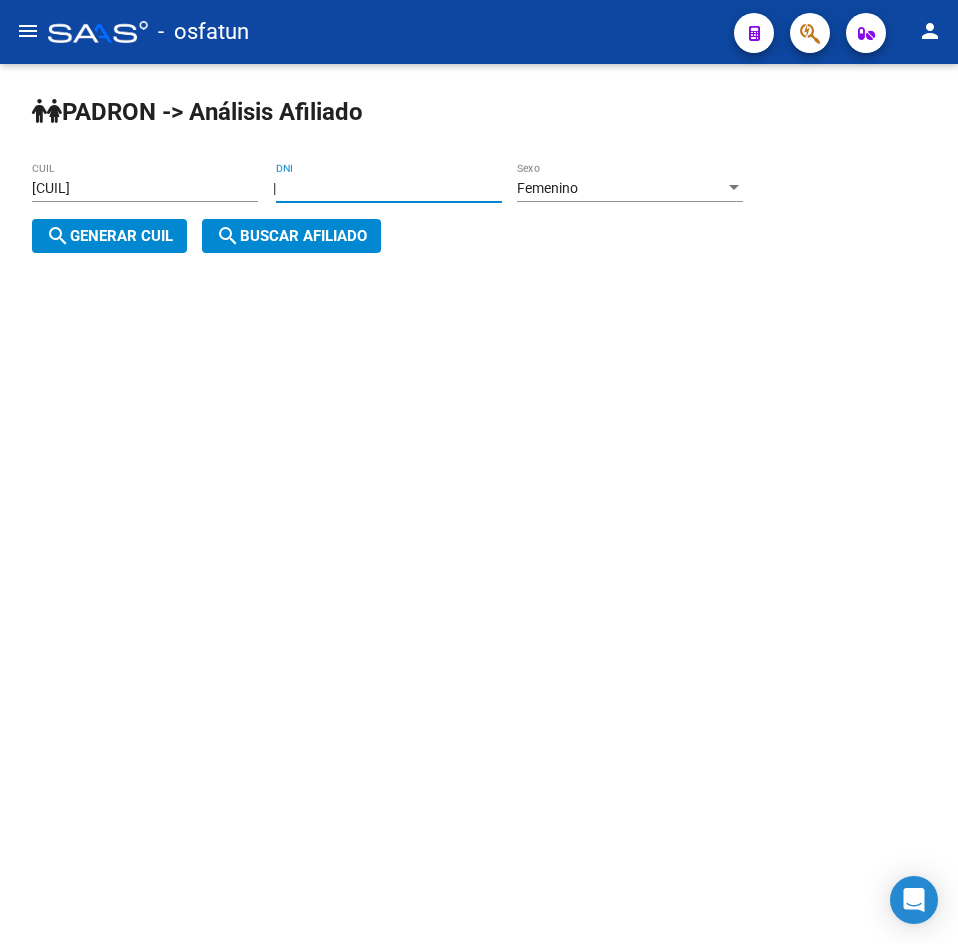 drag, startPoint x: 450, startPoint y: 193, endPoint x: -25, endPoint y: 212, distance: 475.37985 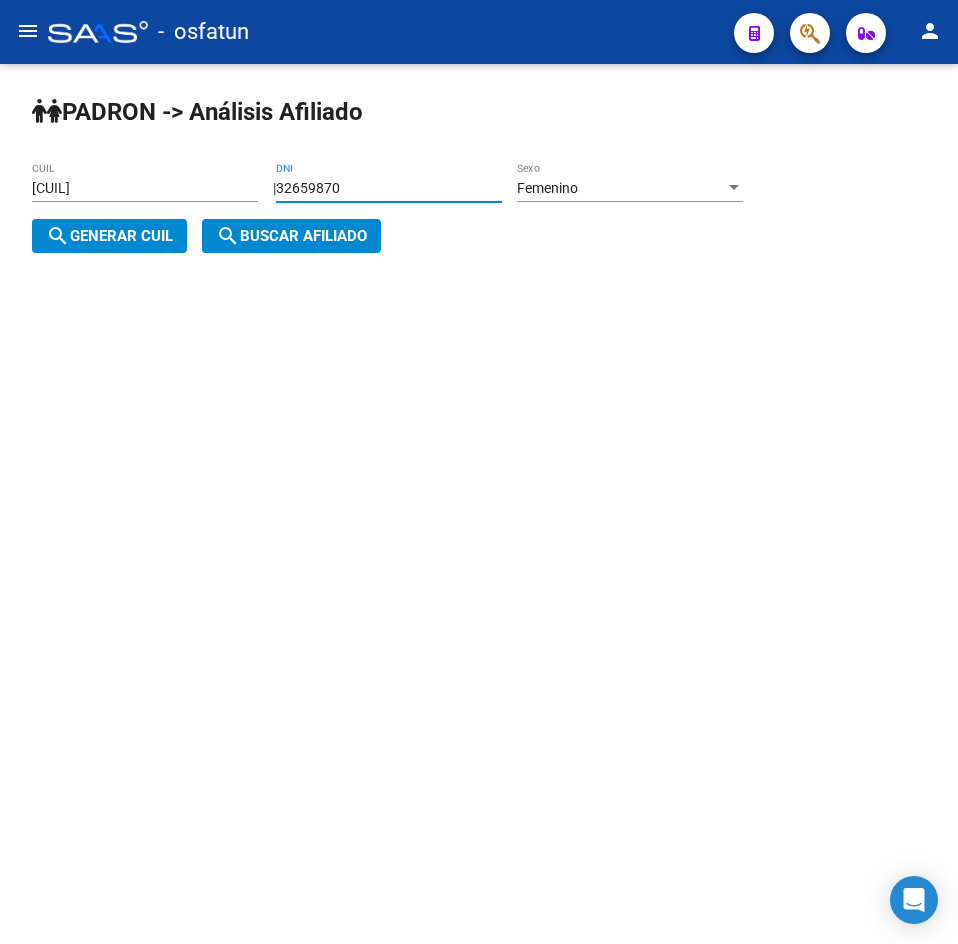 type on "32659870" 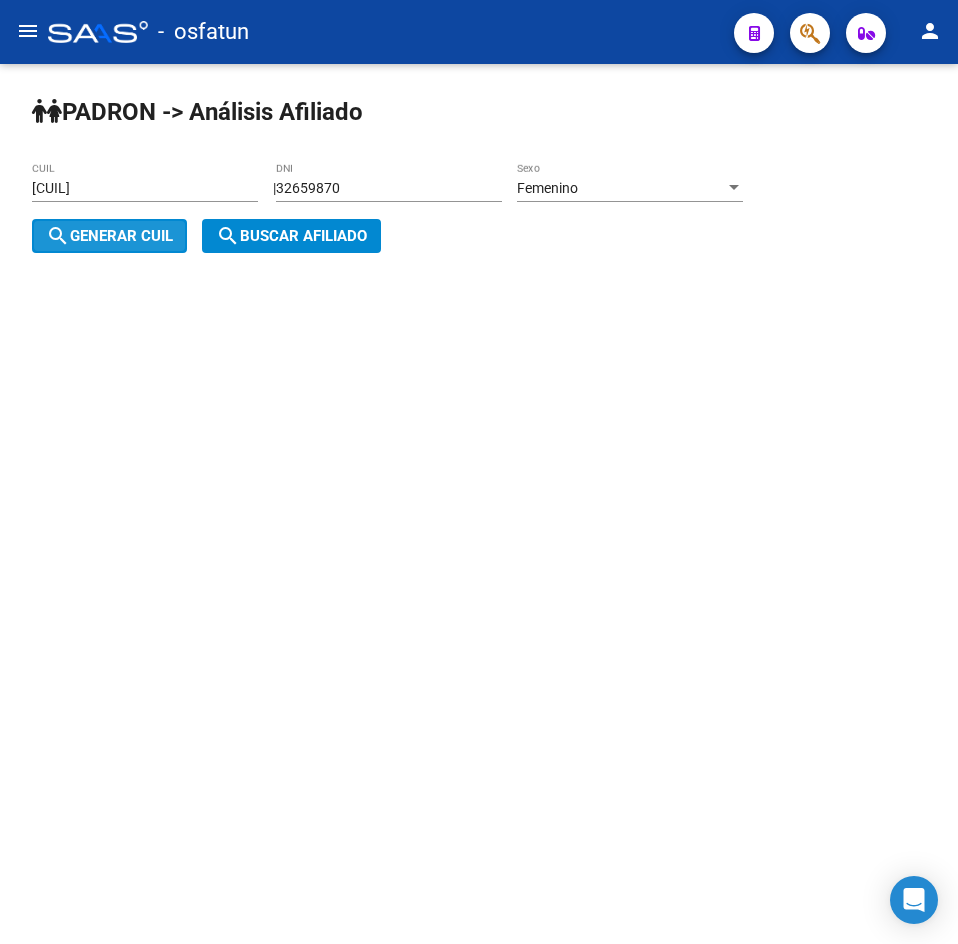 click on "search  Generar CUIL" 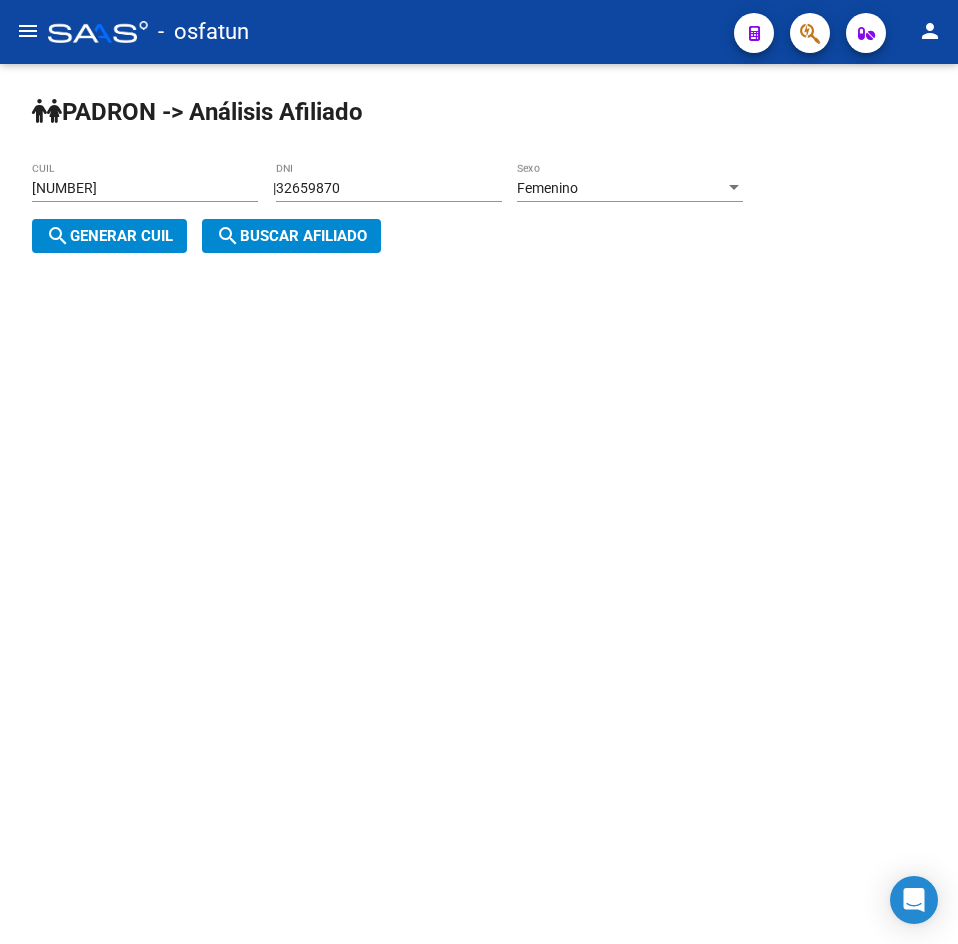 click on "search  Buscar afiliado" 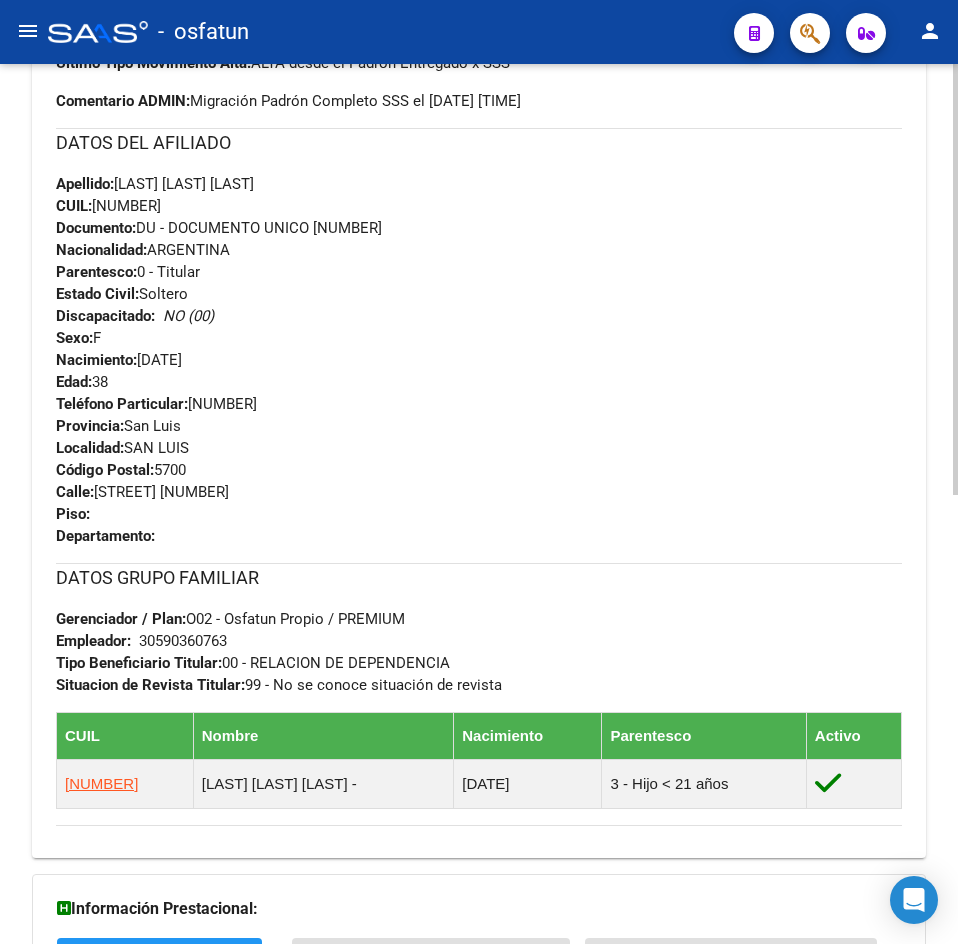 scroll, scrollTop: 917, scrollLeft: 0, axis: vertical 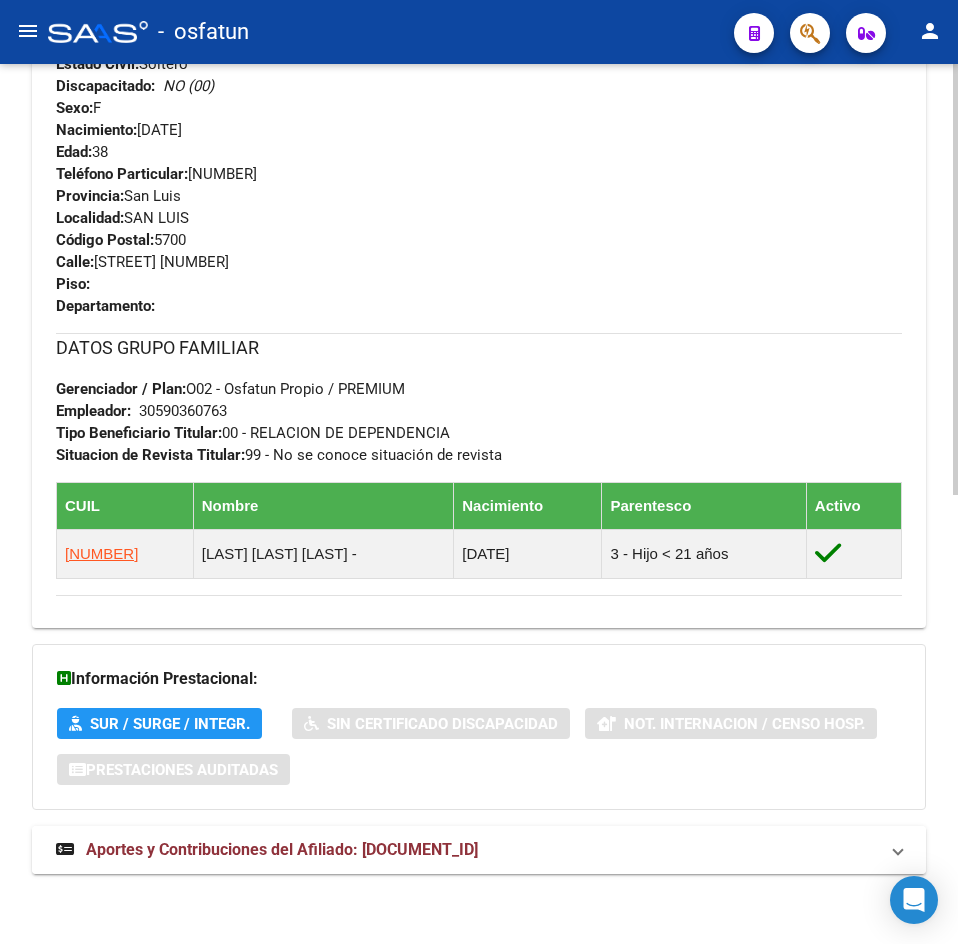 click on "Aportes y Contribuciones del Afiliado: [DOCUMENT_ID]" at bounding box center [479, 850] 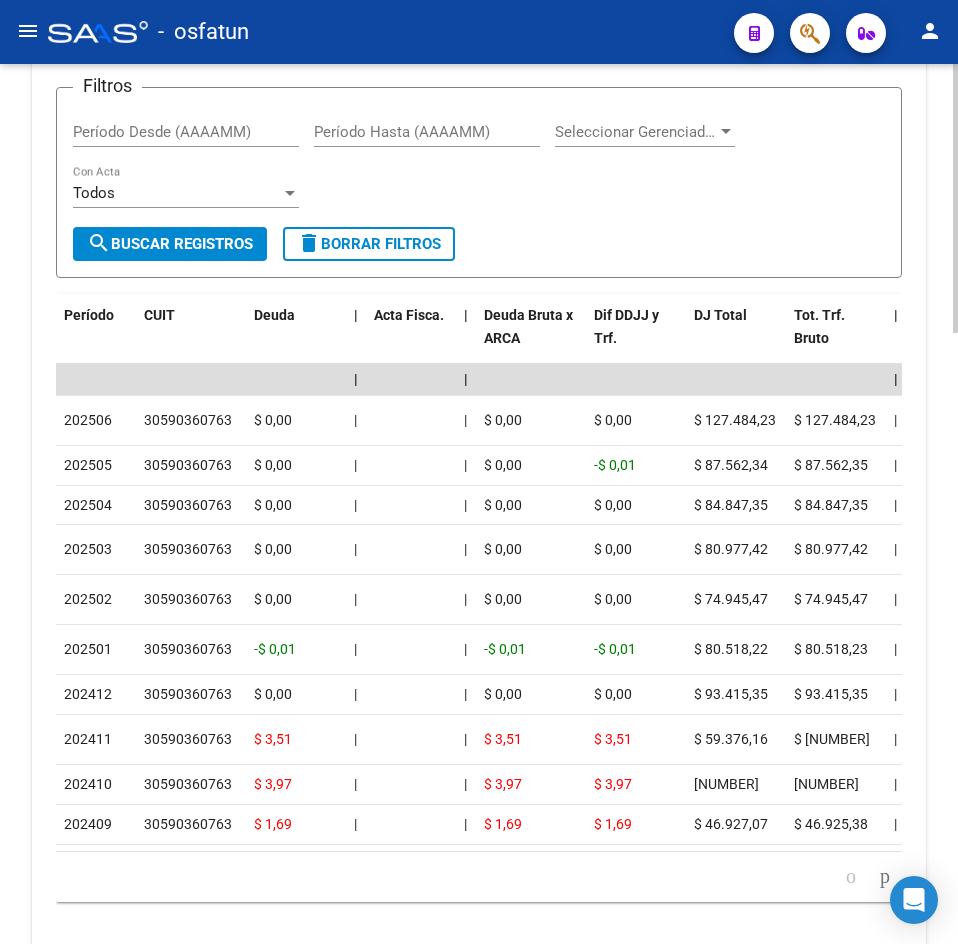 scroll, scrollTop: 2000, scrollLeft: 0, axis: vertical 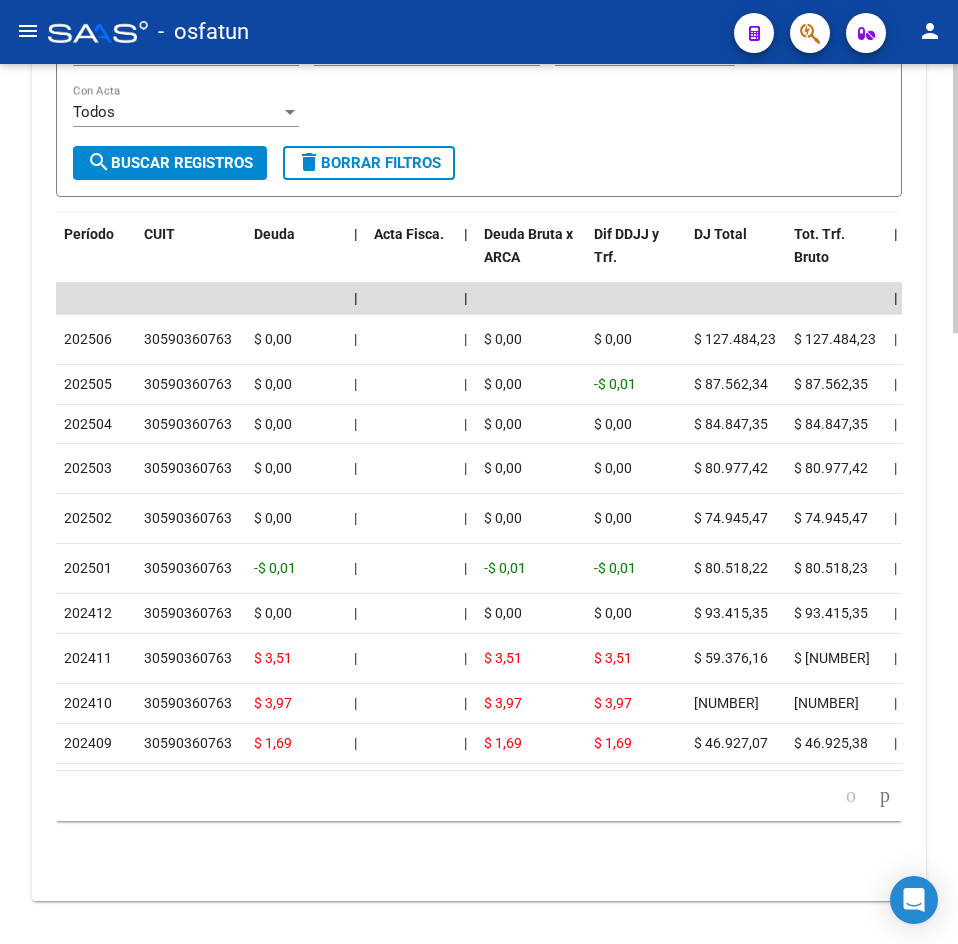 click on "Filtros Período Desde (AAAAMM) Período Hasta (AAAAMM) Seleccionar Gerenciador Seleccionar Gerenciador Todos Con Acta search  Buscar Registros  delete  Borrar Filtros" at bounding box center (479, 102) 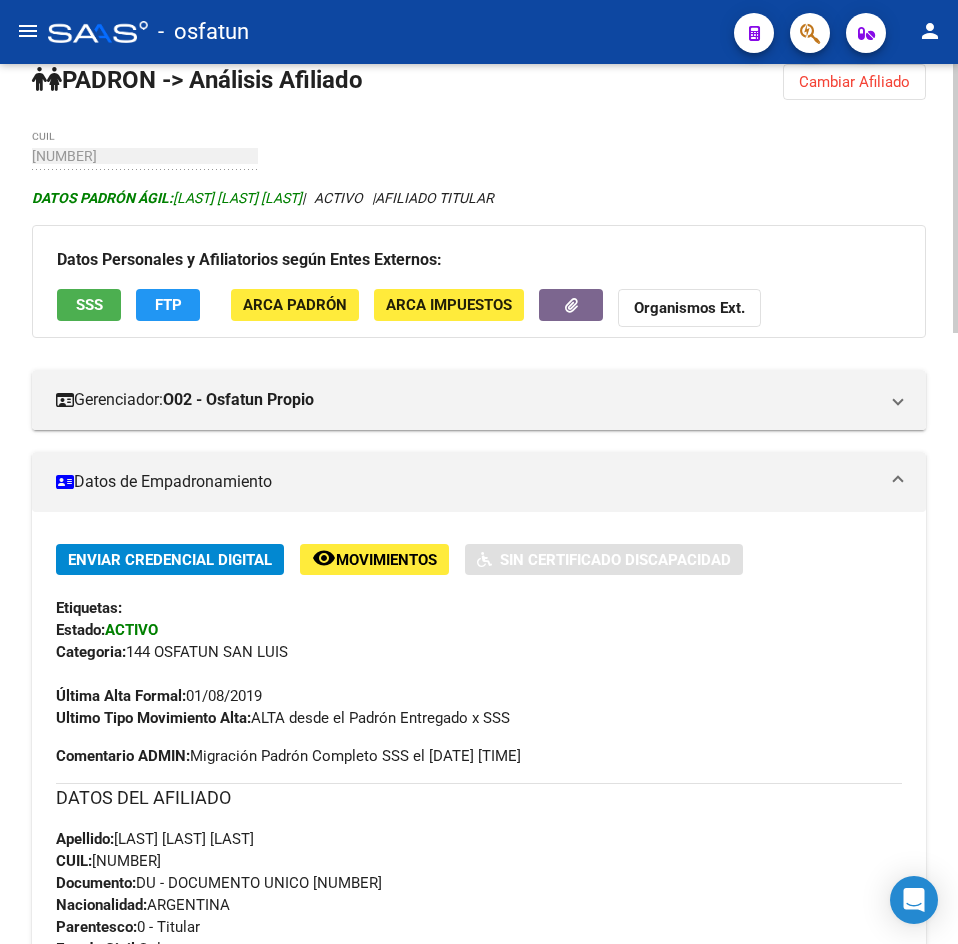 scroll, scrollTop: 0, scrollLeft: 0, axis: both 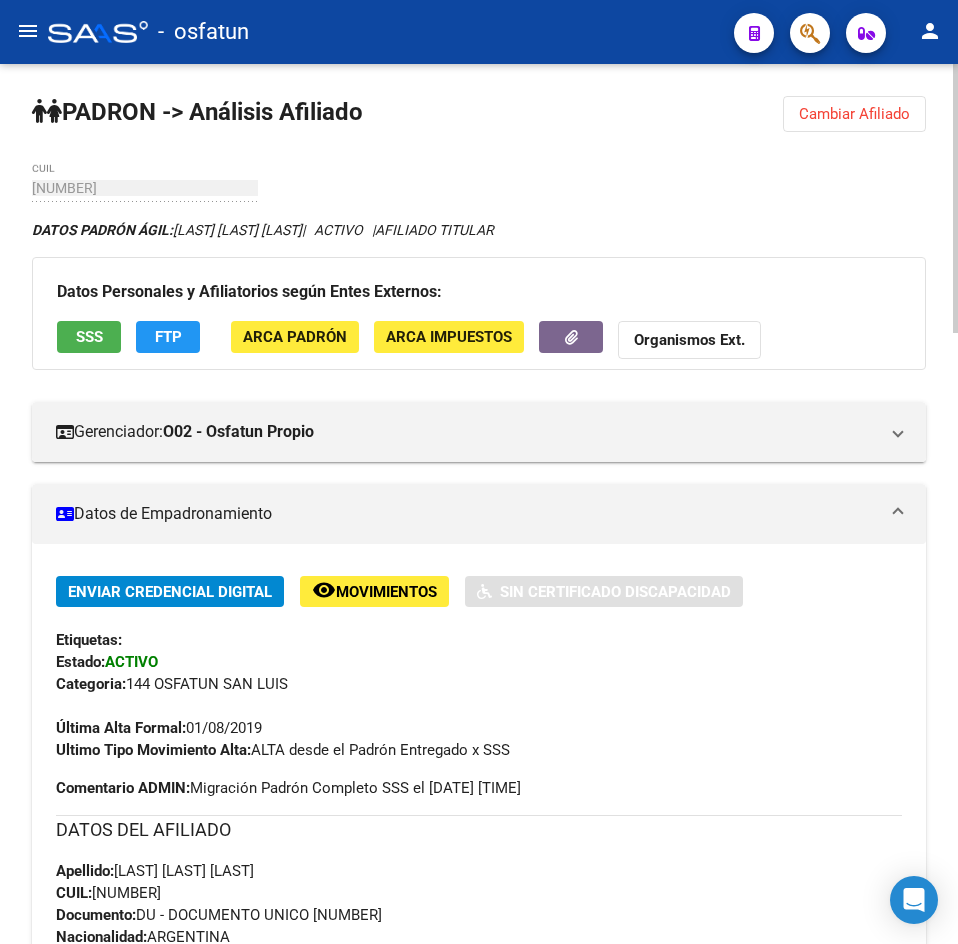 drag, startPoint x: 479, startPoint y: 203, endPoint x: 162, endPoint y: 133, distance: 324.63672 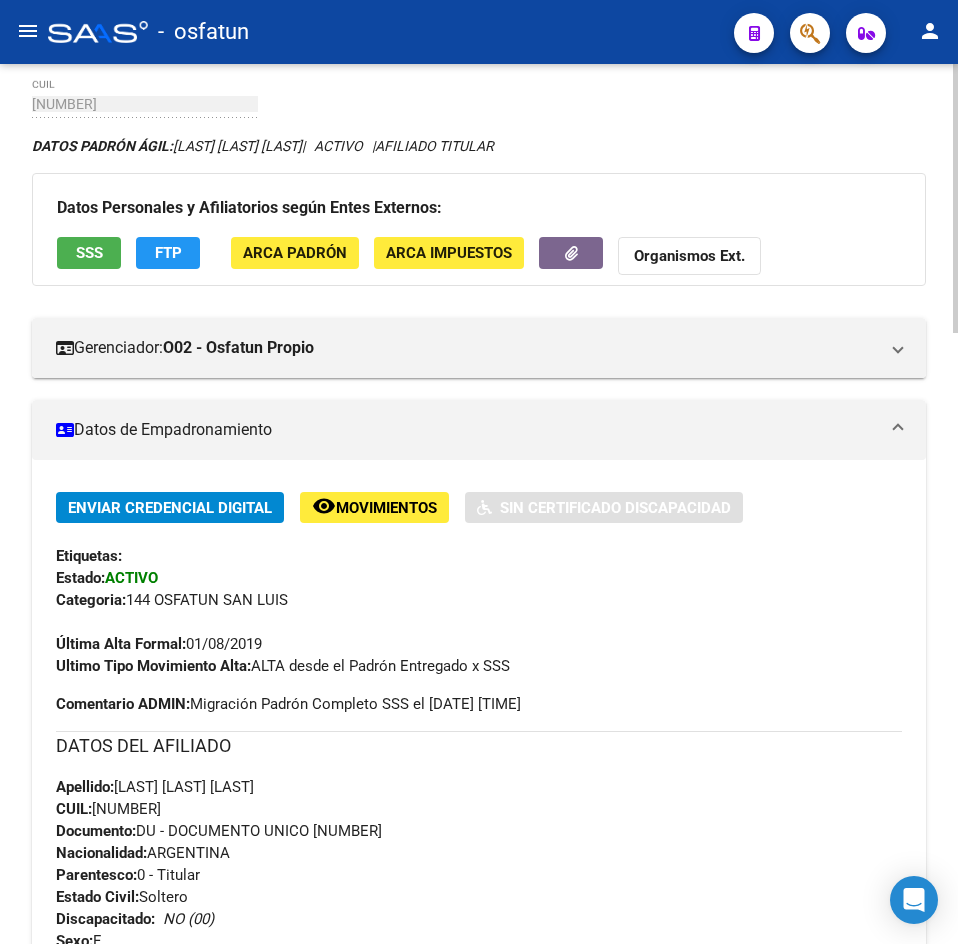 scroll, scrollTop: 0, scrollLeft: 0, axis: both 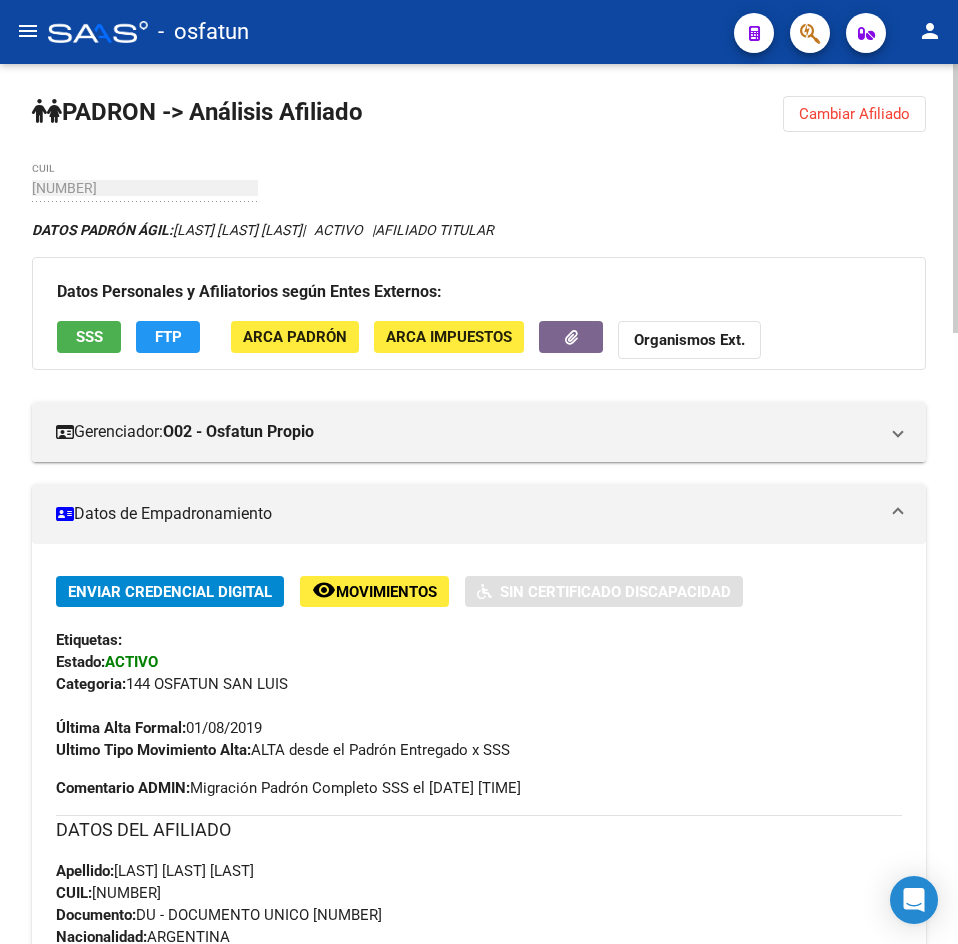 click on "Cambiar Afiliado" 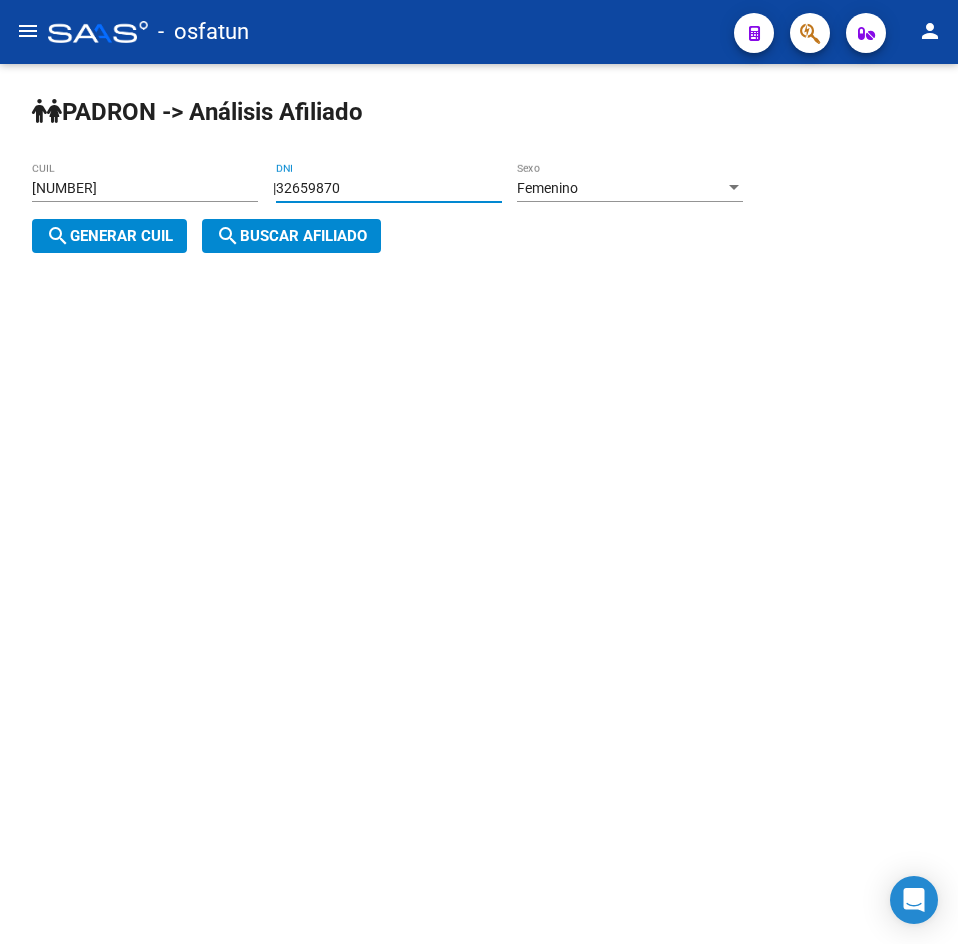drag, startPoint x: 375, startPoint y: 190, endPoint x: -34, endPoint y: 206, distance: 409.31284 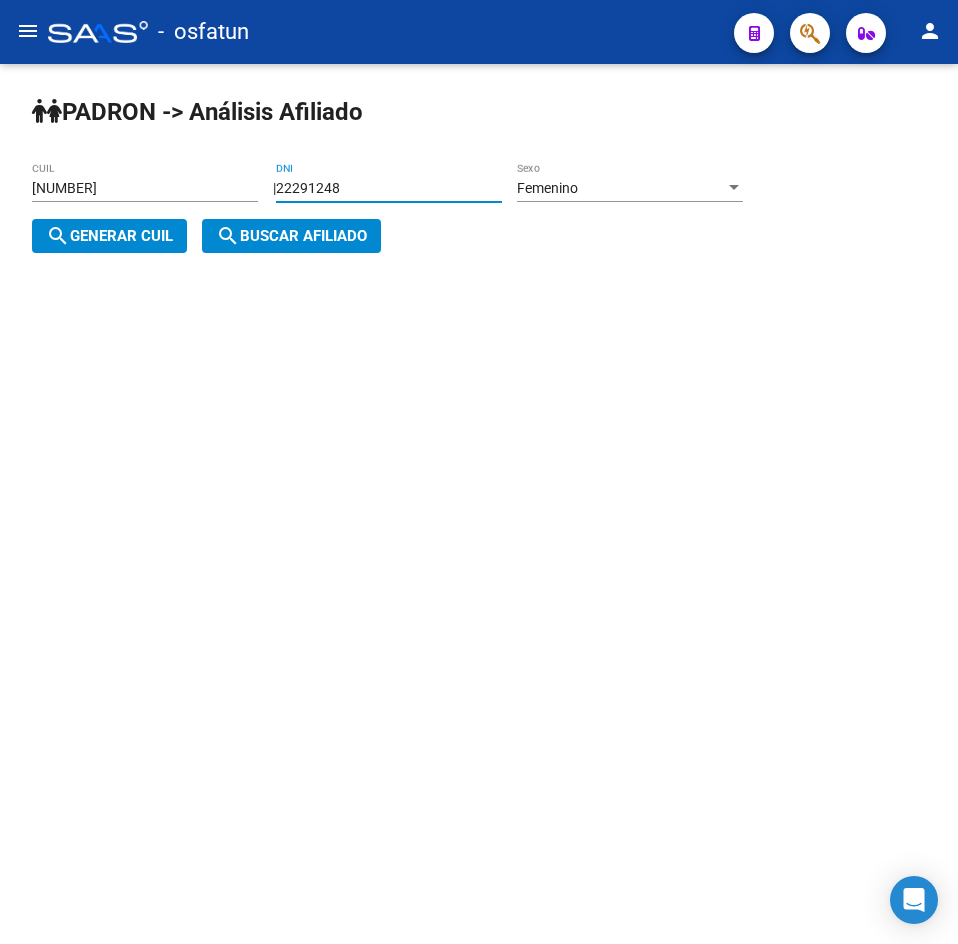 type on "22291248" 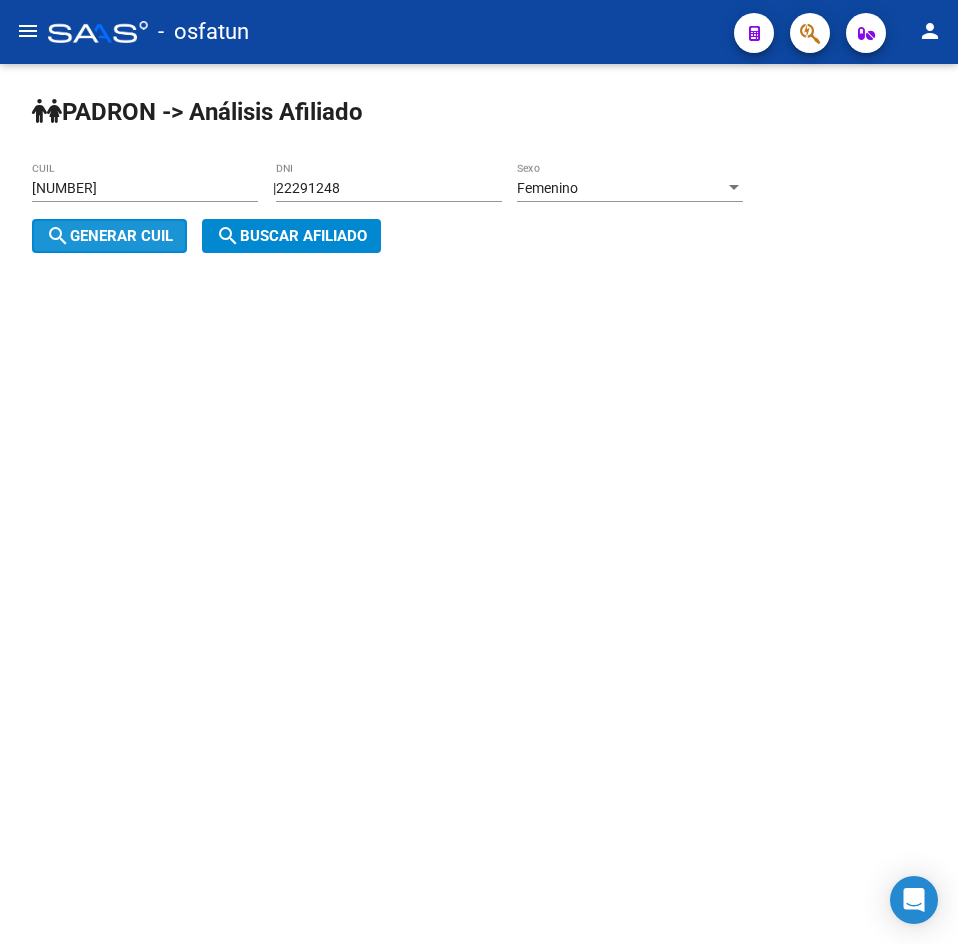 click on "search" 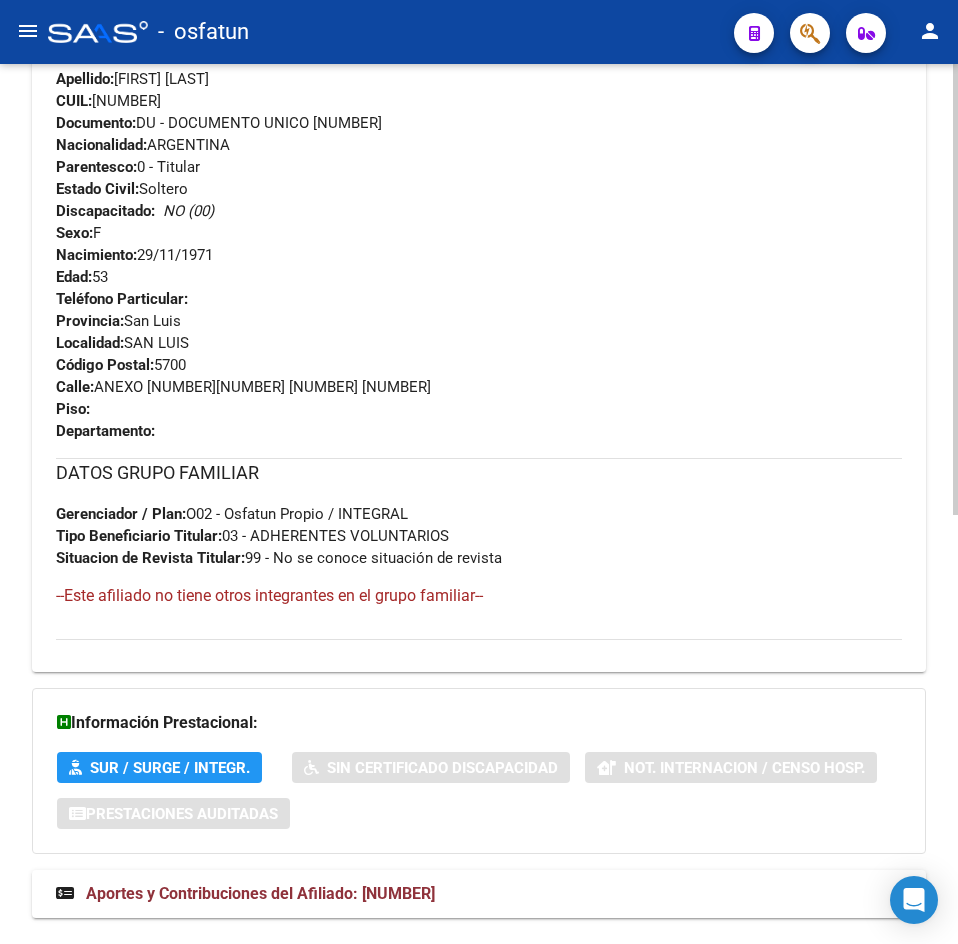 scroll, scrollTop: 836, scrollLeft: 0, axis: vertical 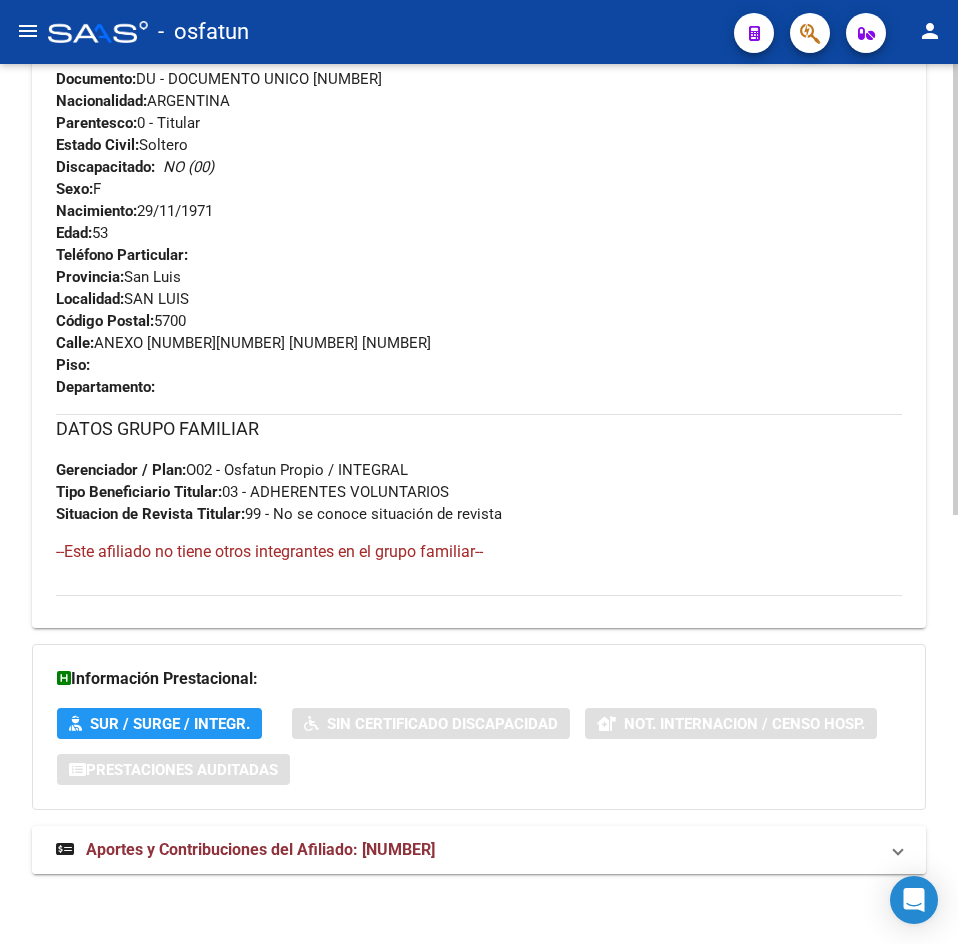 click on "Aportes y Contribuciones del Afiliado: [NUMBER]" at bounding box center (479, 850) 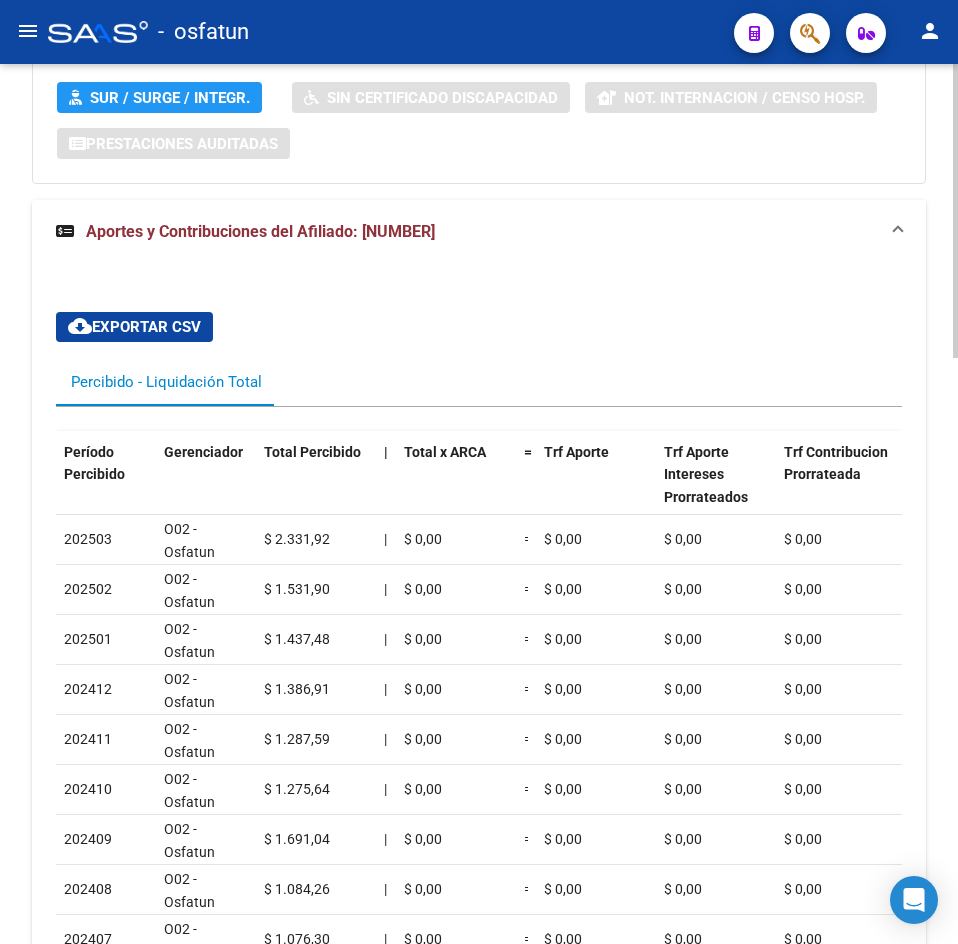 scroll, scrollTop: 1713, scrollLeft: 0, axis: vertical 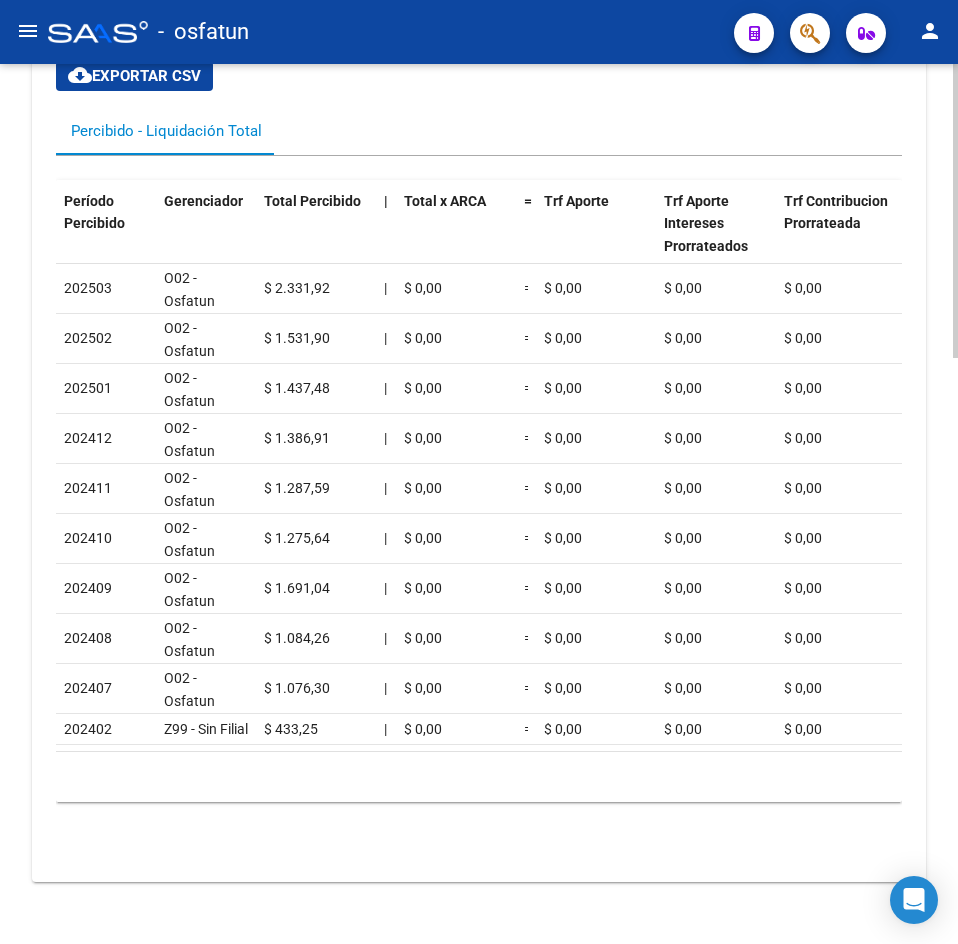 click on "Percibido - Liquidación Total" at bounding box center (479, 131) 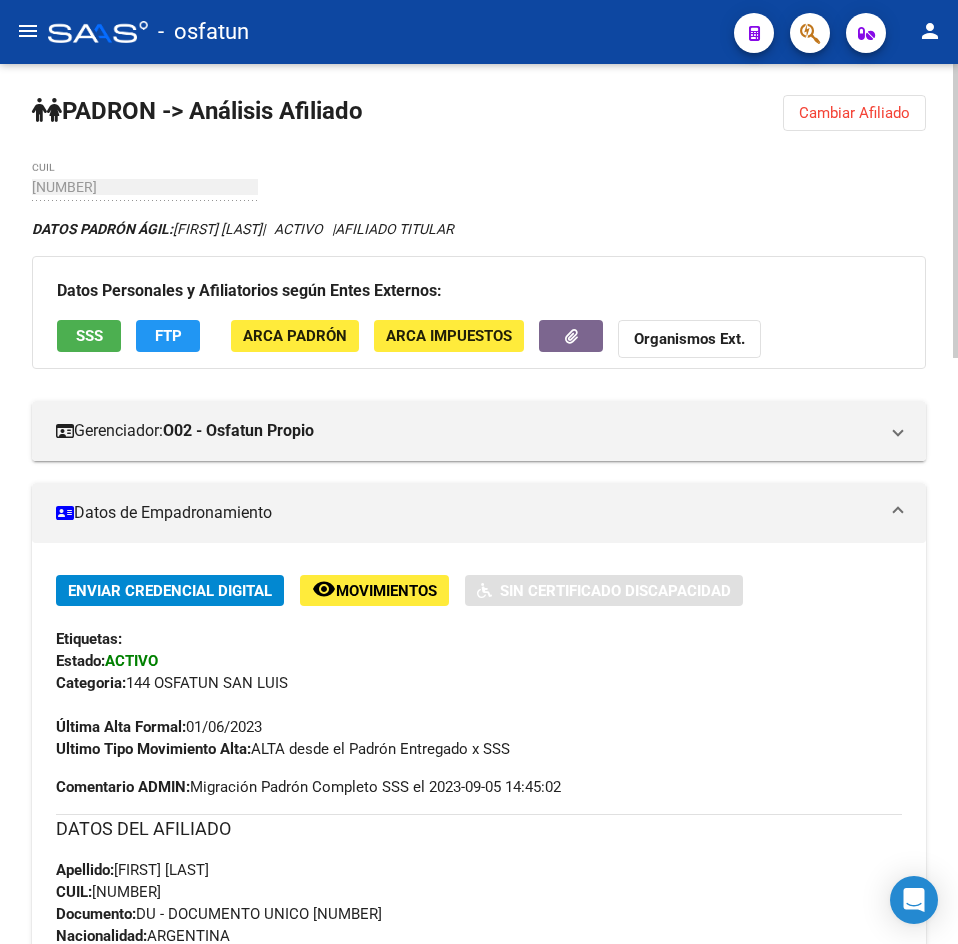 scroll, scrollTop: 0, scrollLeft: 0, axis: both 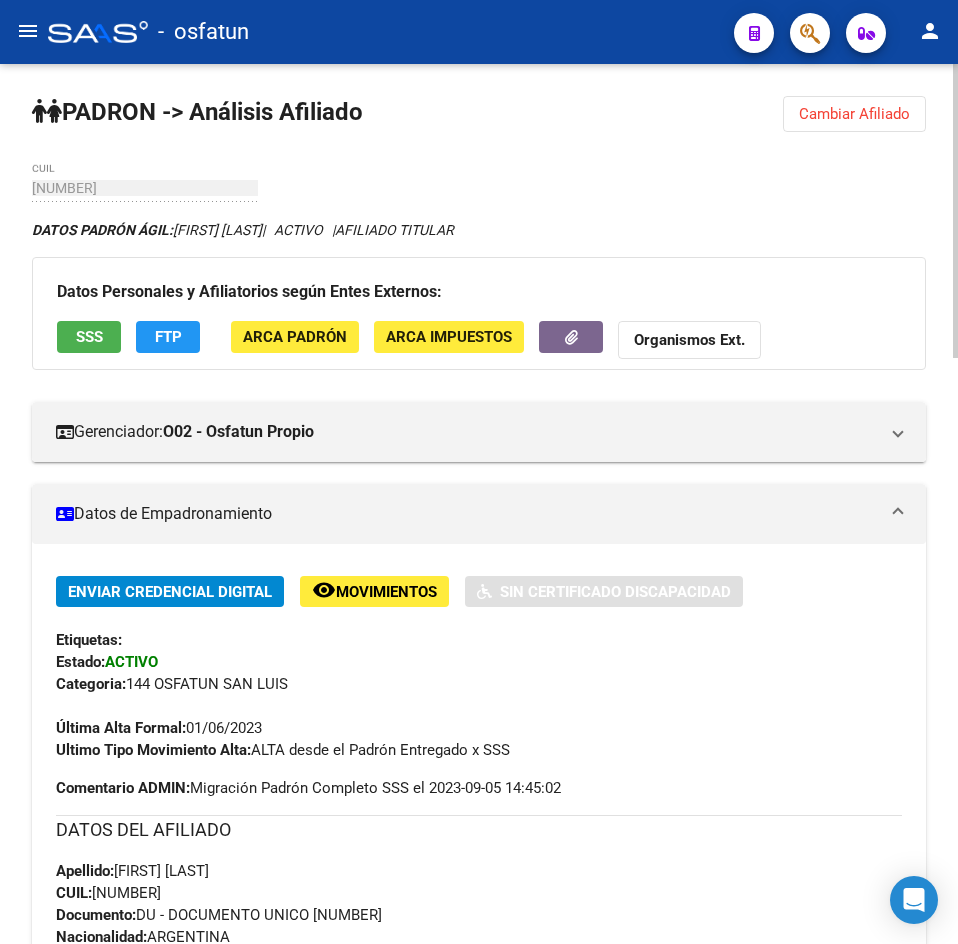 click on "Cambiar Afiliado" 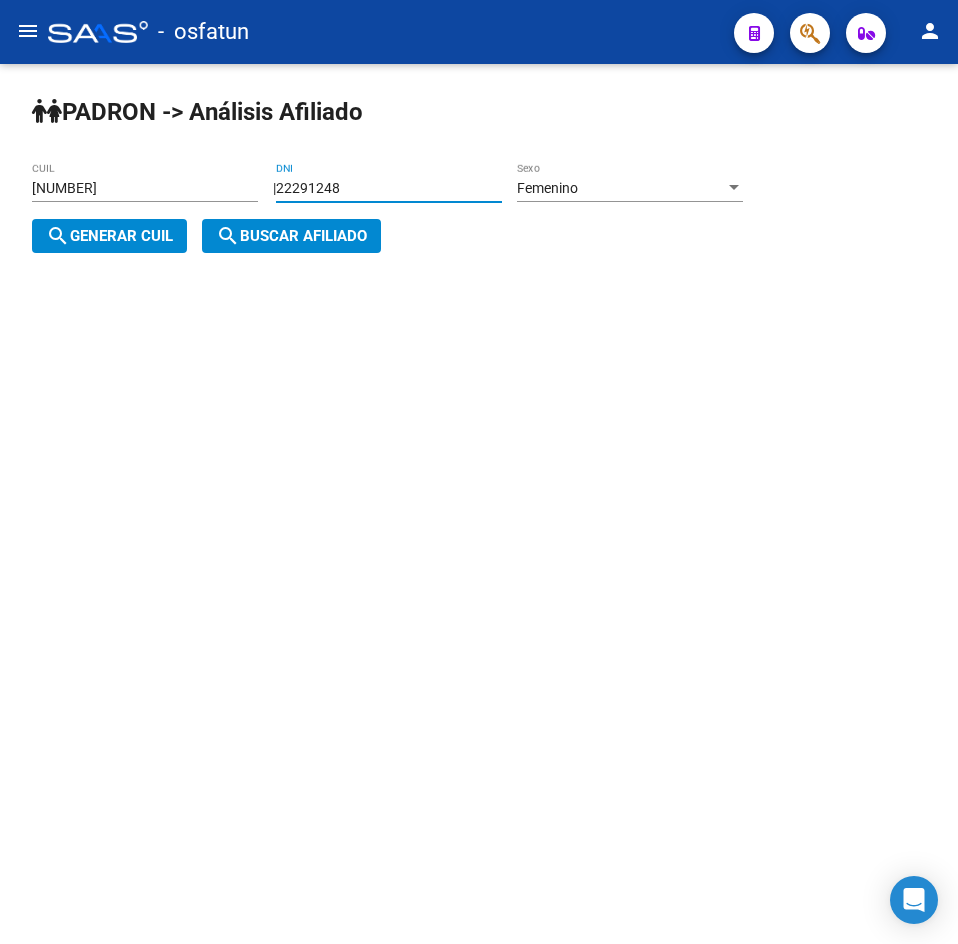 drag, startPoint x: 429, startPoint y: 179, endPoint x: 174, endPoint y: 184, distance: 255.04901 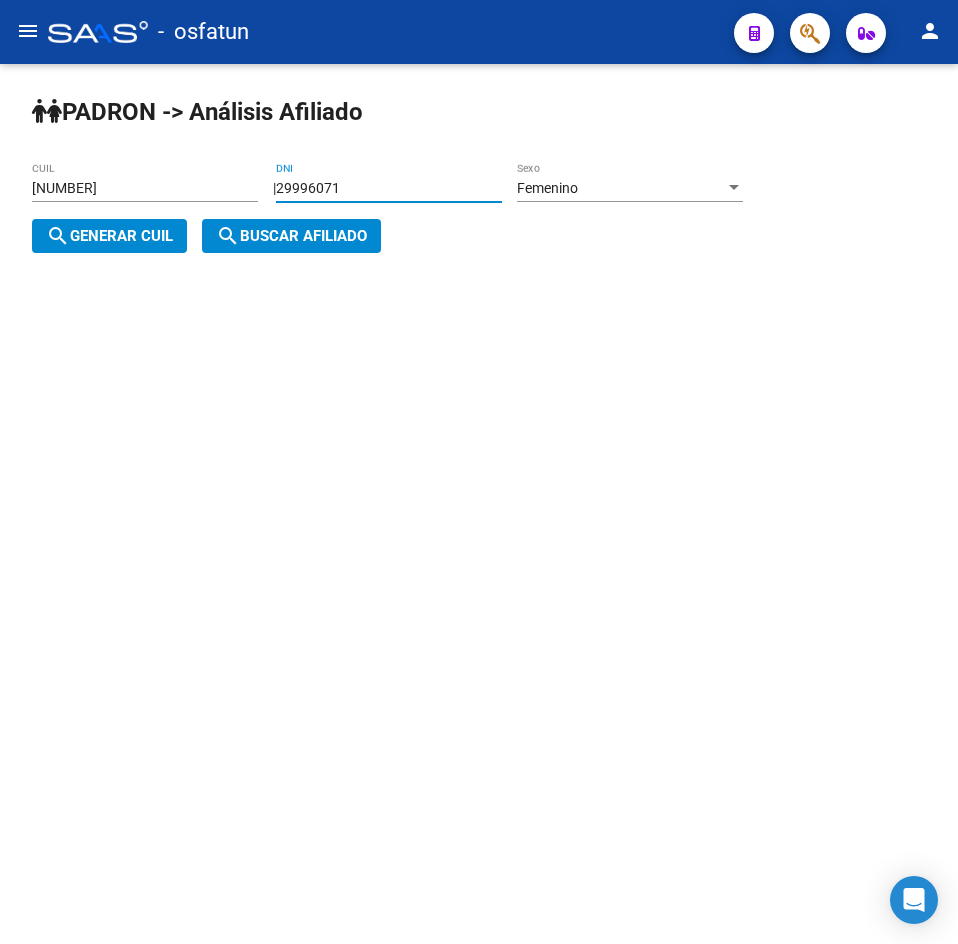 type on "29996071" 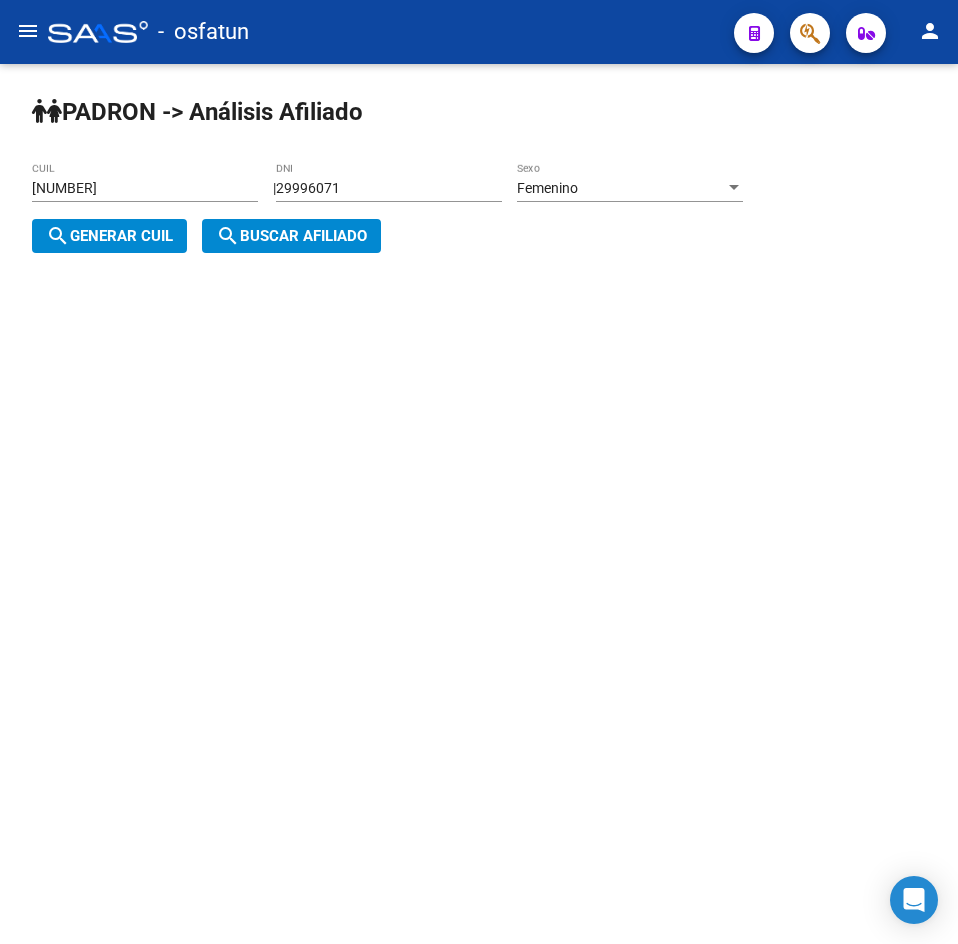 click on "search  Buscar afiliado" 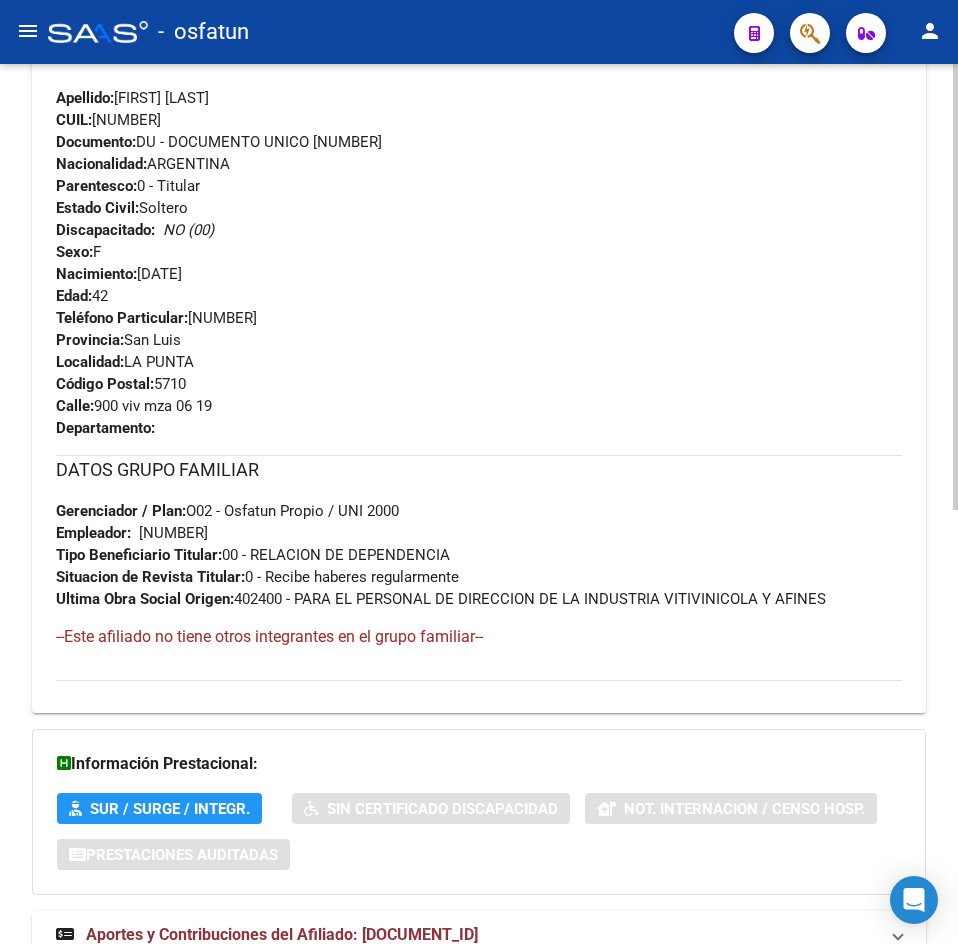 scroll, scrollTop: 858, scrollLeft: 0, axis: vertical 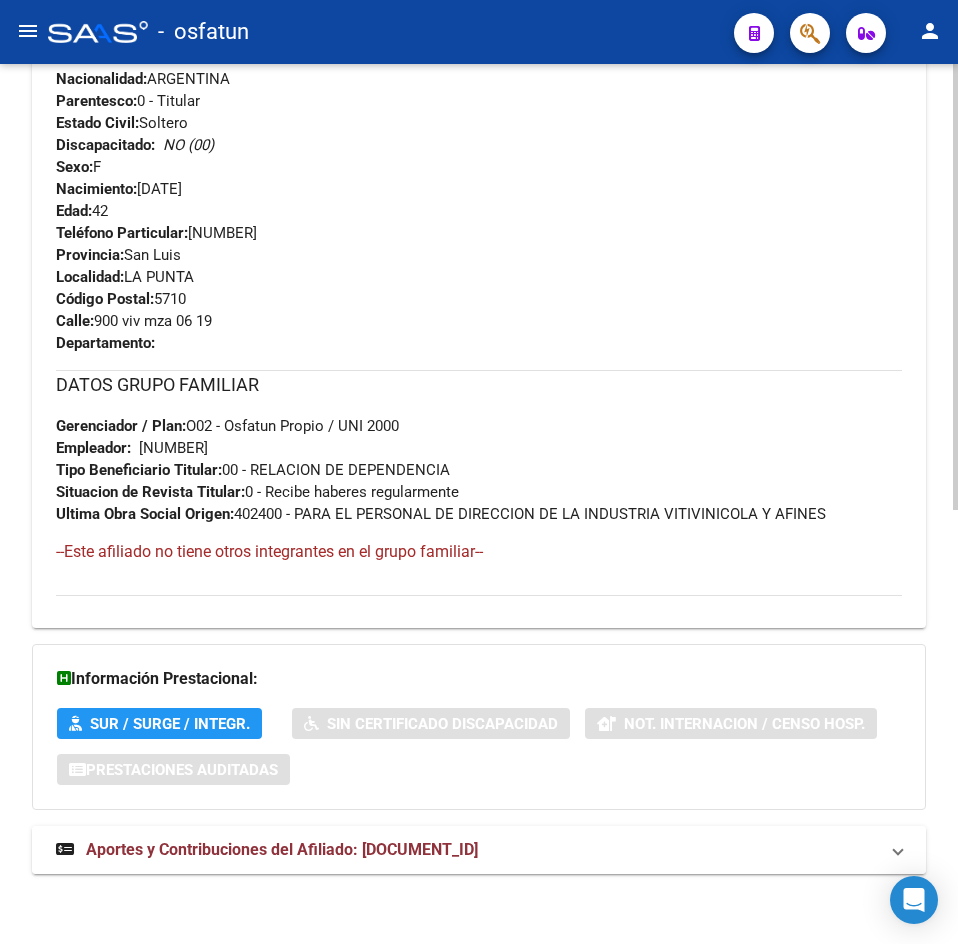 click on "Aportes y Contribuciones del Afiliado: [DOCUMENT_ID]" at bounding box center [282, 849] 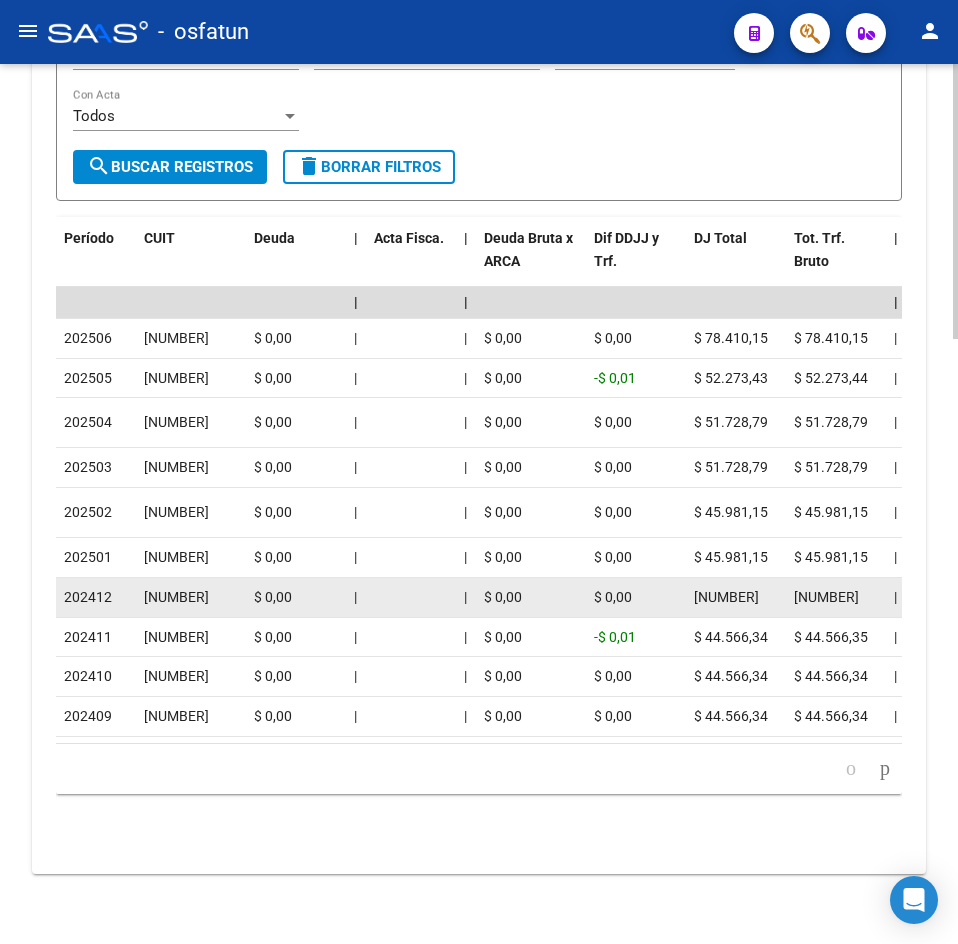 scroll, scrollTop: 1941, scrollLeft: 0, axis: vertical 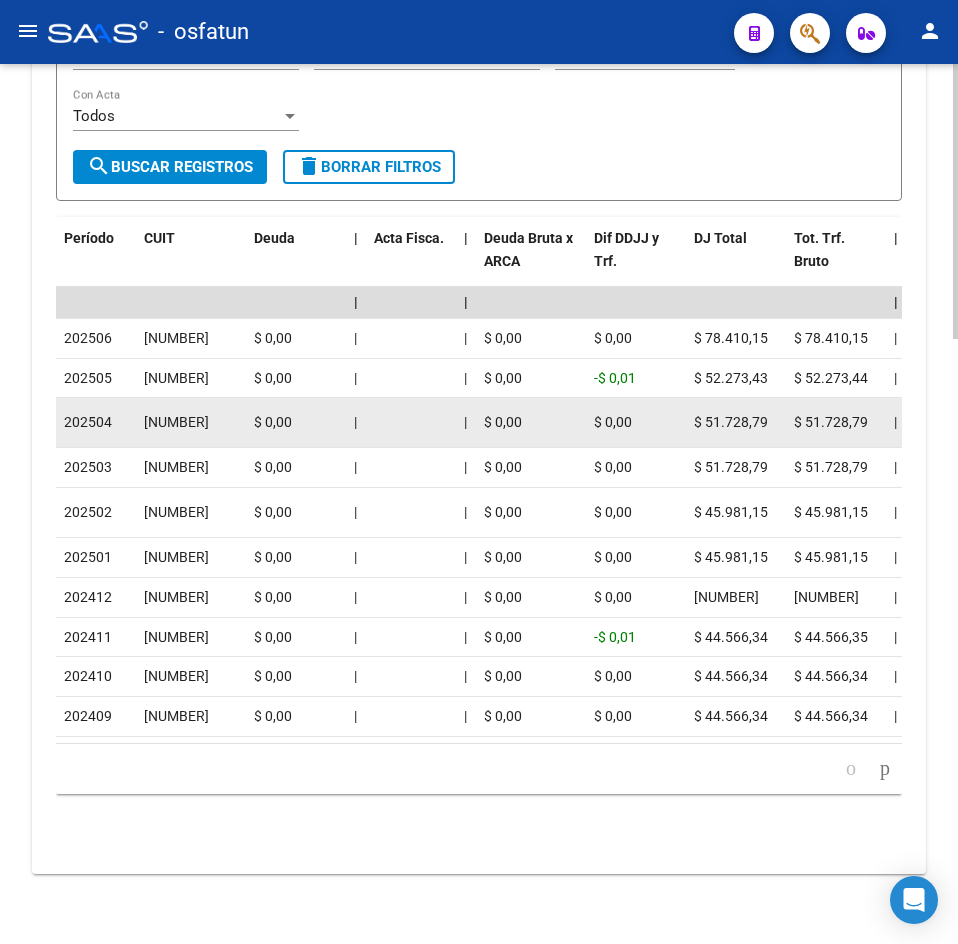 drag, startPoint x: 618, startPoint y: 435, endPoint x: 393, endPoint y: 435, distance: 225 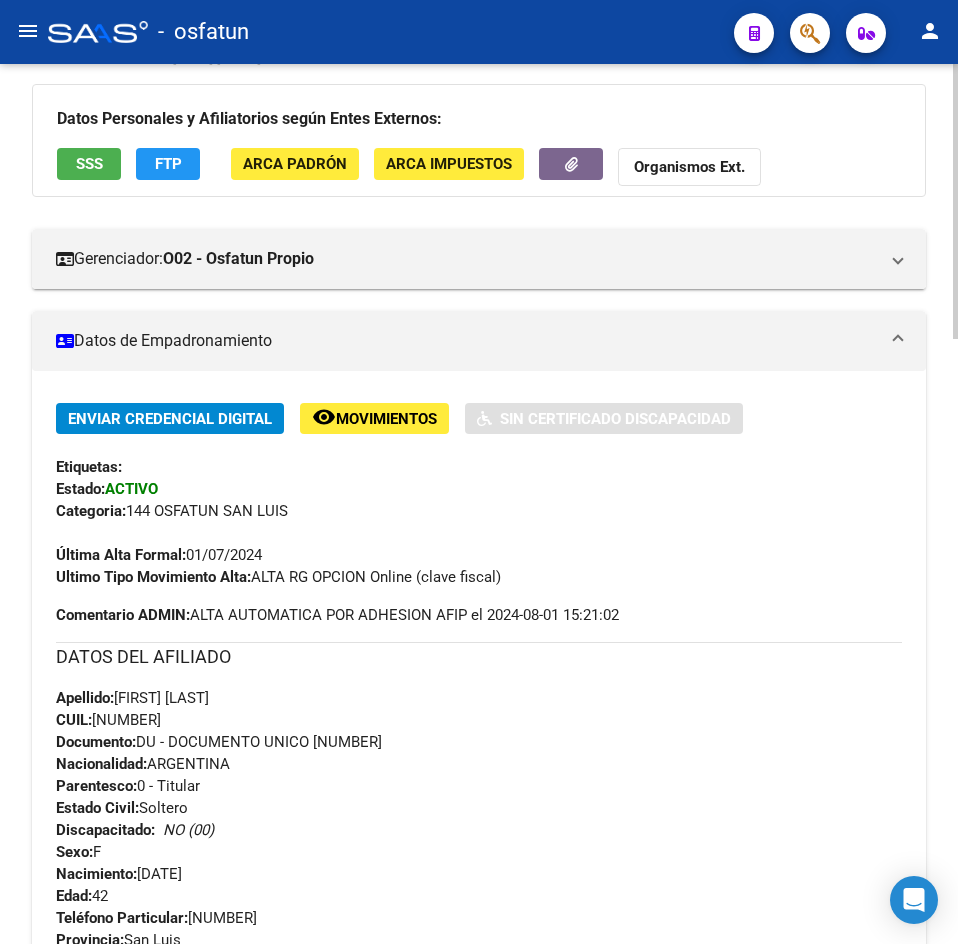 scroll, scrollTop: 0, scrollLeft: 0, axis: both 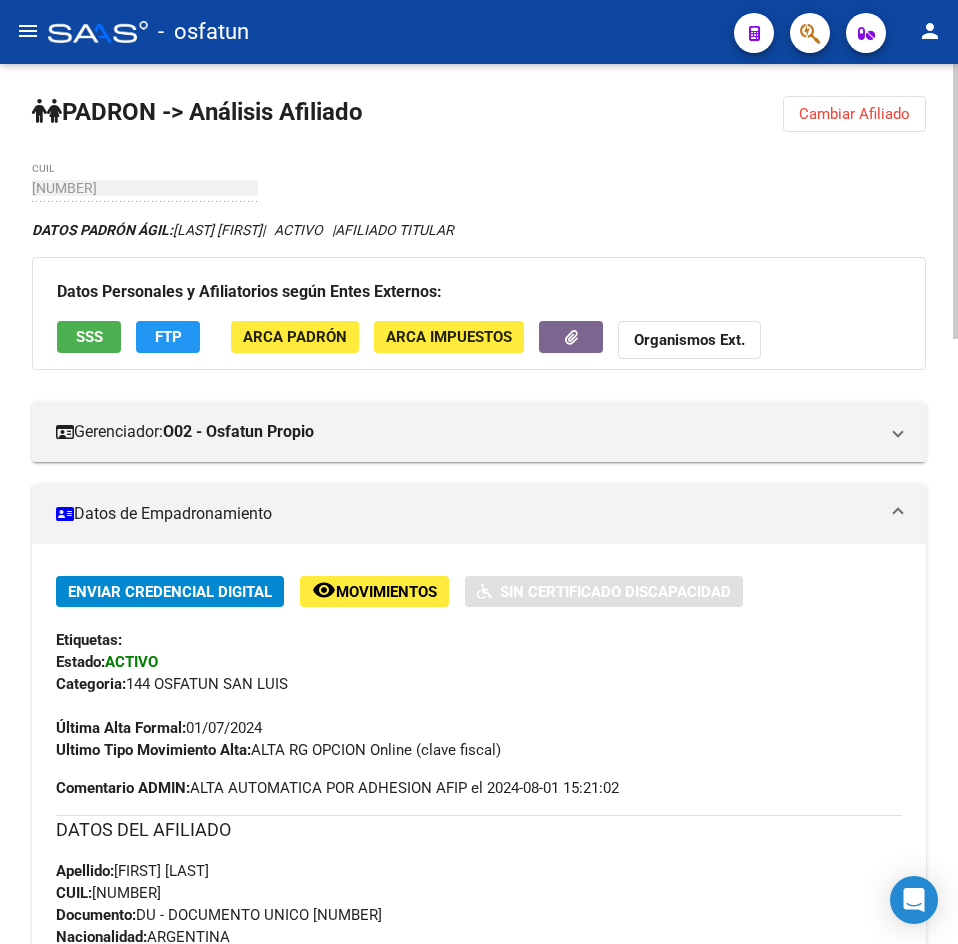 click on "Cambiar Afiliado" 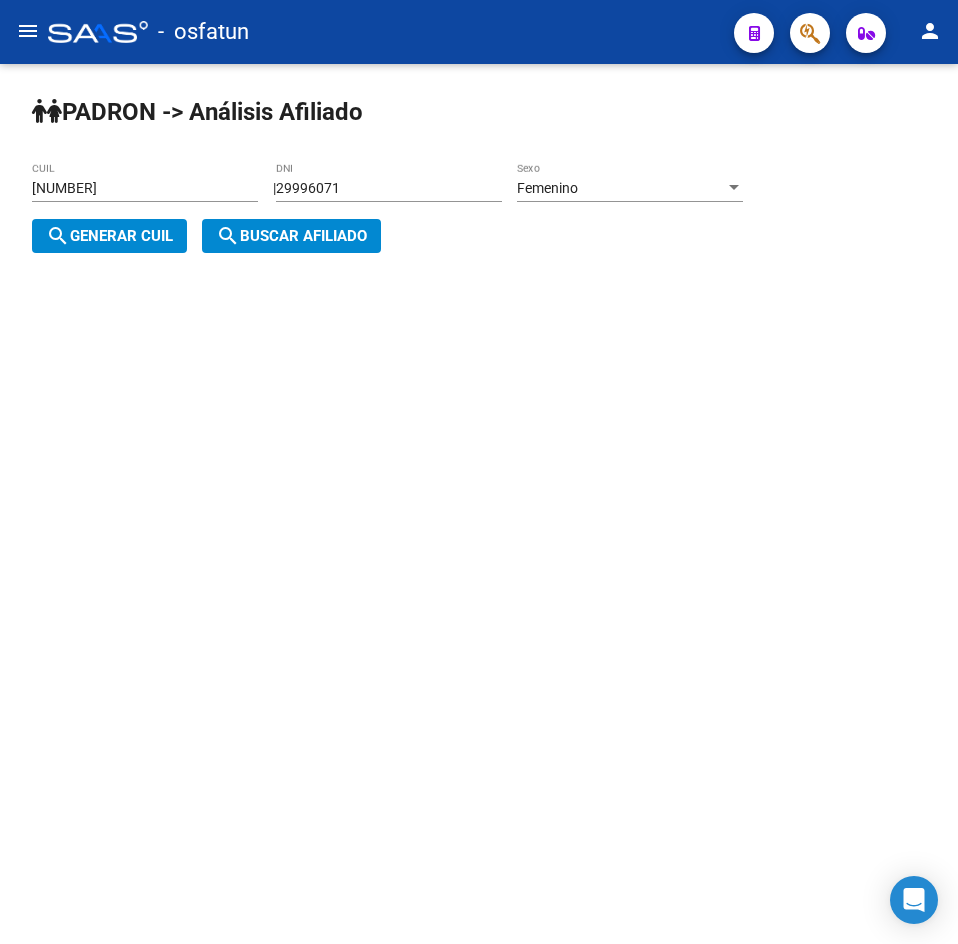 click on "[NUMBER] DNI" 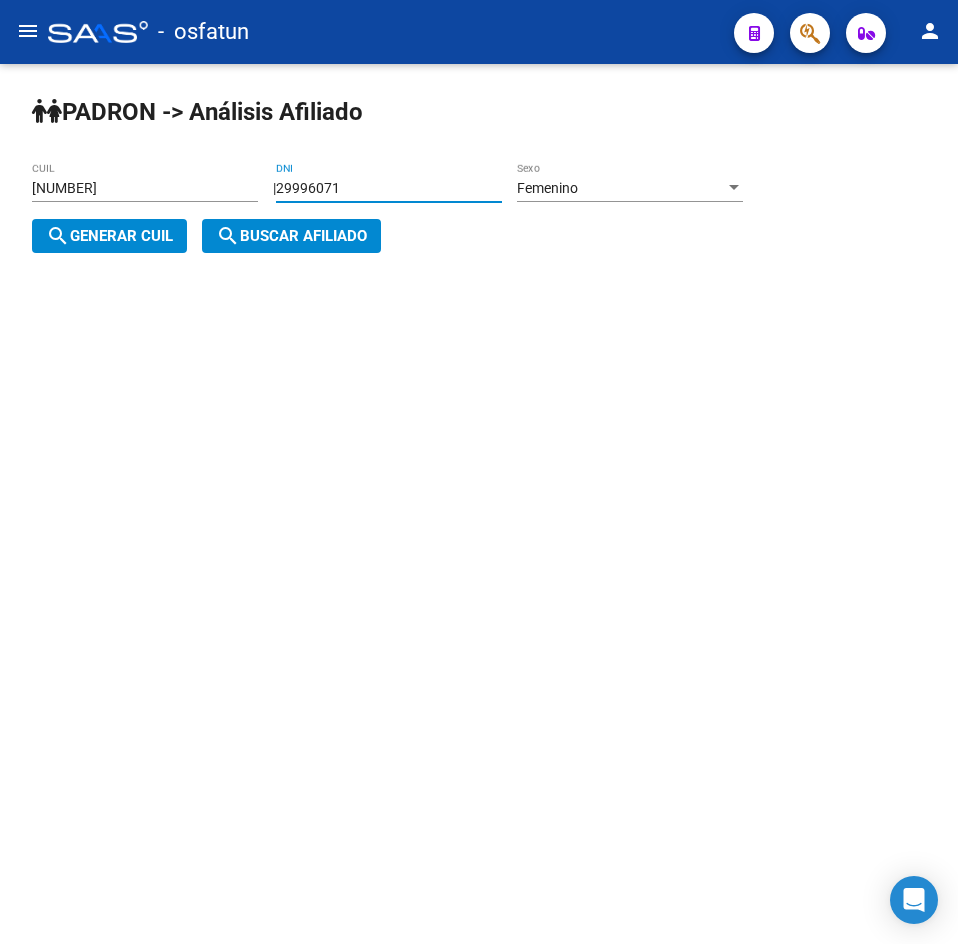 drag, startPoint x: 406, startPoint y: 180, endPoint x: -270, endPoint y: 238, distance: 678.4836 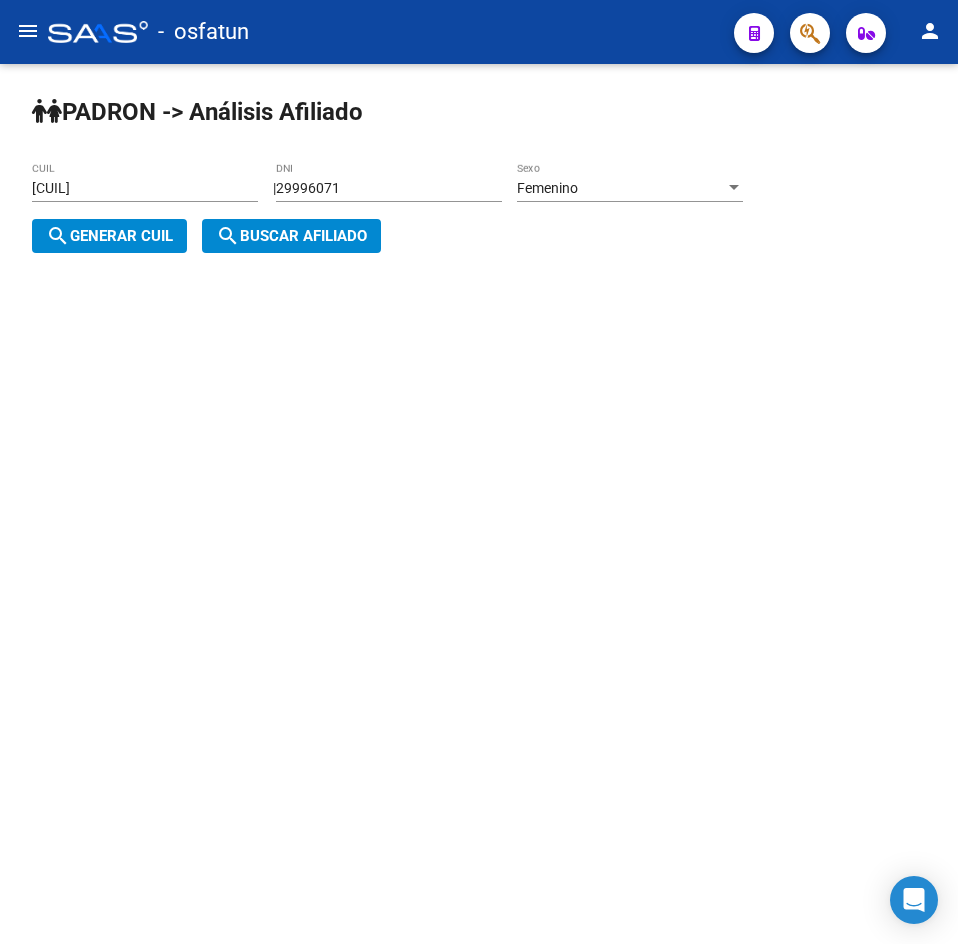 click on "search  Buscar afiliado" 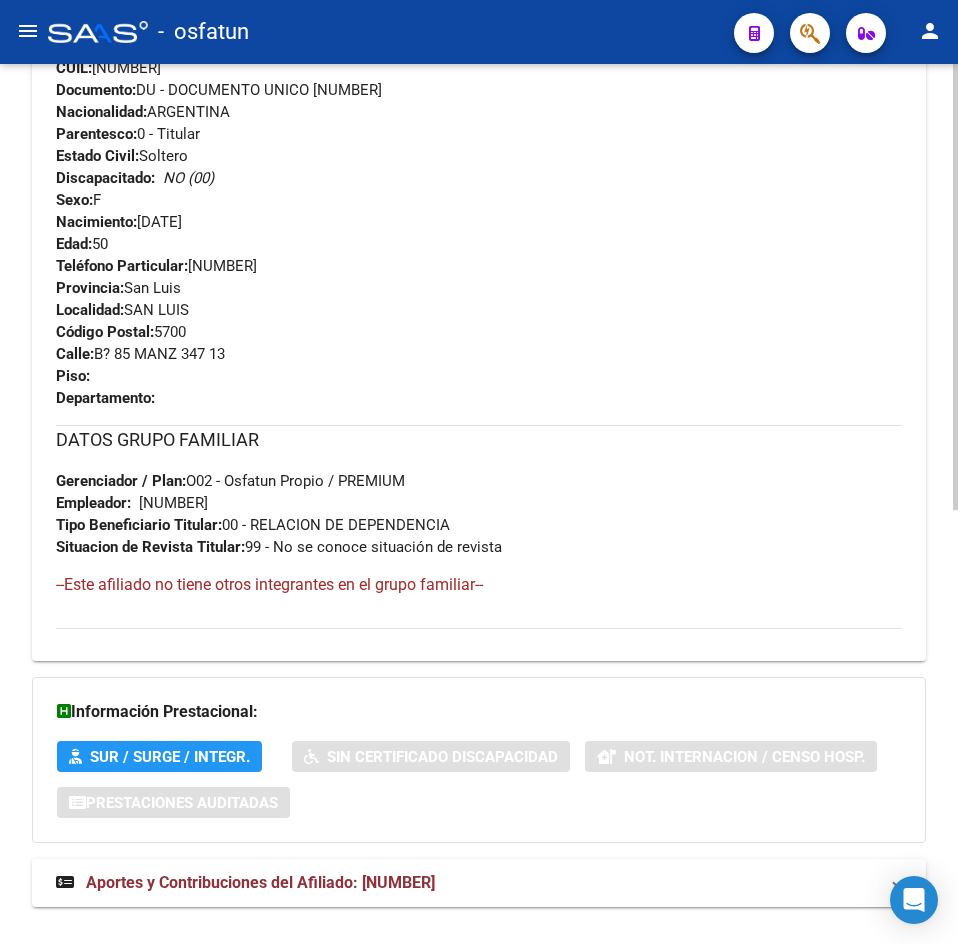 scroll, scrollTop: 858, scrollLeft: 0, axis: vertical 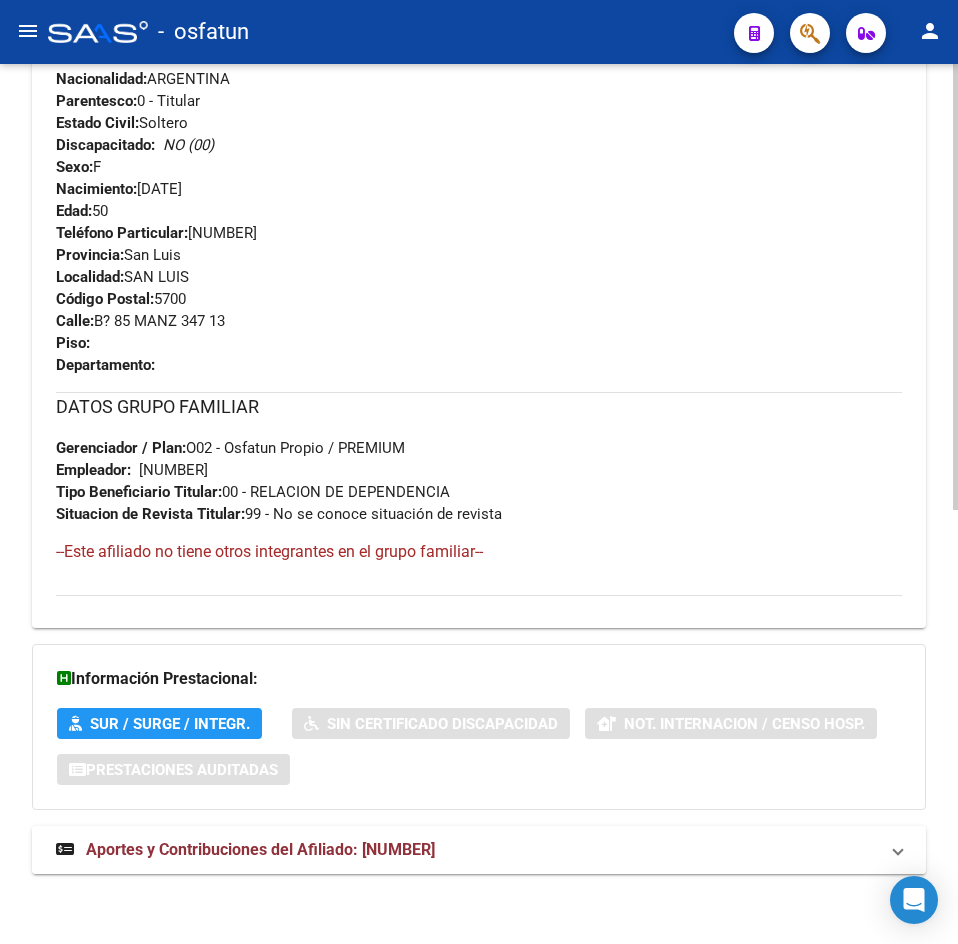 click on "Aportes y Contribuciones del Afiliado: [NUMBER]" at bounding box center (260, 849) 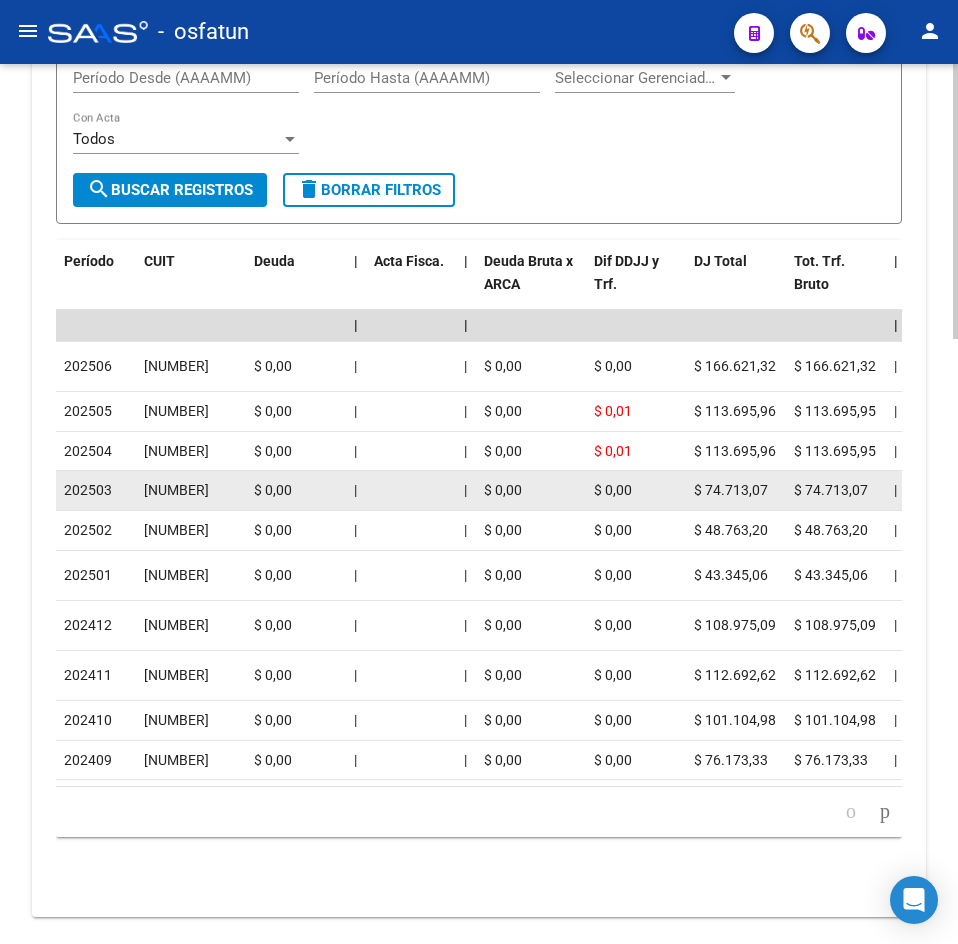 scroll, scrollTop: 1941, scrollLeft: 0, axis: vertical 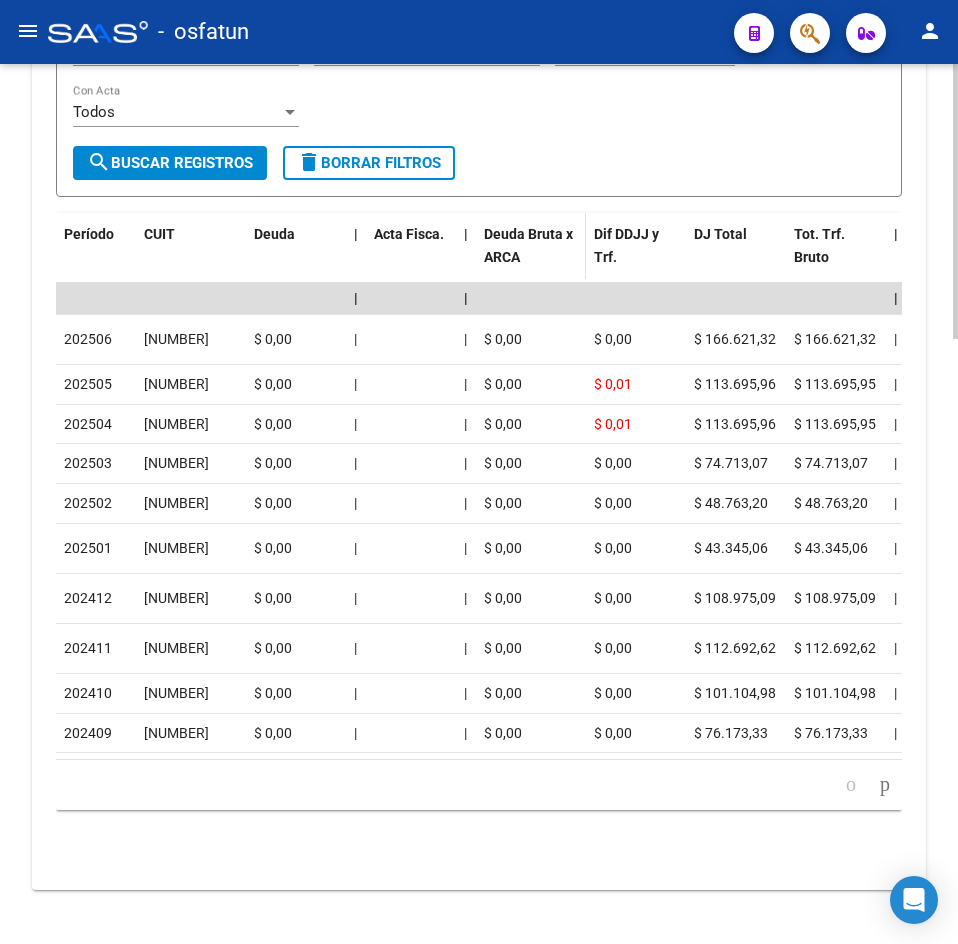click on "Deuda Bruta x ARCA" 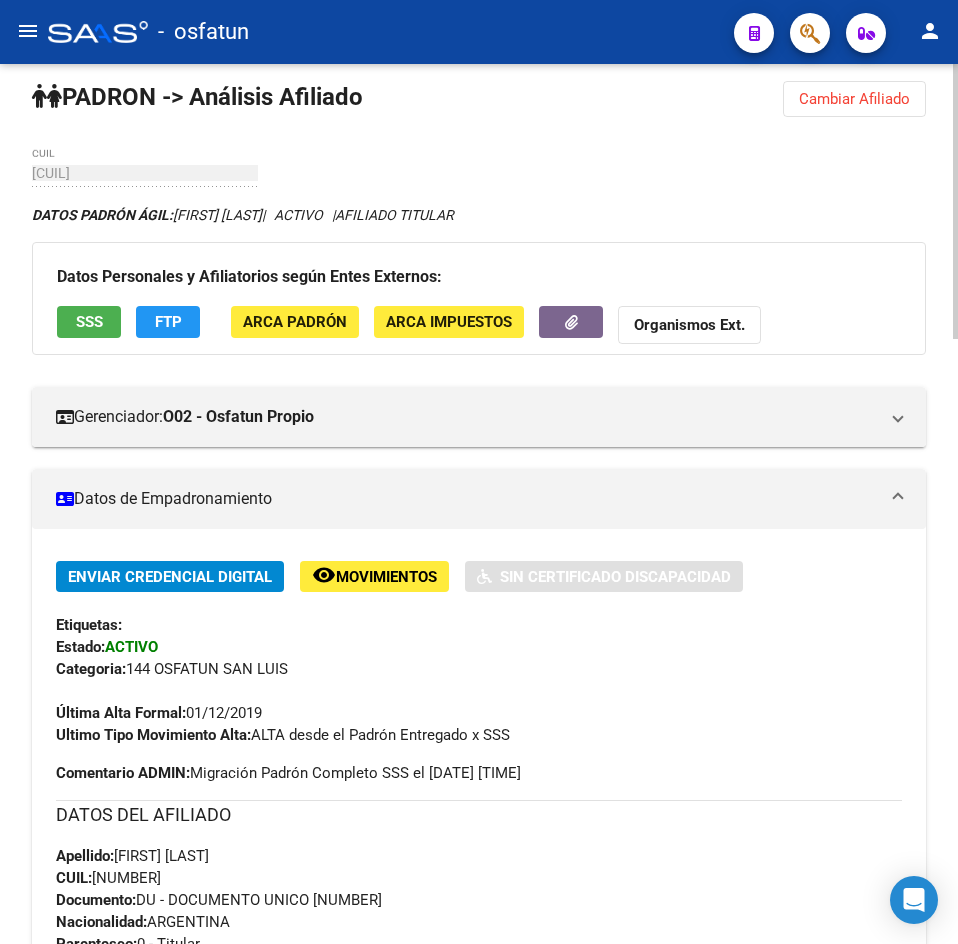 scroll, scrollTop: 0, scrollLeft: 0, axis: both 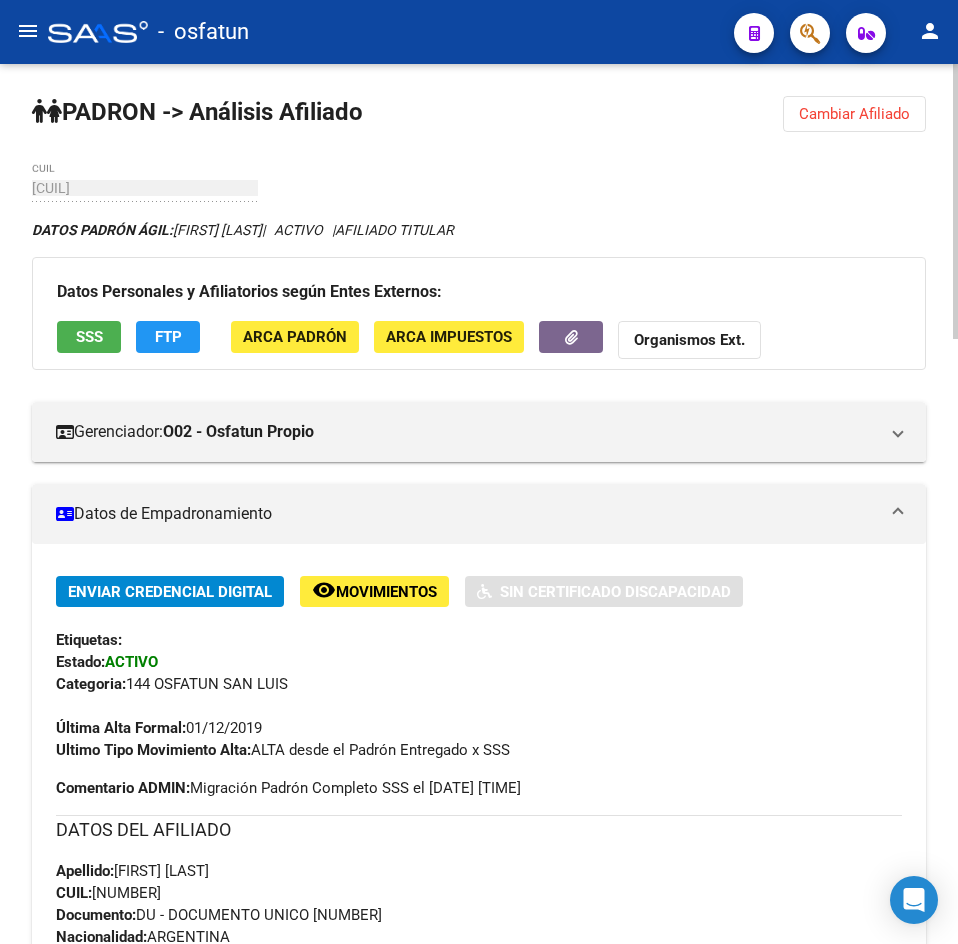click on "PADRON -> Análisis Afiliado  Cambiar Afiliado
[NUMBER] CUIL DATOS PADRÓN ÁGIL:  [LAST] [FIRST] [LAST]                 |   ACTIVO   |     AFILIADO TITULAR  Datos Personales y Afiliatorios según Entes Externos: SSS FTP ARCA Padrón ARCA Impuestos Organismos Ext.    Gerenciador:      O02 - Osfatun Propio Atención telefónica: Atención emergencias: Otros Datos Útiles:    Datos de Empadronamiento  Enviar Credencial Digital remove_red_eye Movimientos    Sin Certificado Discapacidad Etiquetas: Estado: ACTIVO Categoria:  144	OSFATUN SAN LUIS  Última Alta Formal:  [DATE] Ultimo Tipo Movimiento Alta:  ALTA desde el Padrón Entregado x SSS Comentario ADMIN:  Migración Padrón Completo SSS el 2022-11-16 08:39:25 DATOS DEL AFILIADO Apellido:   [LAST] [FIRST] [LAST]            CUIL:  [NUMBER] Documento:  DU - DOCUMENTO UNICO [NUMBER]  Nacionalidad:  ARGENTINA Parentesco:  0 - Titular Estado Civil:  Soltero Discapacitado:    NO (00) Sexo:  F Nacimiento:  [DATE] Edad:  50  Provincia:  [STATE_CODE] |" 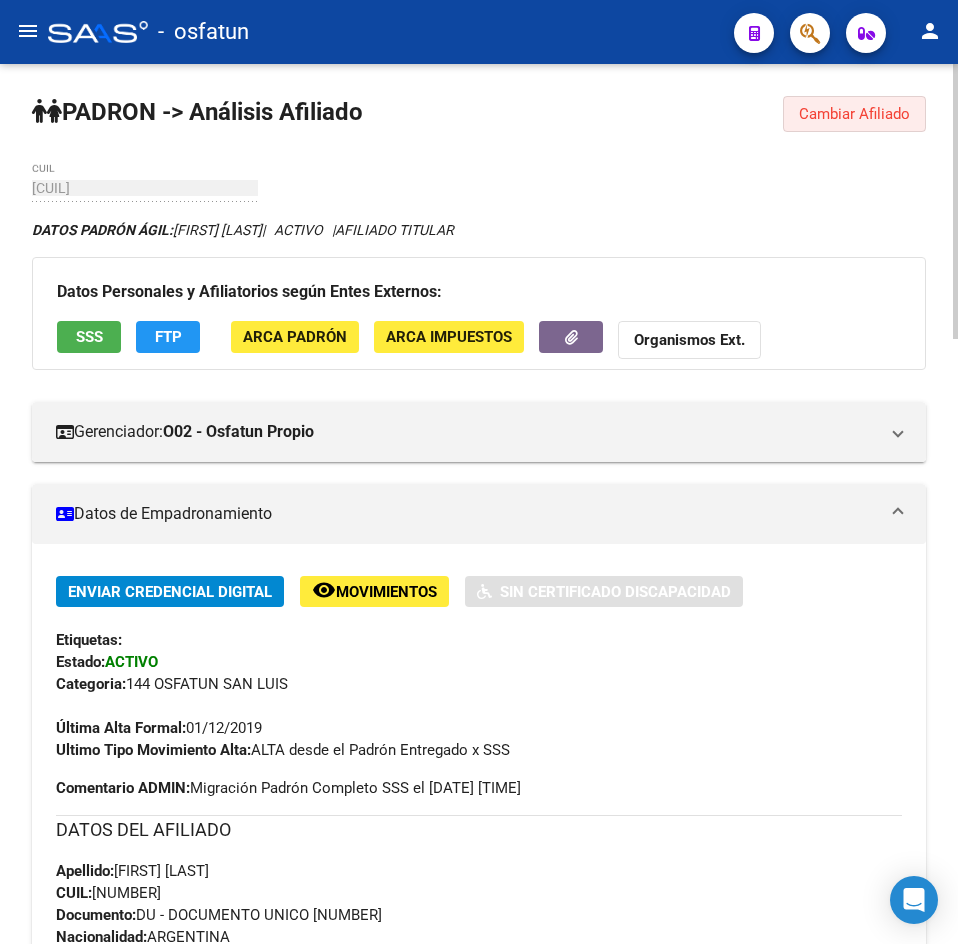 click on "Cambiar Afiliado" 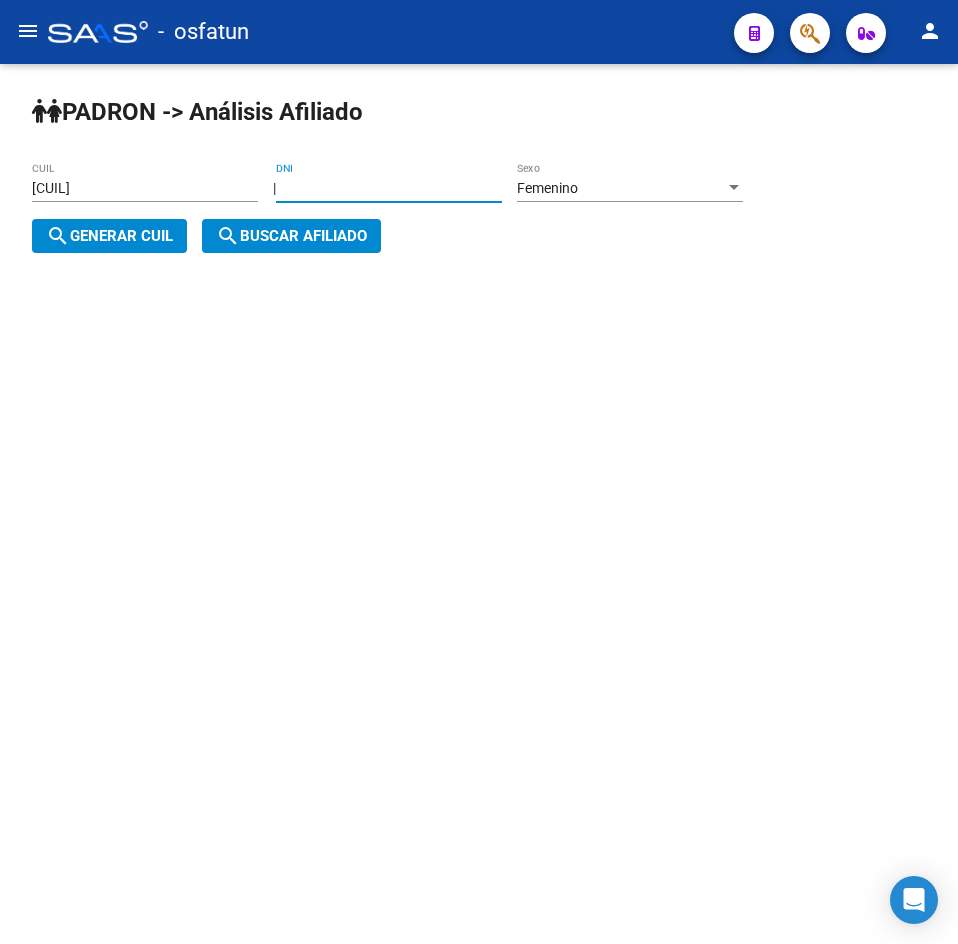 drag, startPoint x: 416, startPoint y: 181, endPoint x: -48, endPoint y: 195, distance: 464.21115 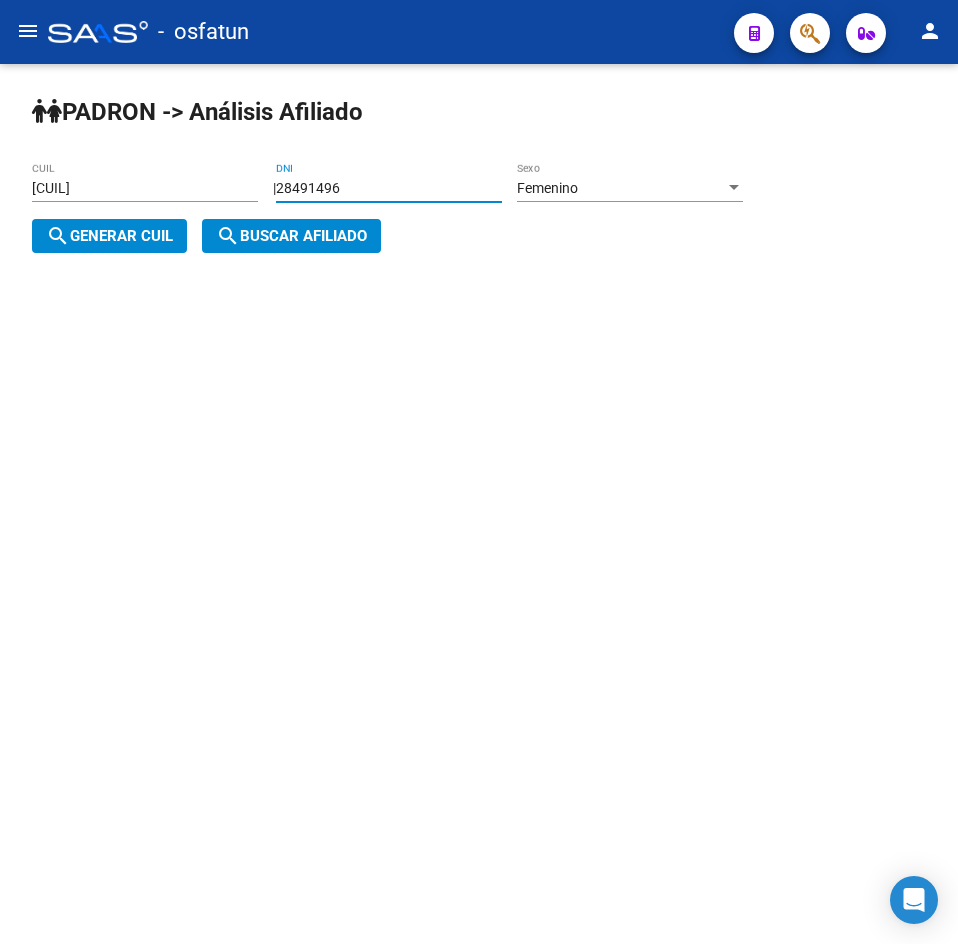 type on "28491496" 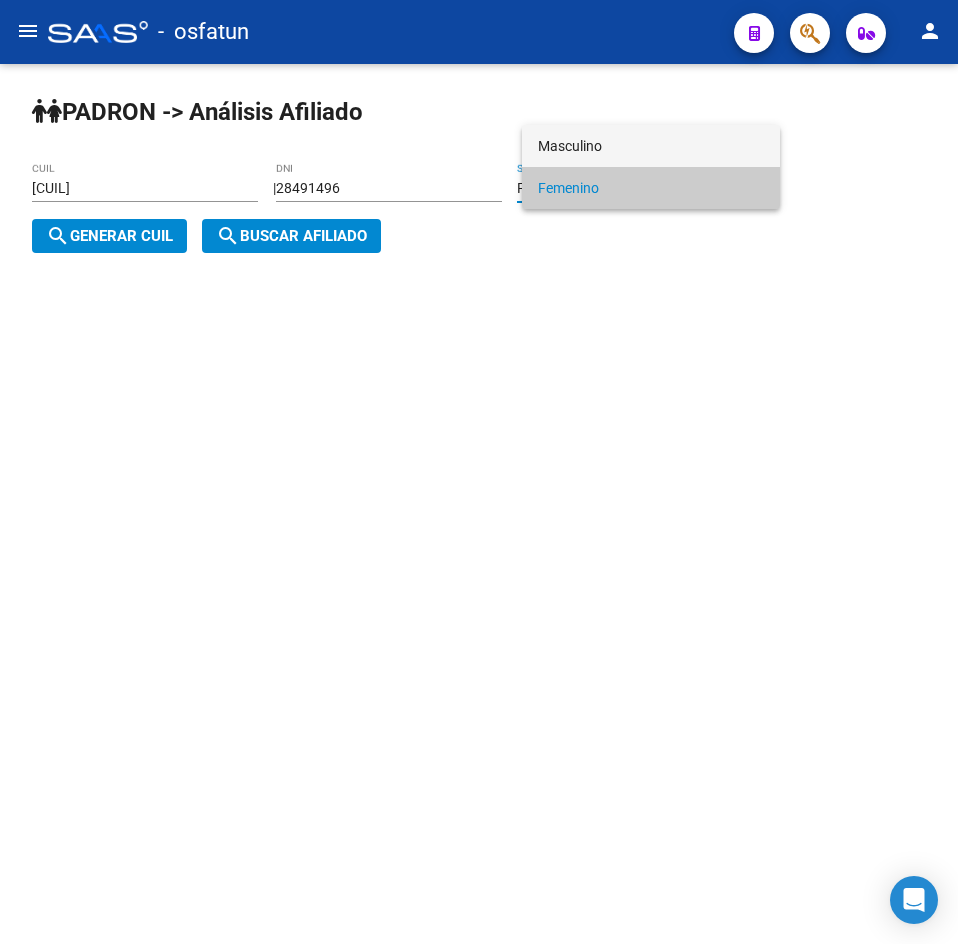 drag, startPoint x: 567, startPoint y: 143, endPoint x: 268, endPoint y: 193, distance: 303.15176 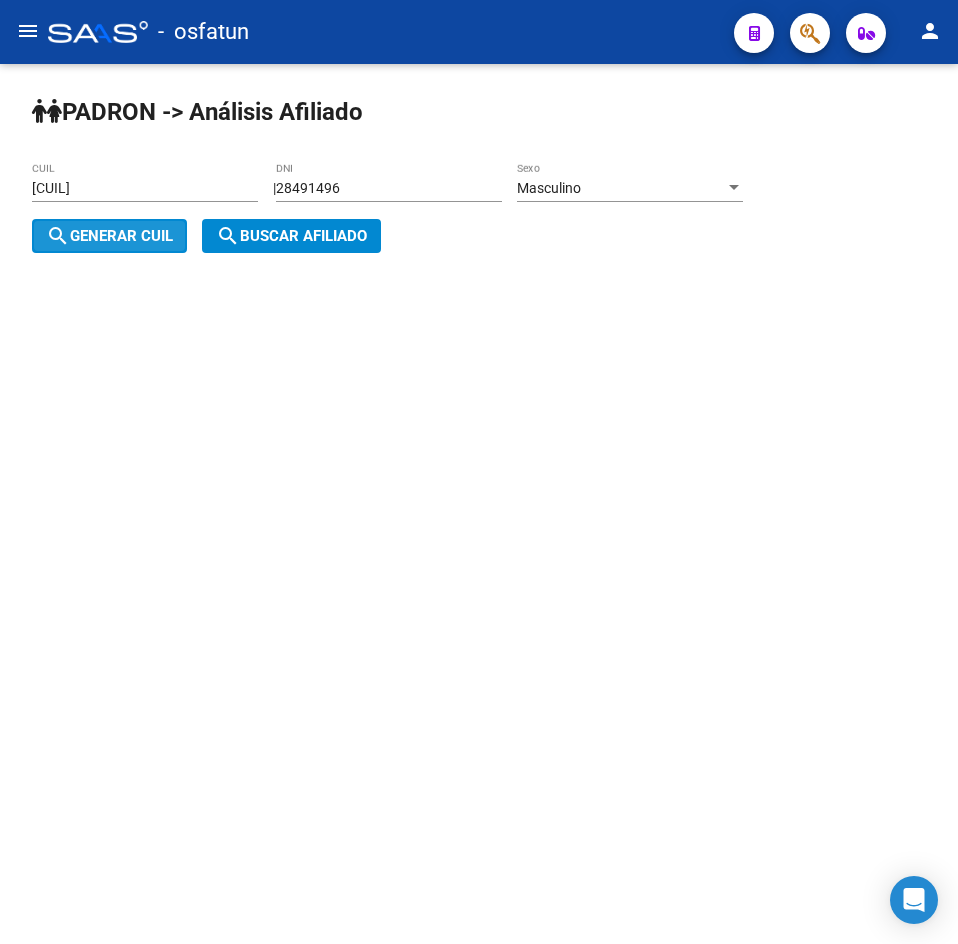 click on "search  Generar CUIL" 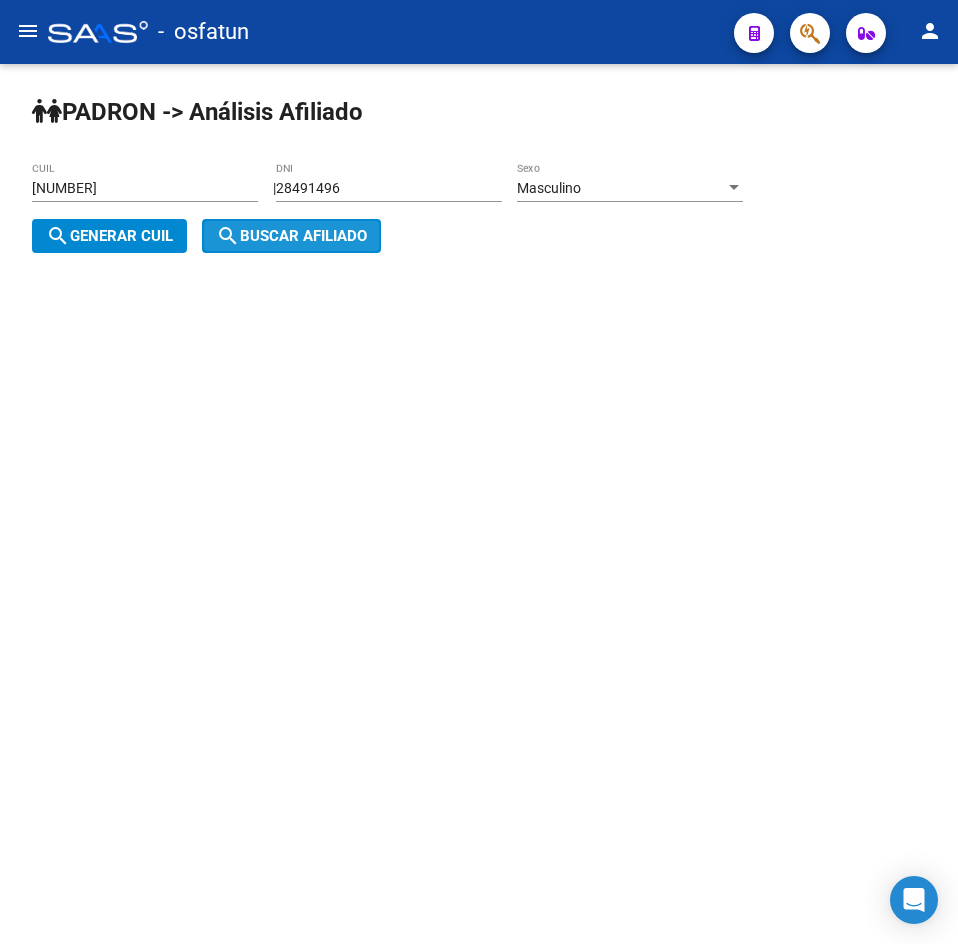 click on "search  Buscar afiliado" 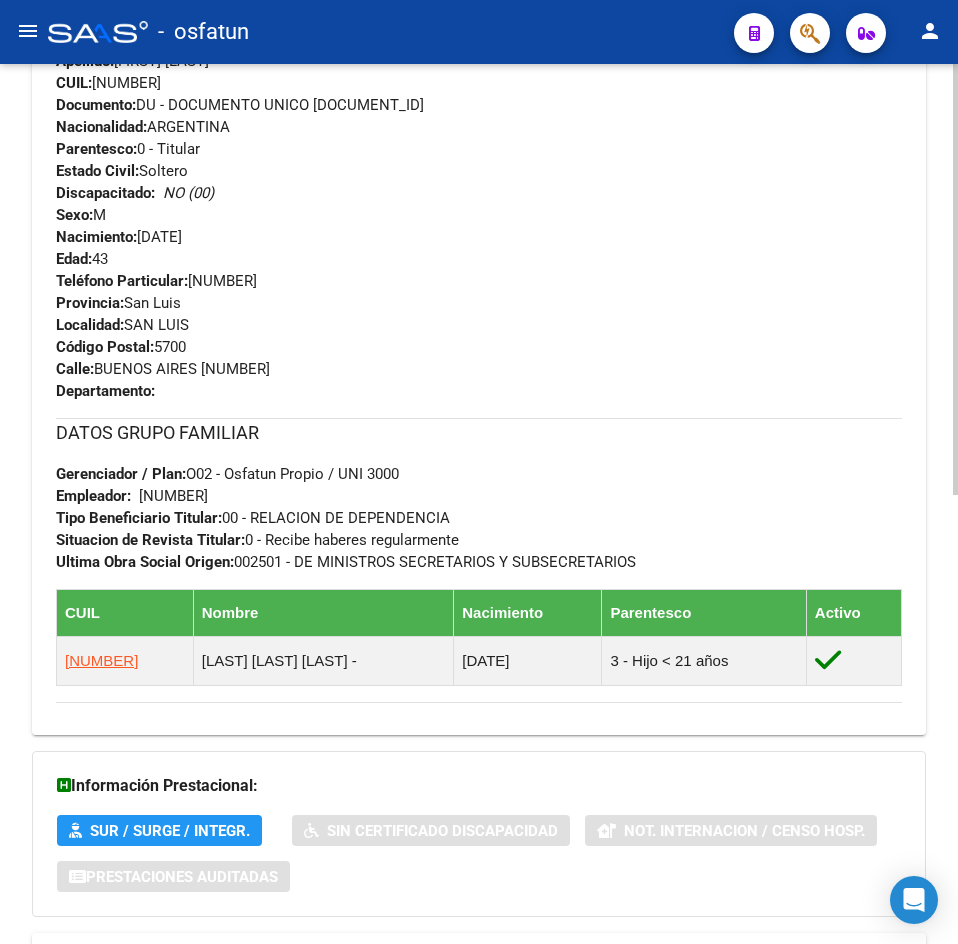 scroll, scrollTop: 917, scrollLeft: 0, axis: vertical 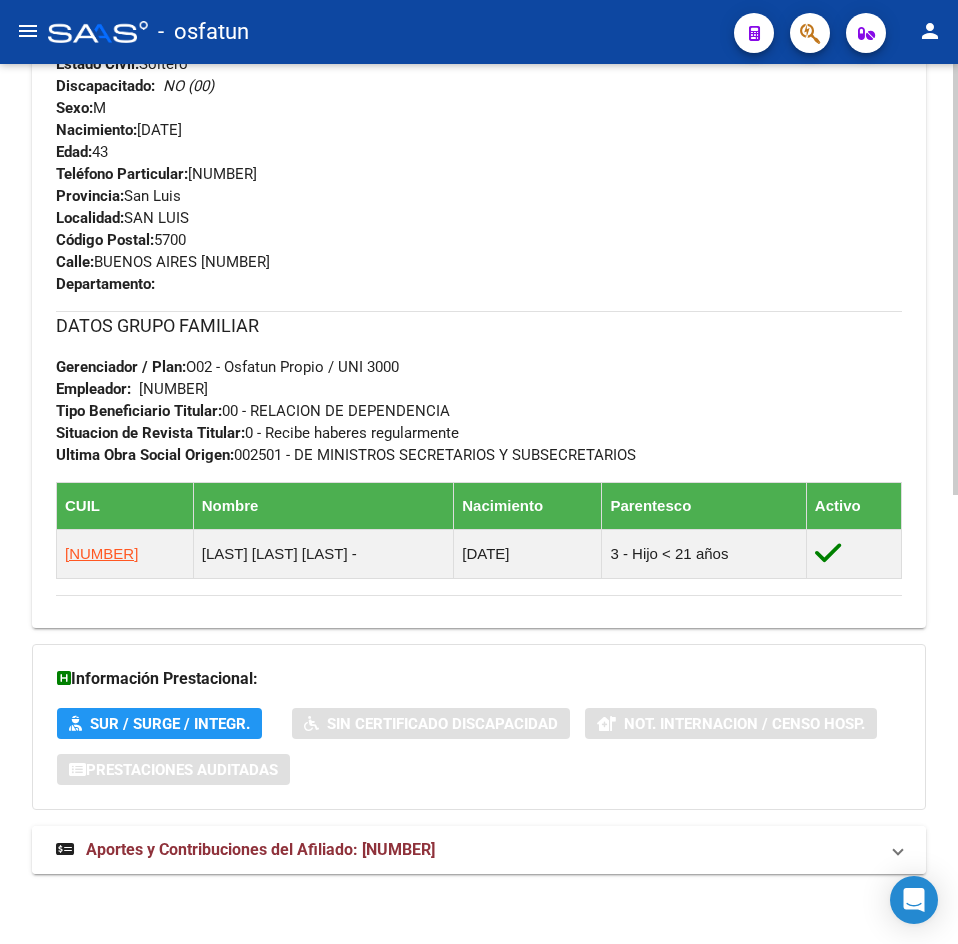 click on "Aportes y Contribuciones del Afiliado: [NUMBER]" at bounding box center (479, 850) 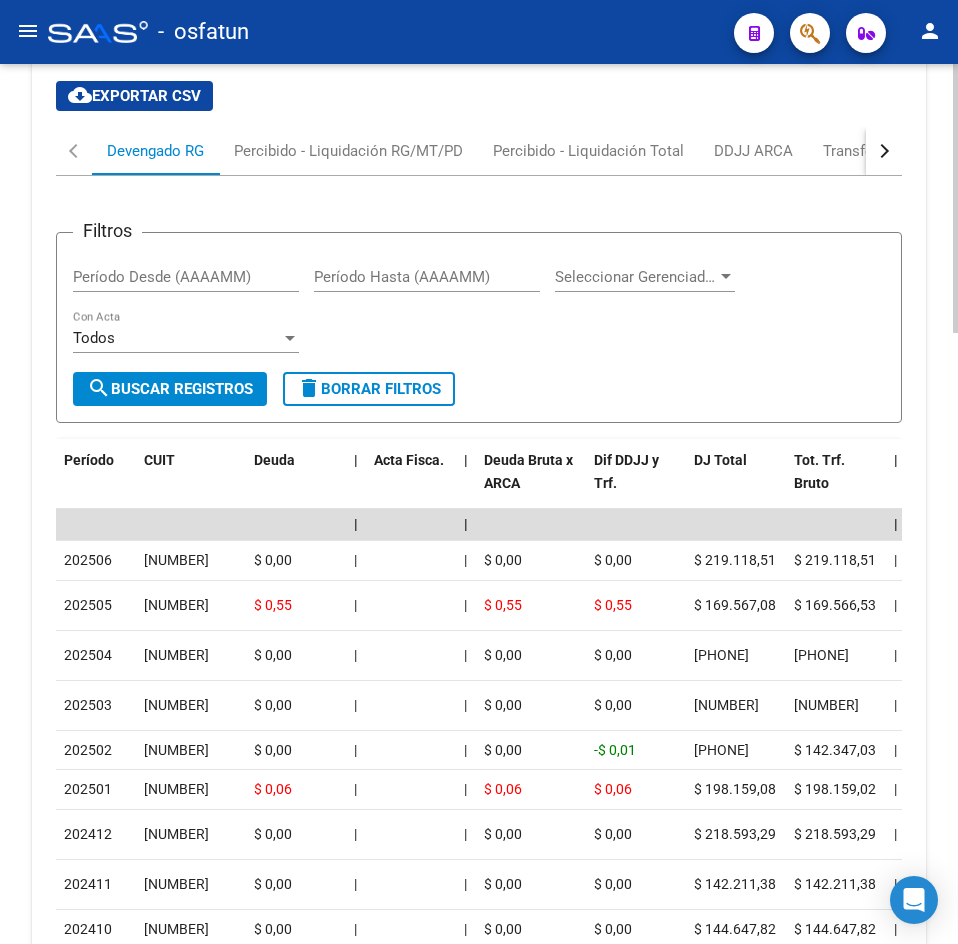 scroll, scrollTop: 1917, scrollLeft: 0, axis: vertical 